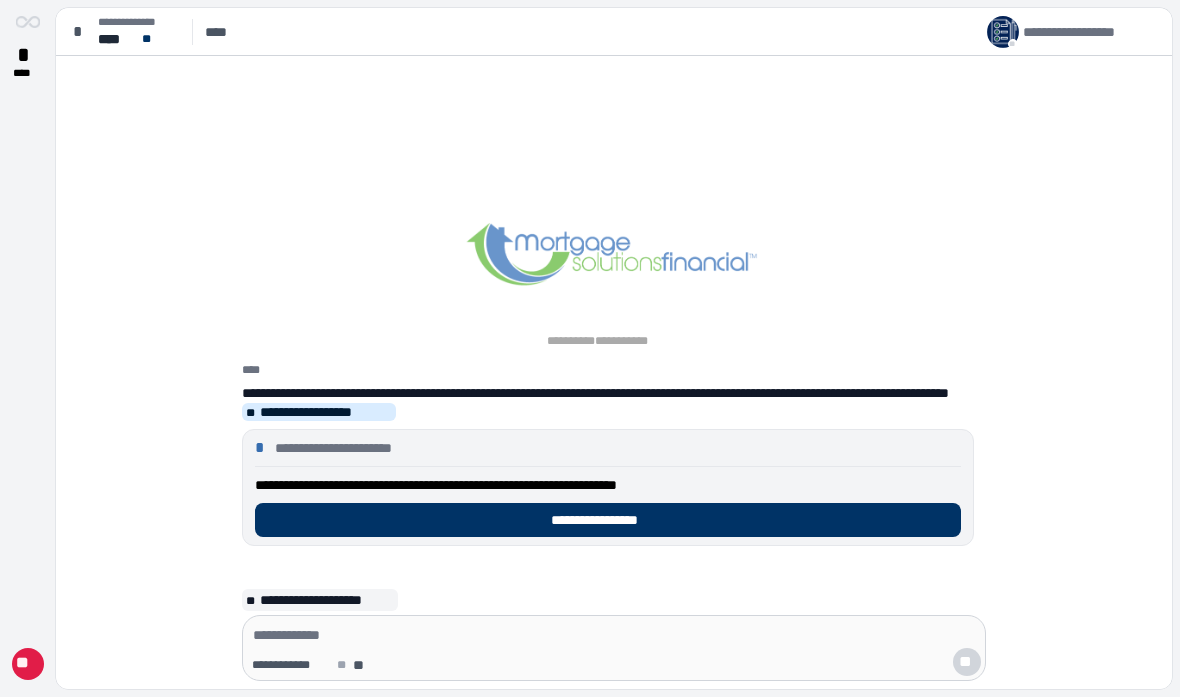 scroll, scrollTop: 0, scrollLeft: 0, axis: both 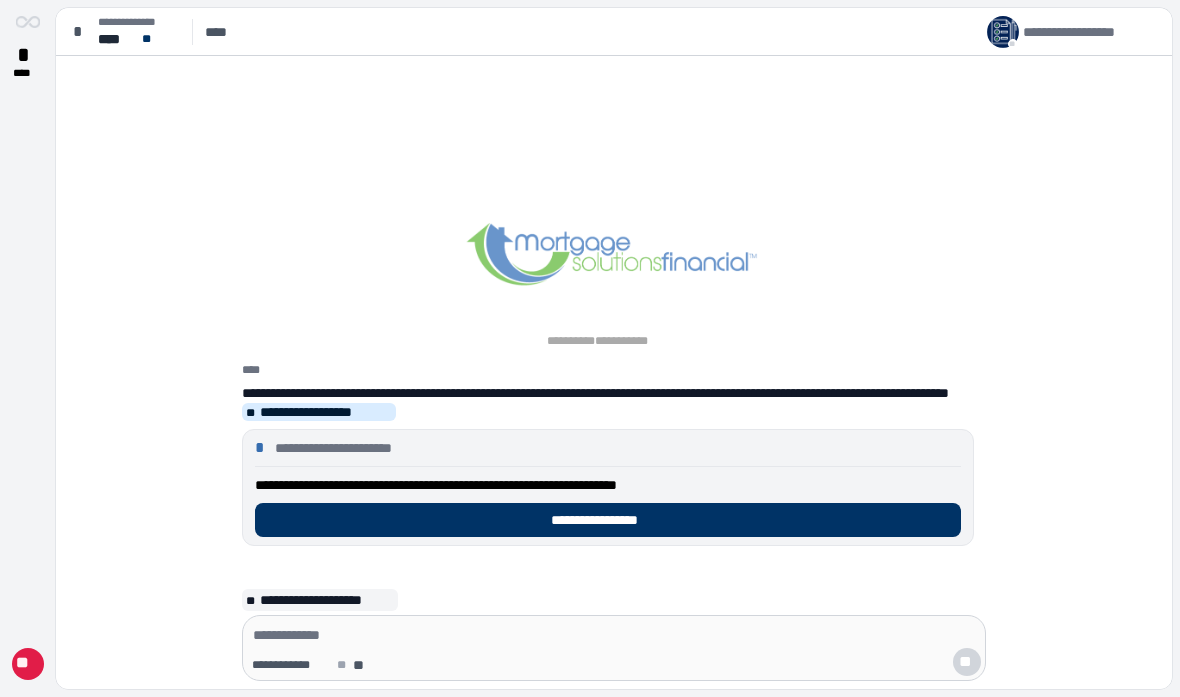 click on "**********" at bounding box center (608, 520) 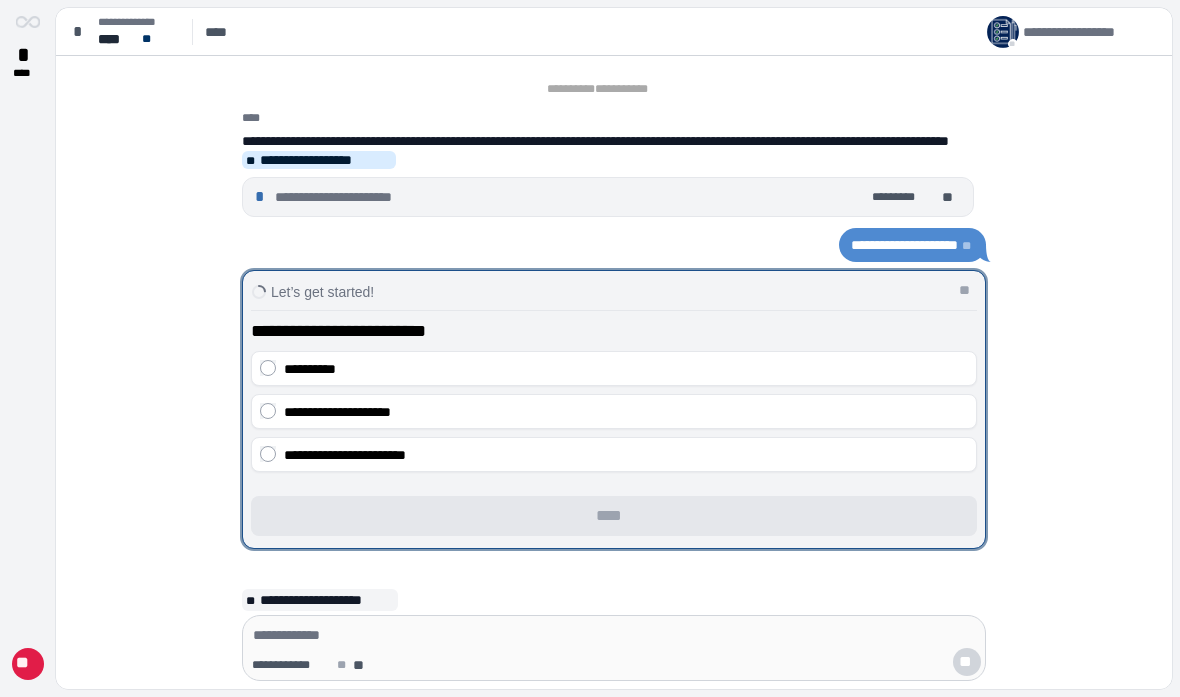 click on "**********" at bounding box center [614, 368] 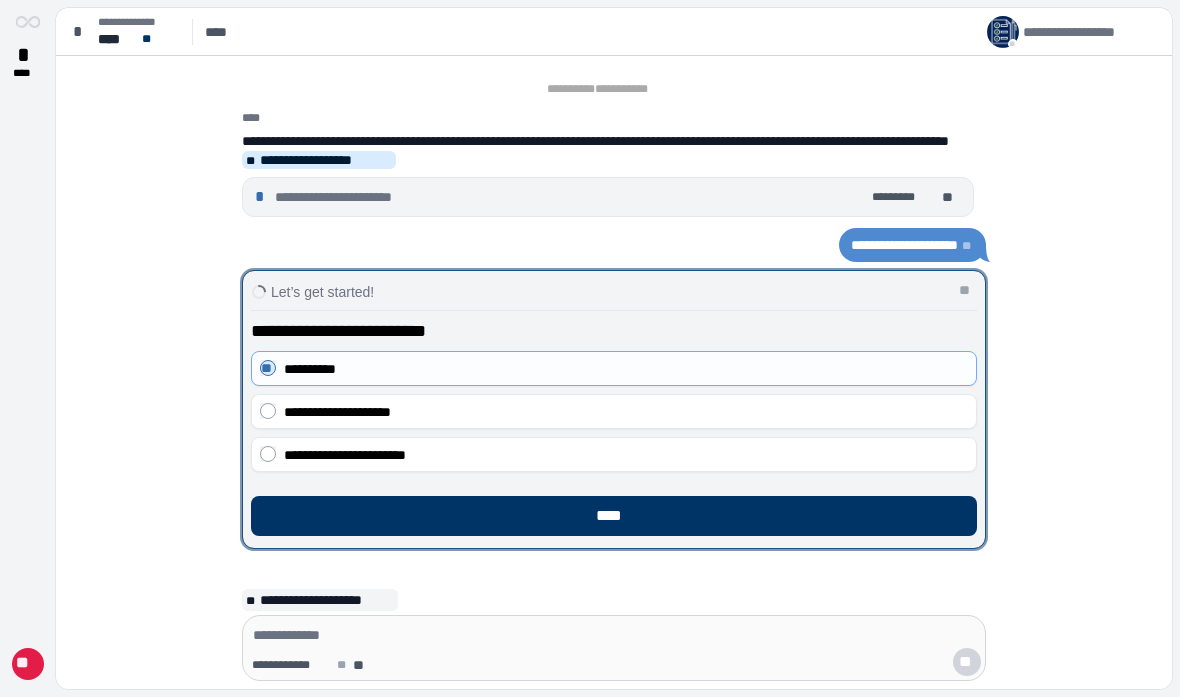 click on "****" at bounding box center [614, 516] 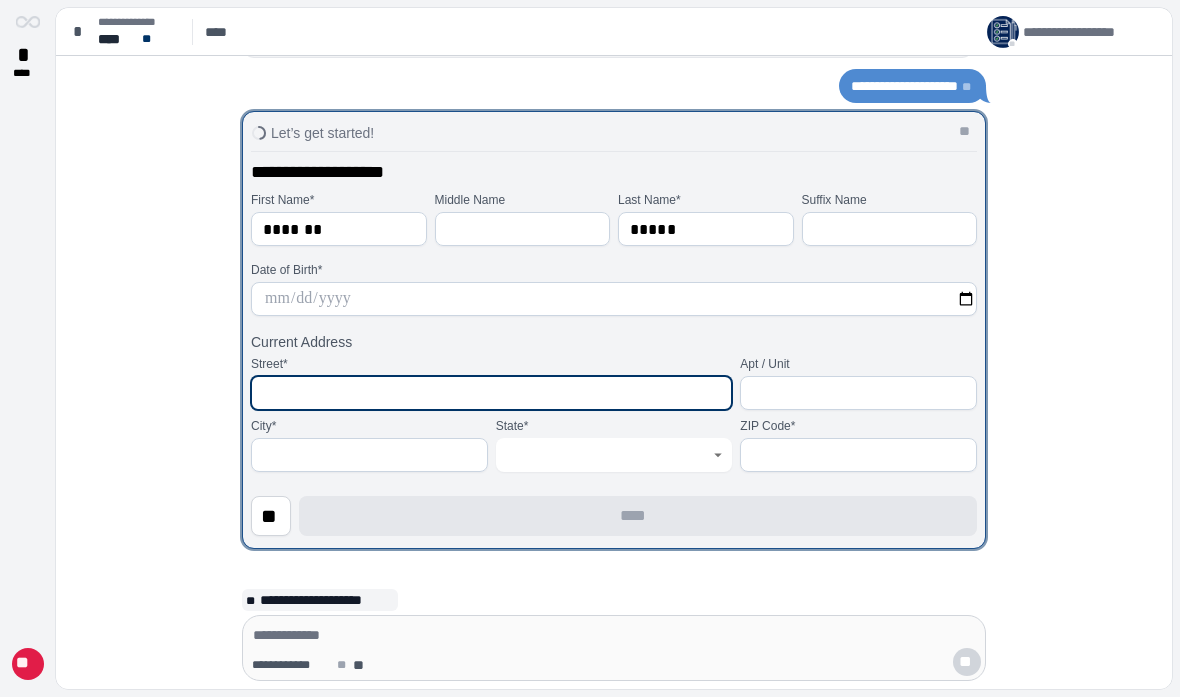 click at bounding box center [491, 393] 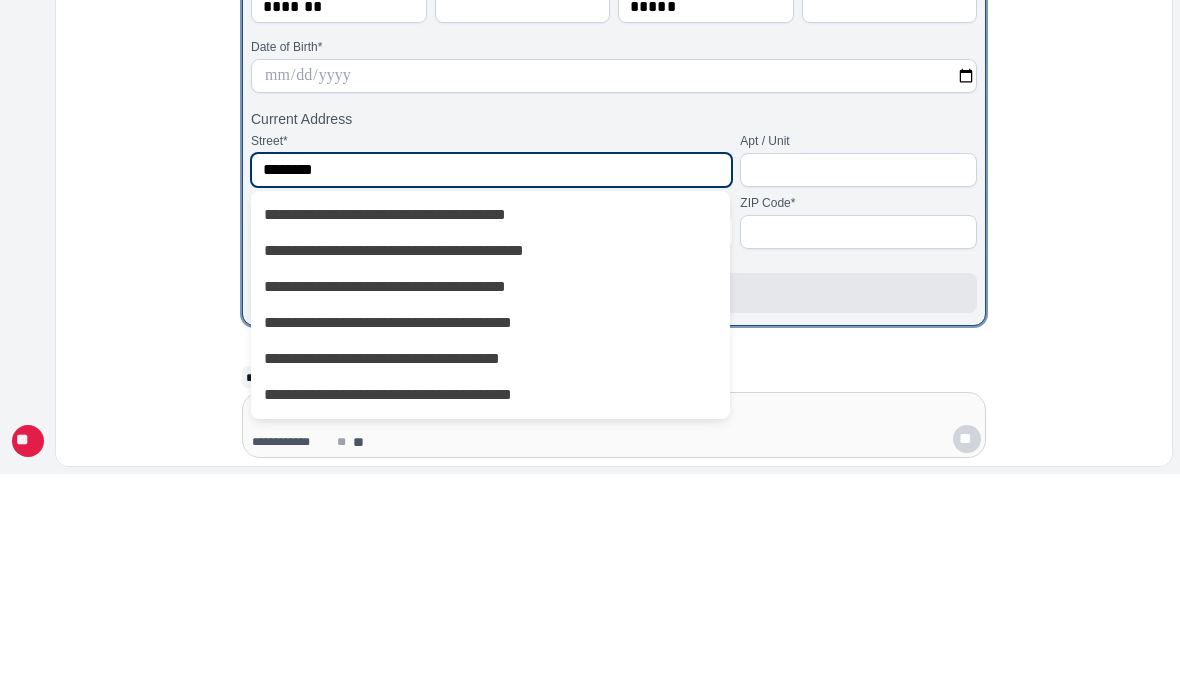 click on "**********" at bounding box center [489, 438] 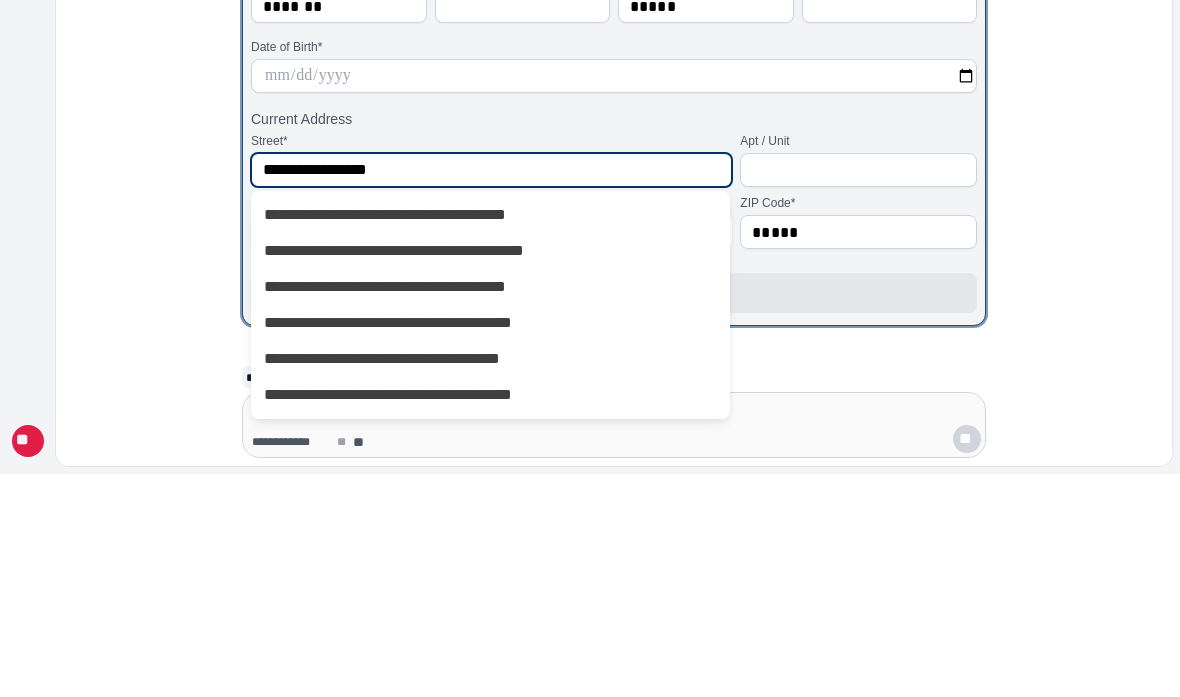 type on "********" 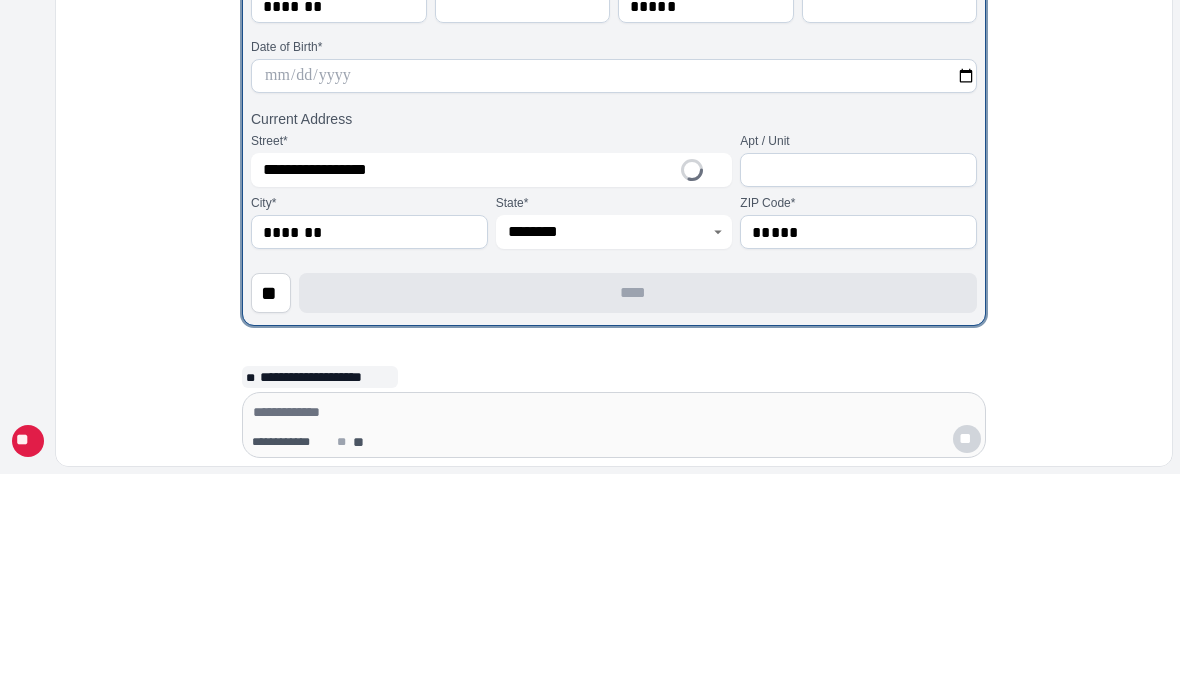 click on "**********" at bounding box center (614, 330) 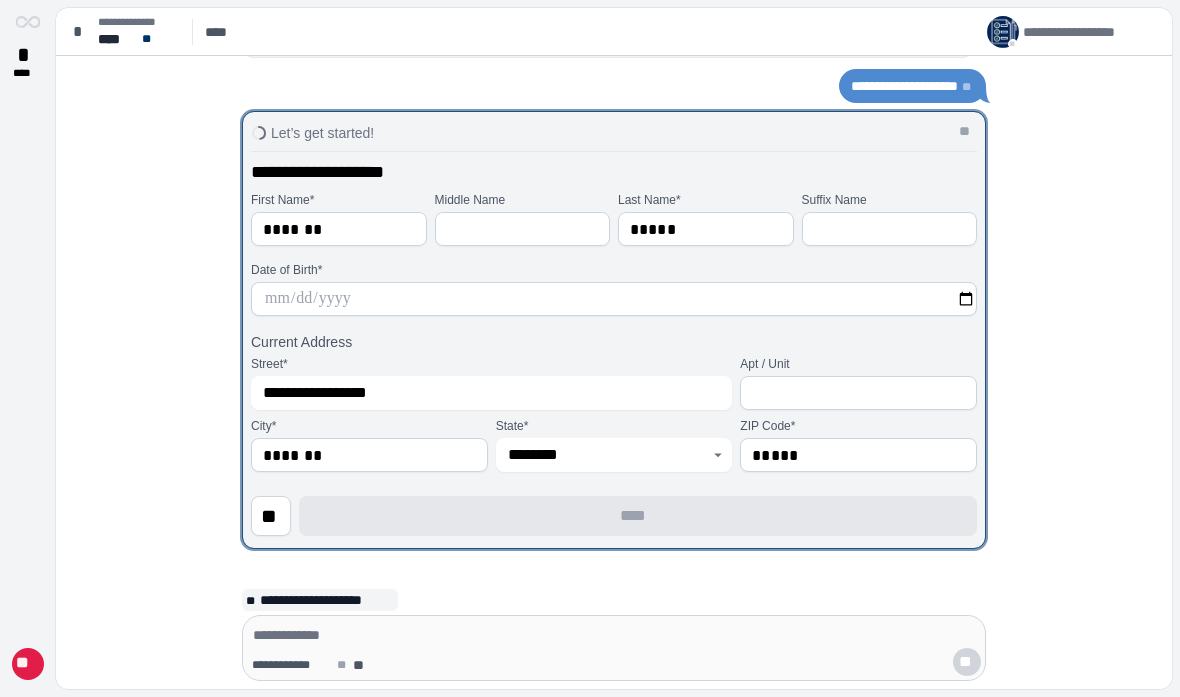 click at bounding box center (614, 299) 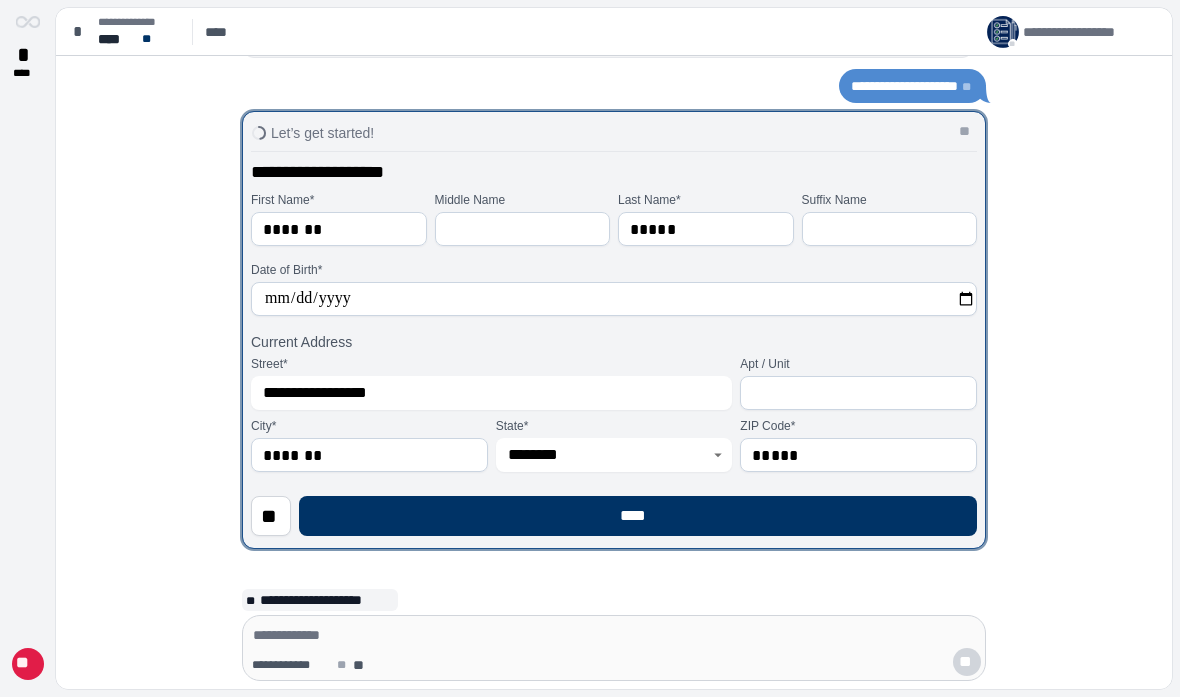 click on "**********" at bounding box center (614, 299) 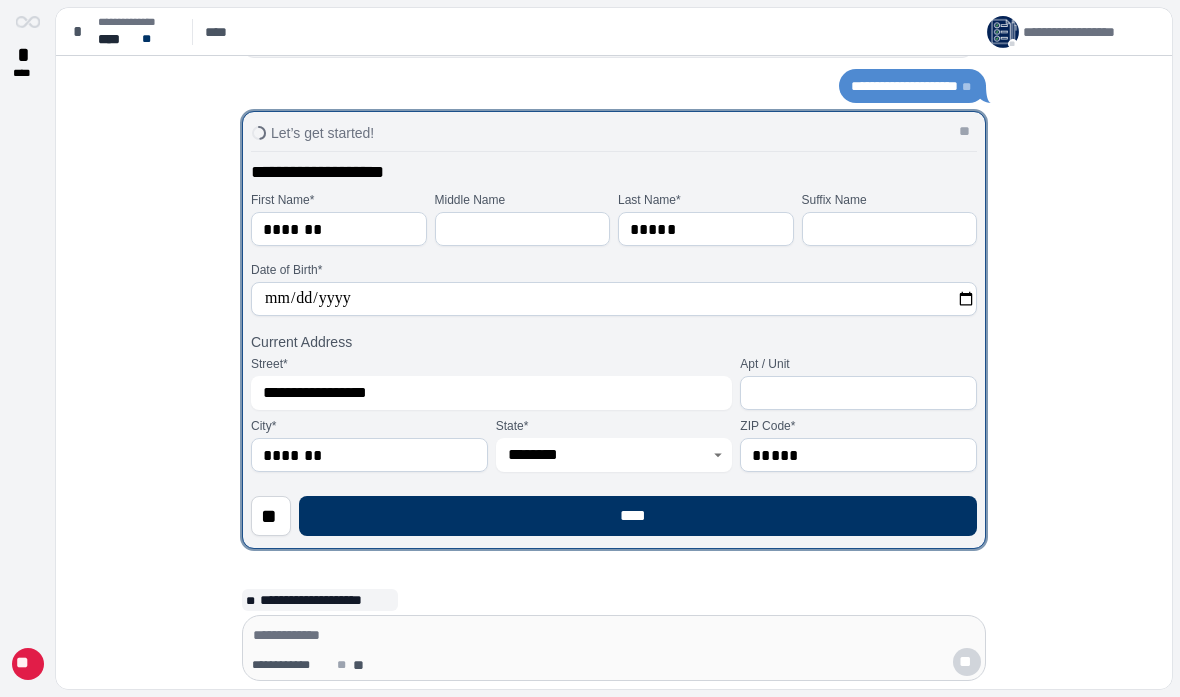 type on "**********" 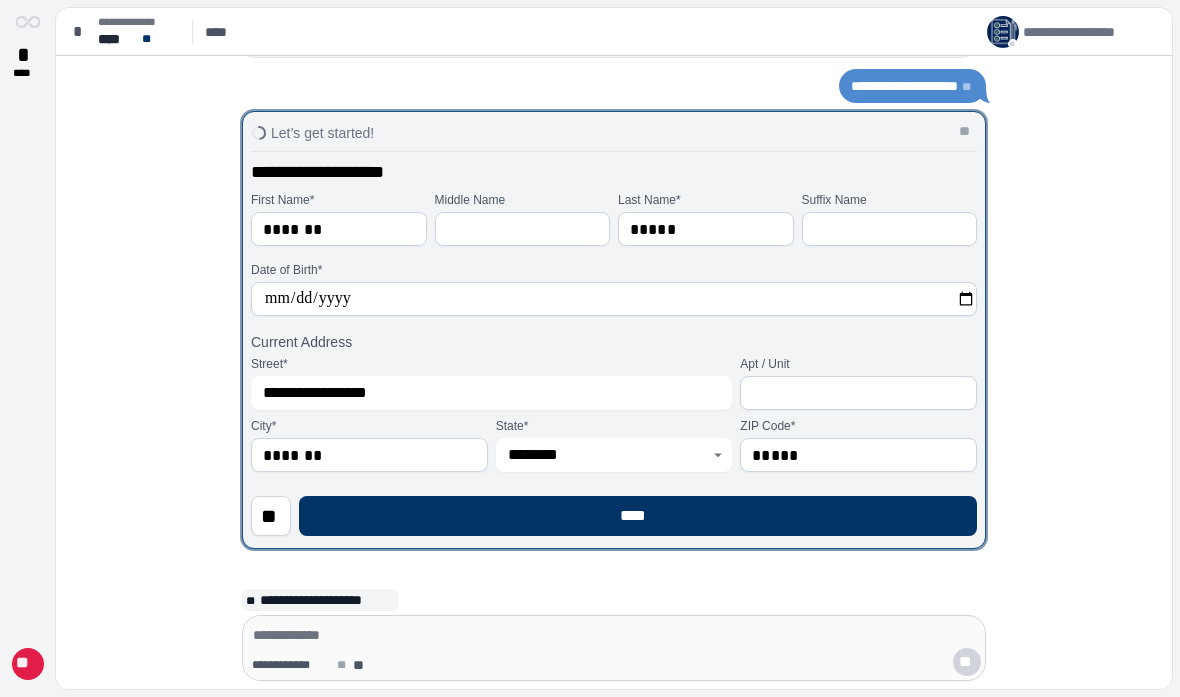 click on "****" at bounding box center [638, 516] 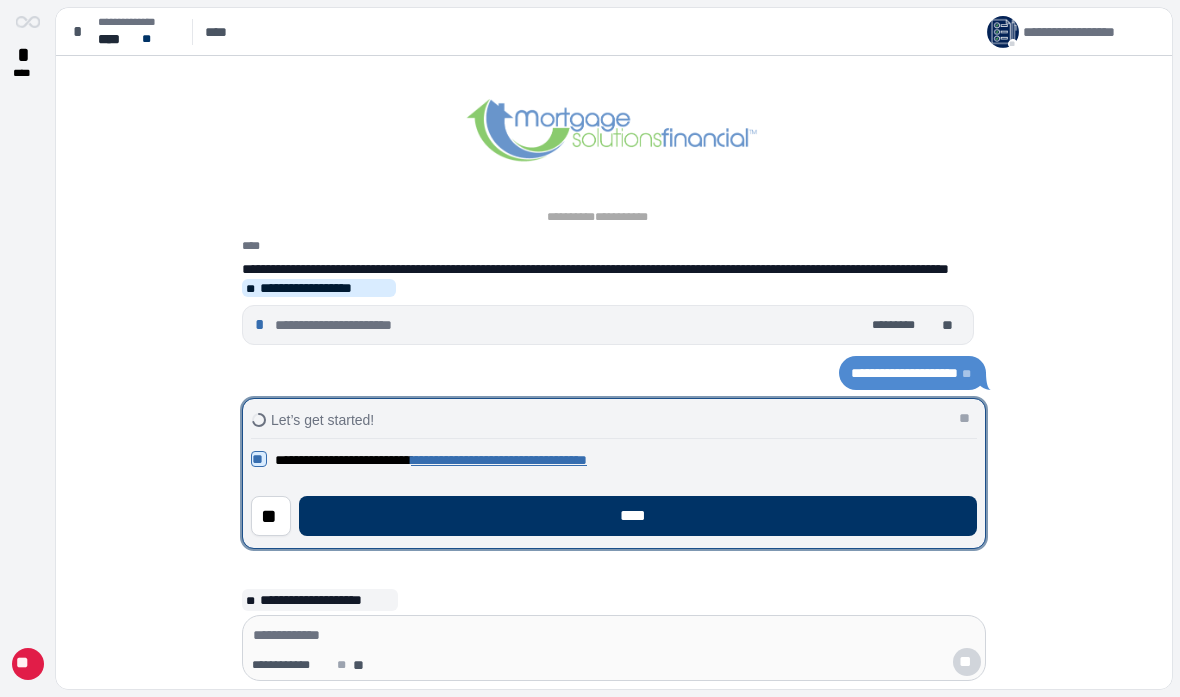 click on "****" at bounding box center (638, 516) 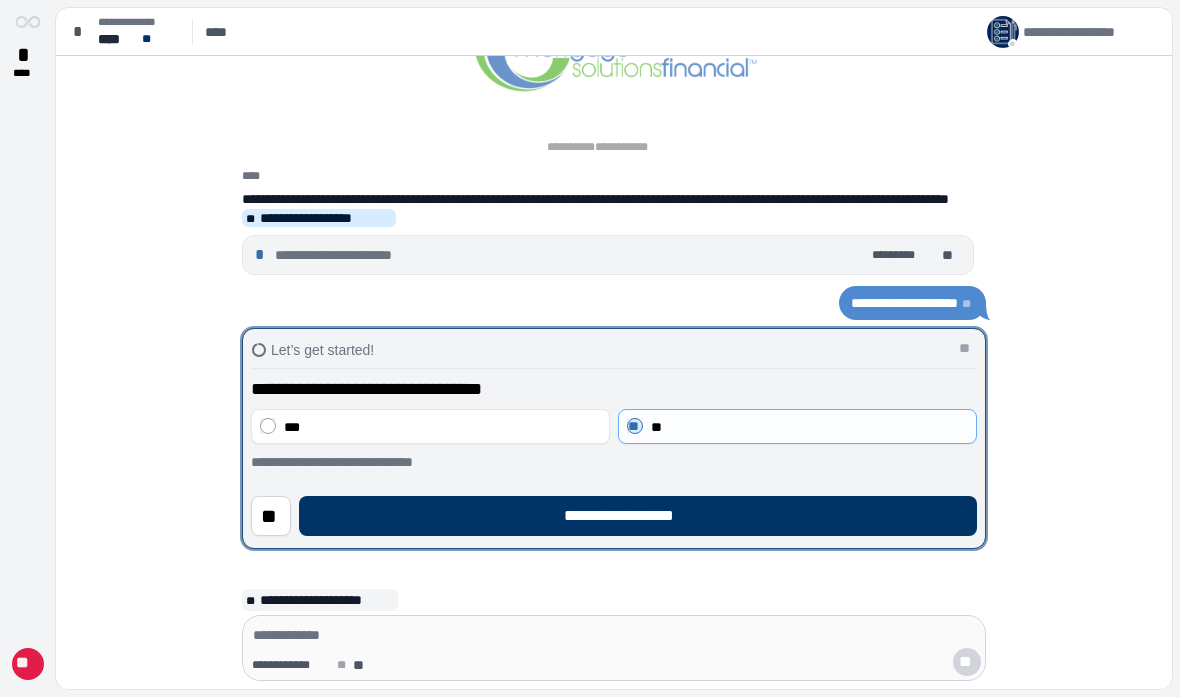 click on "**********" at bounding box center (638, 516) 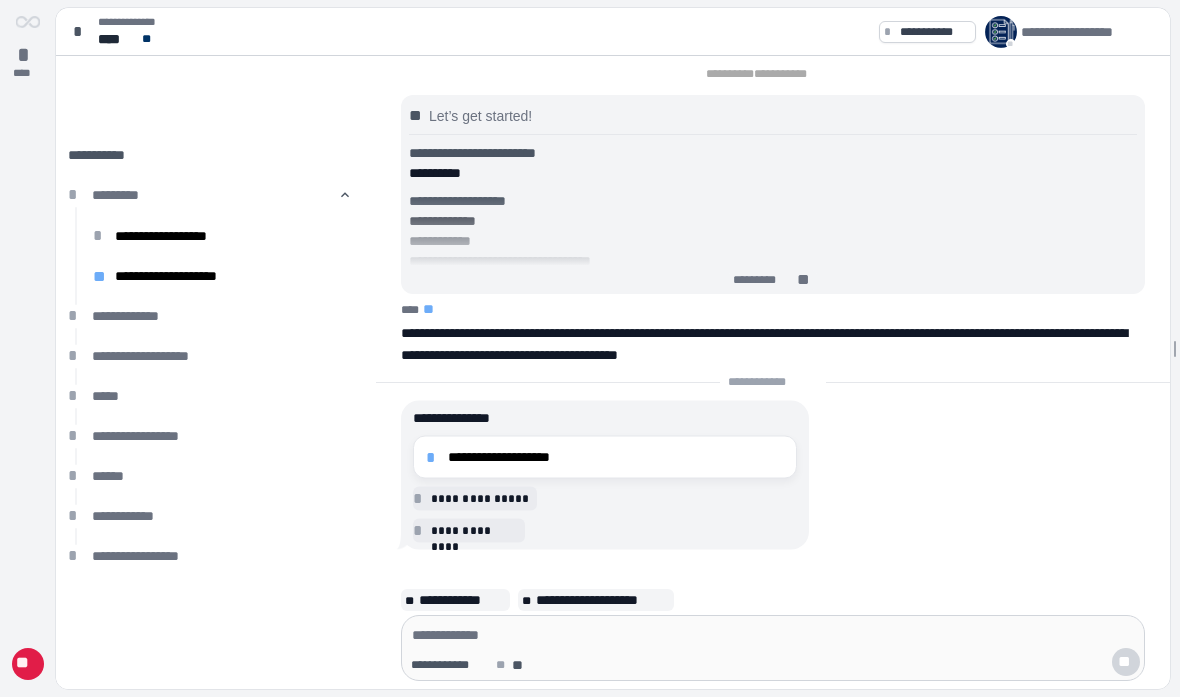 click on "**********" at bounding box center [616, 457] 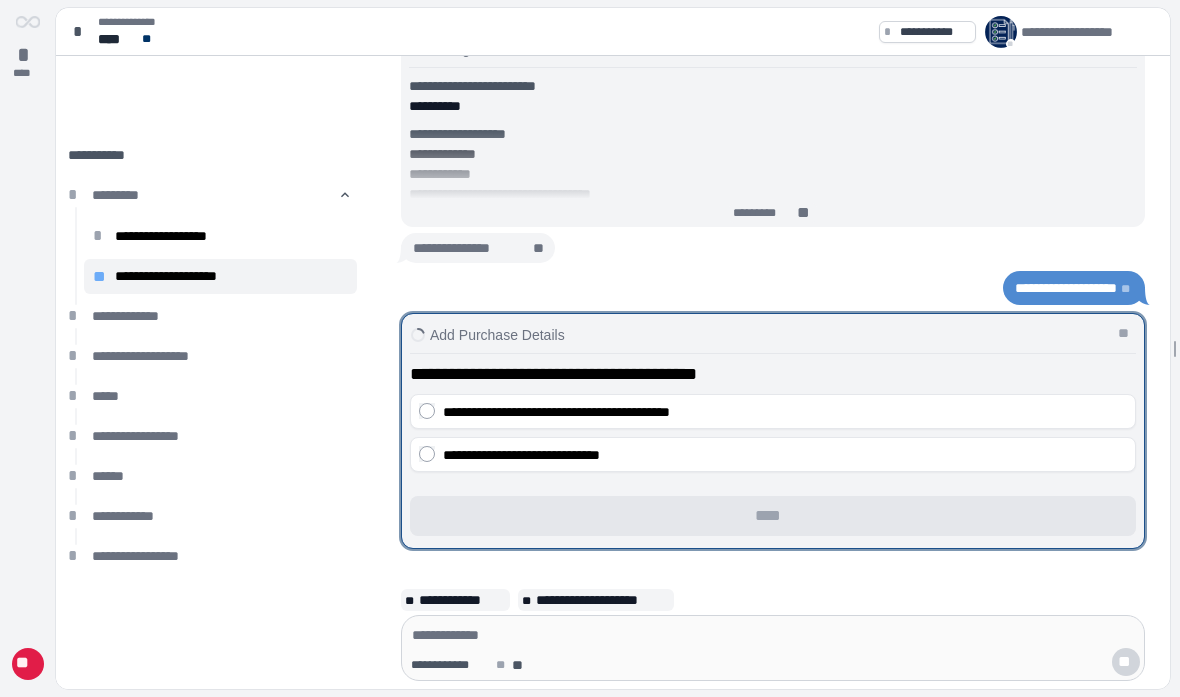 click on "**********" at bounding box center (556, 412) 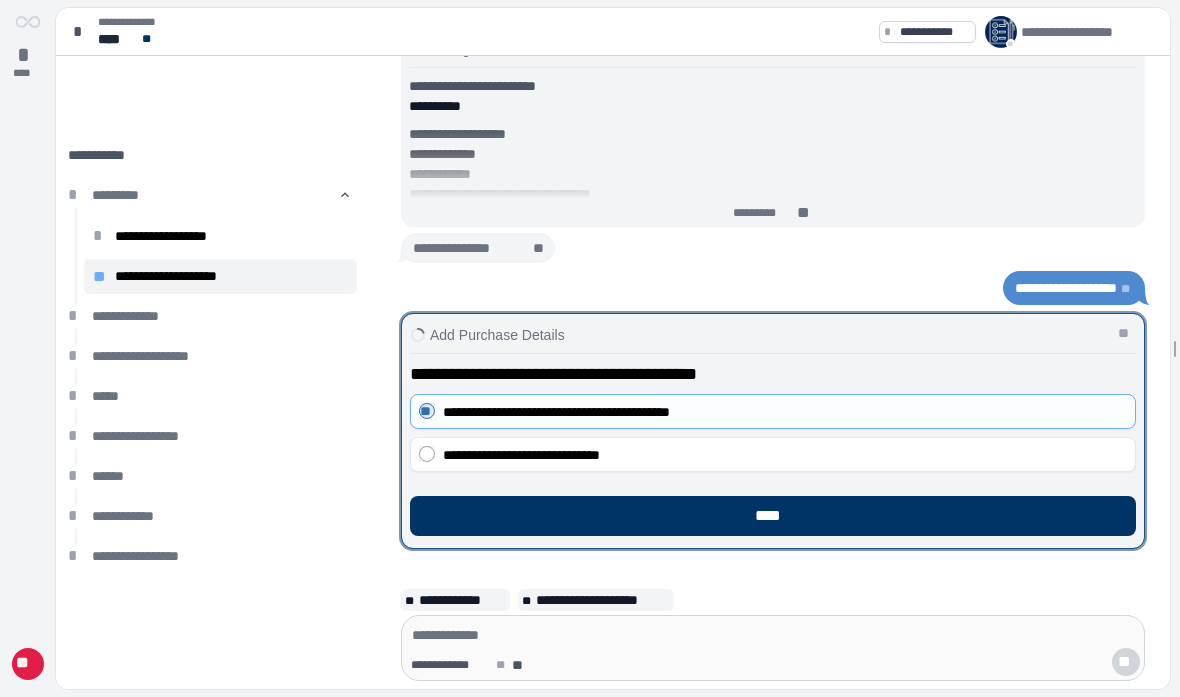 click on "****" at bounding box center [773, 516] 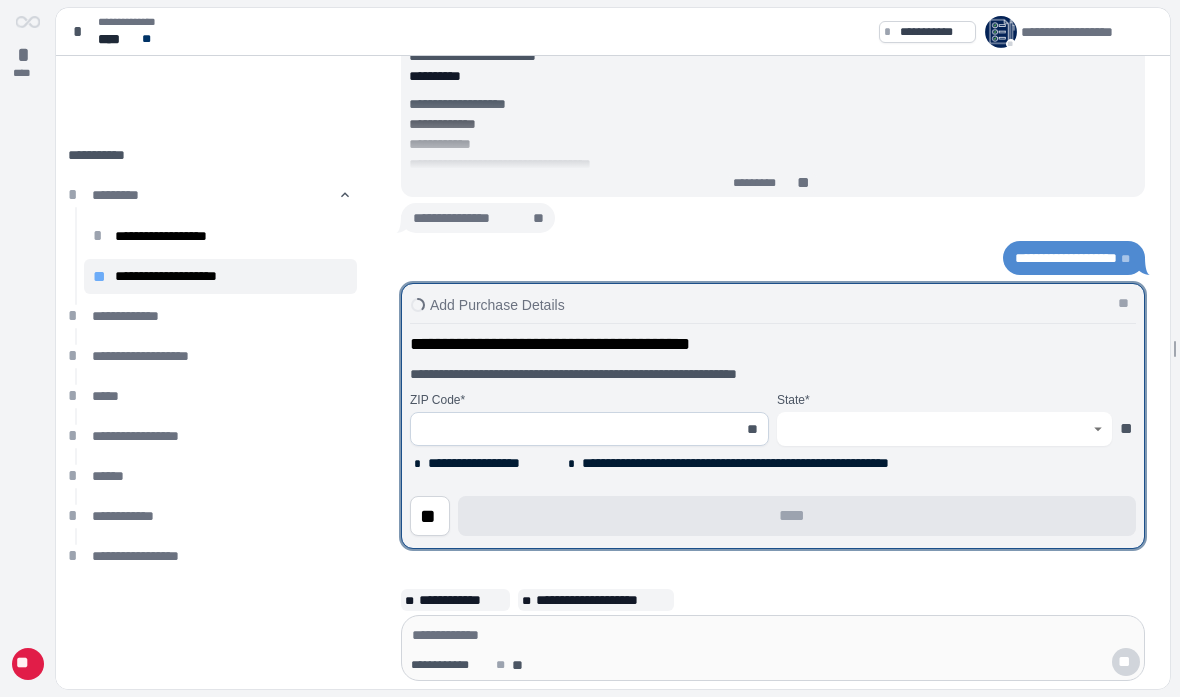 click at bounding box center (578, 429) 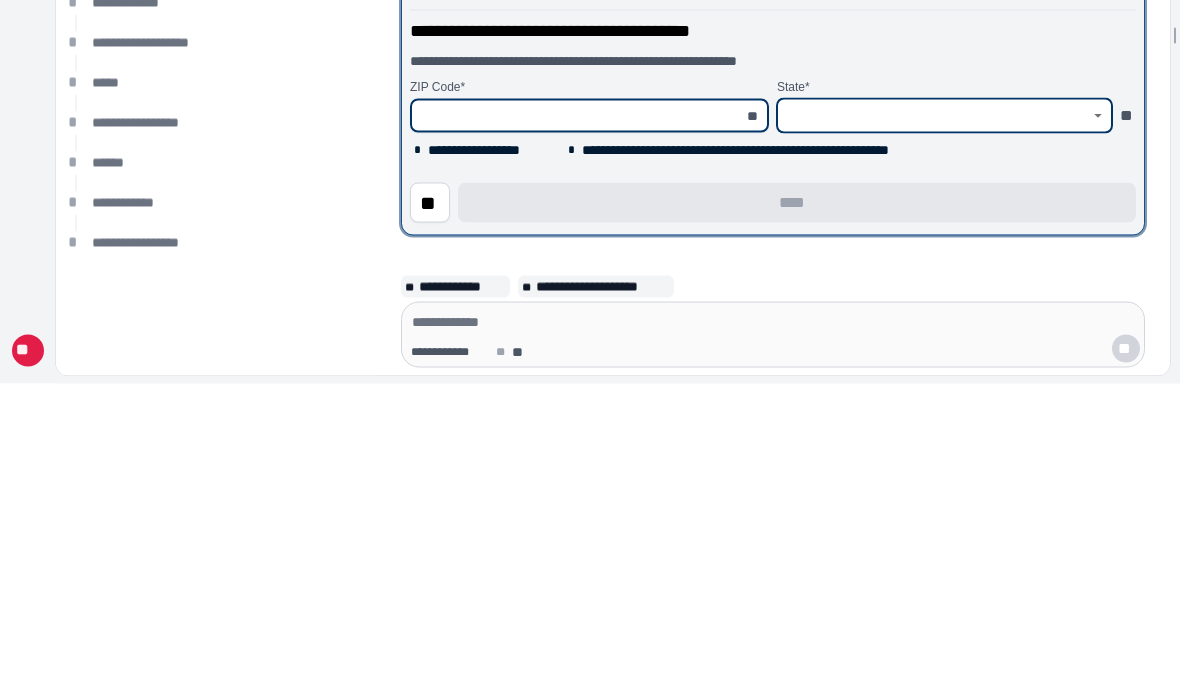 click on "[STATE]  * **" at bounding box center (956, 419) 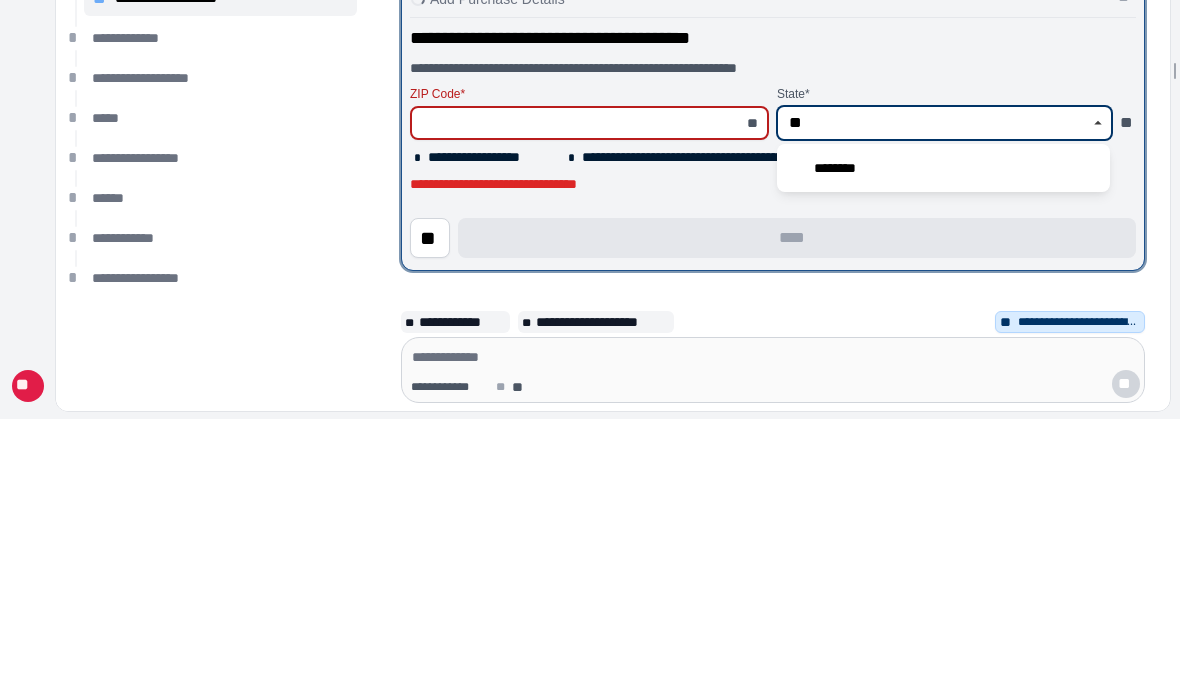 click on "********" at bounding box center (835, 446) 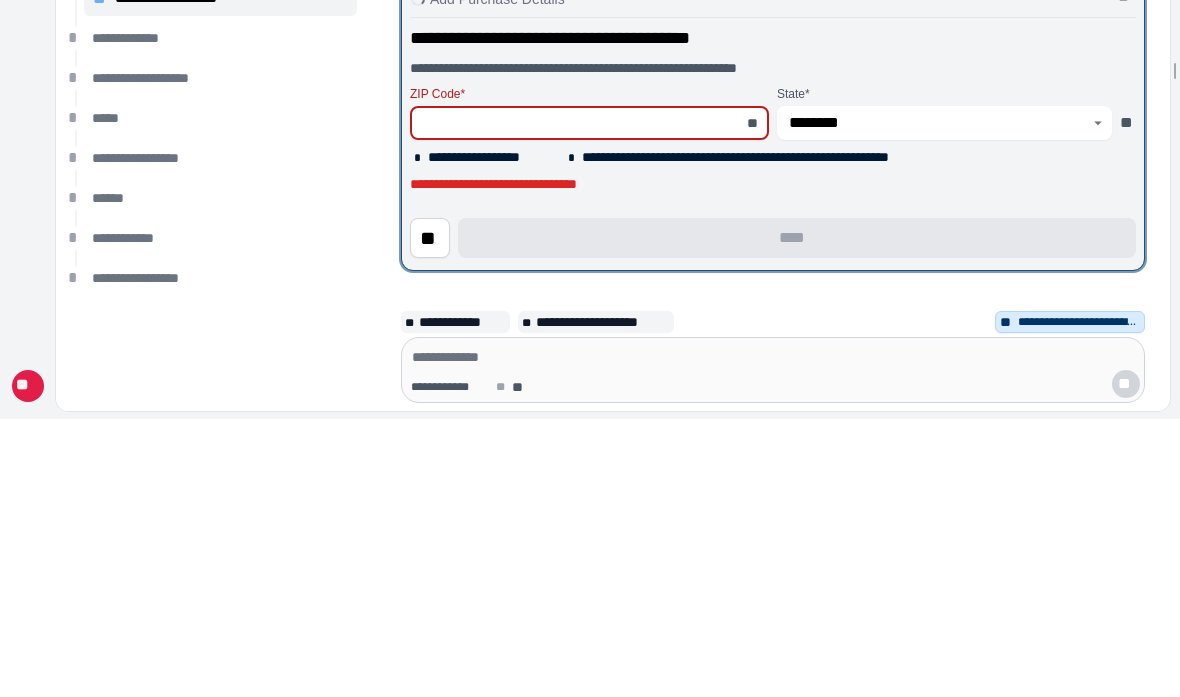 click at bounding box center [578, 401] 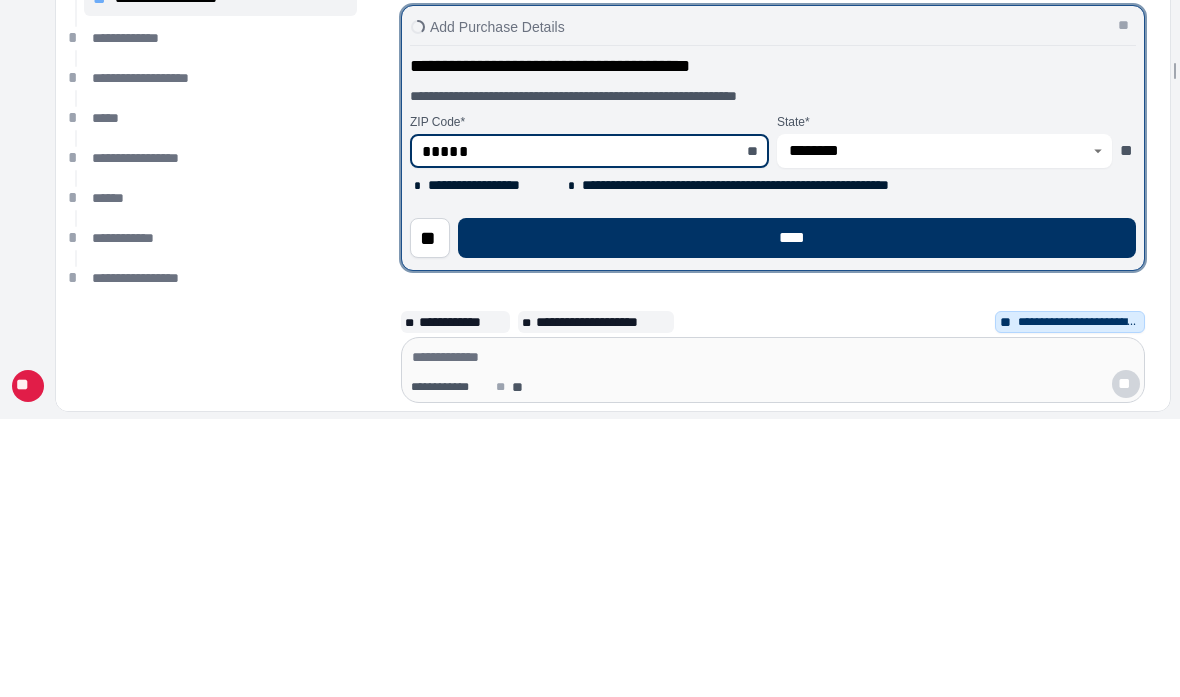 scroll, scrollTop: 0, scrollLeft: 0, axis: both 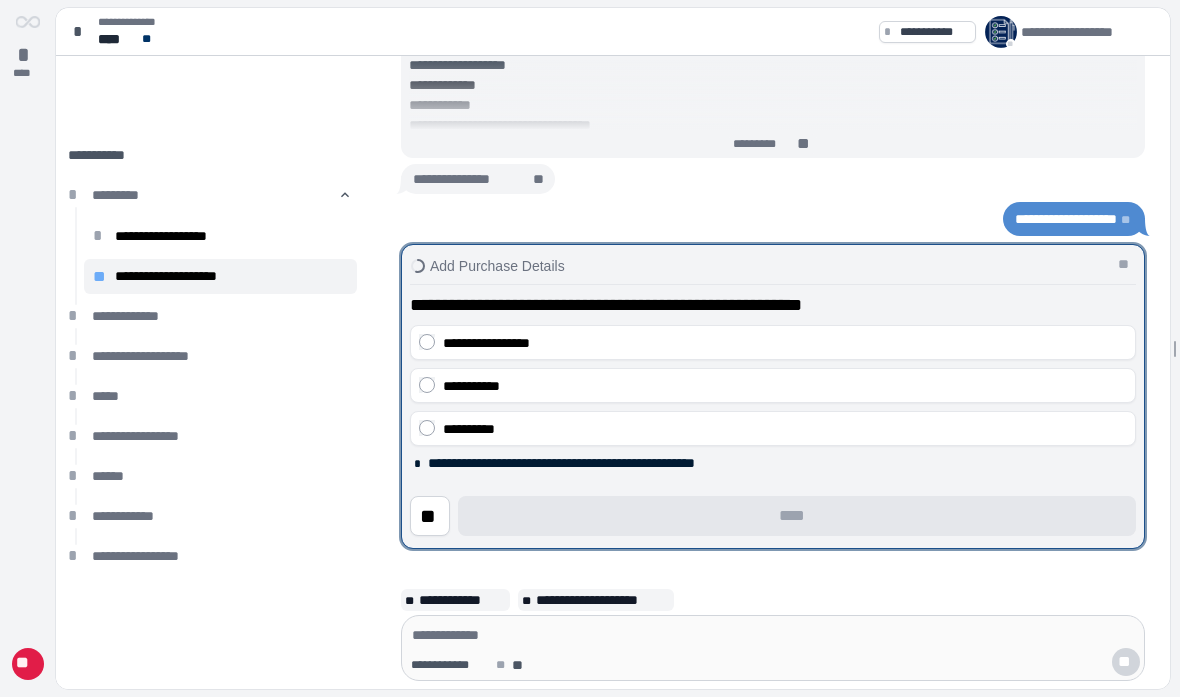 click on "**********" at bounding box center [486, 343] 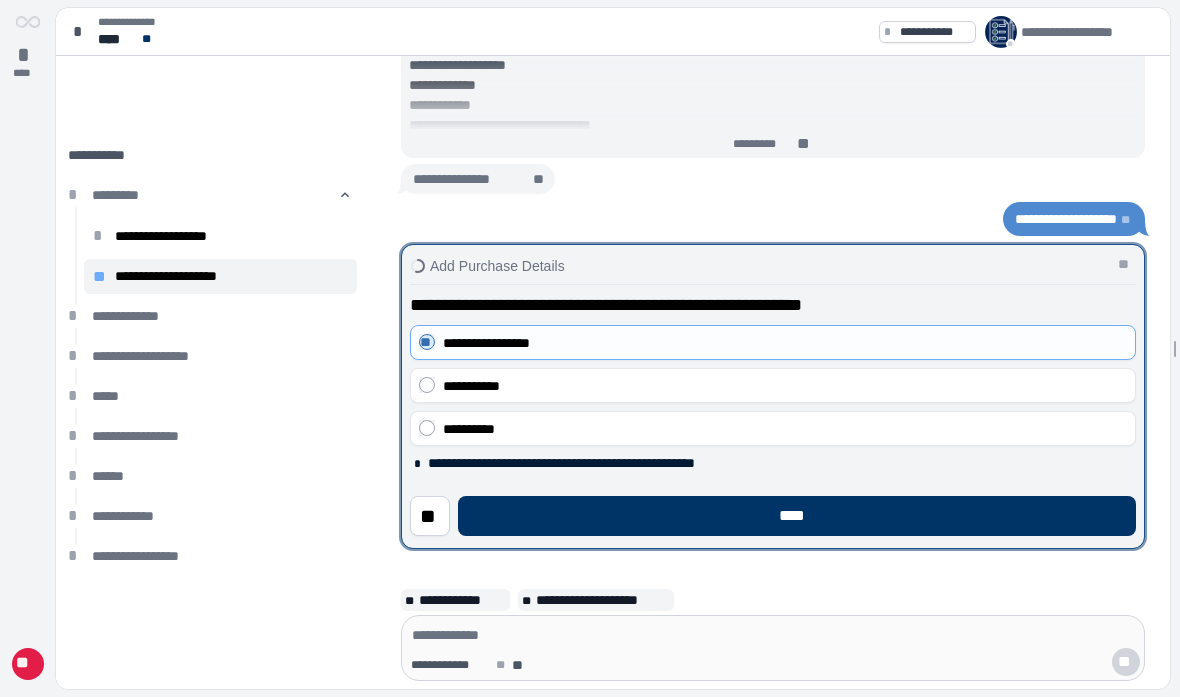 click on "****" at bounding box center (797, 516) 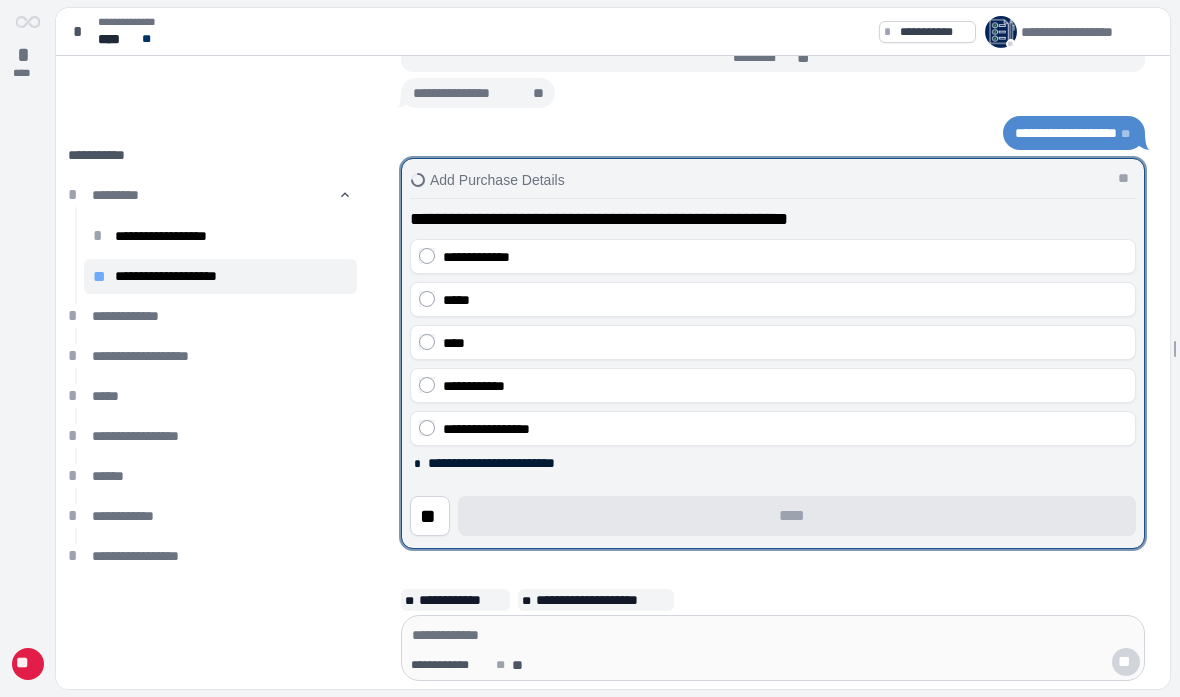 click on "**********" at bounding box center [515, 463] 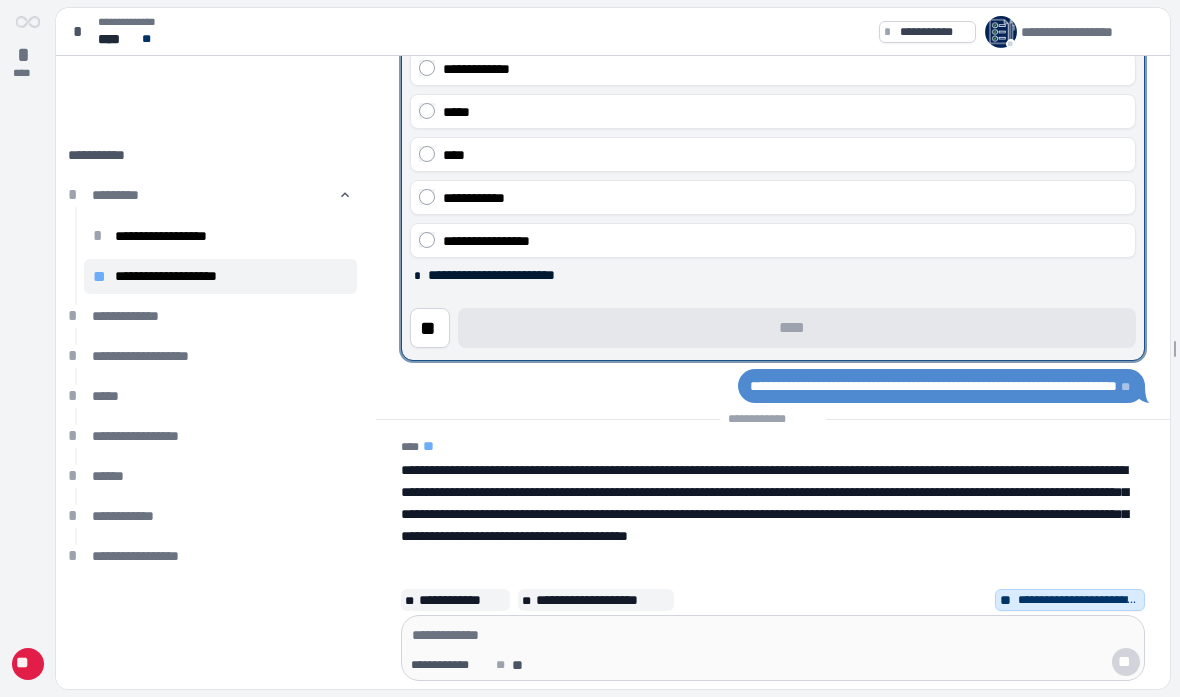 click at bounding box center [773, 635] 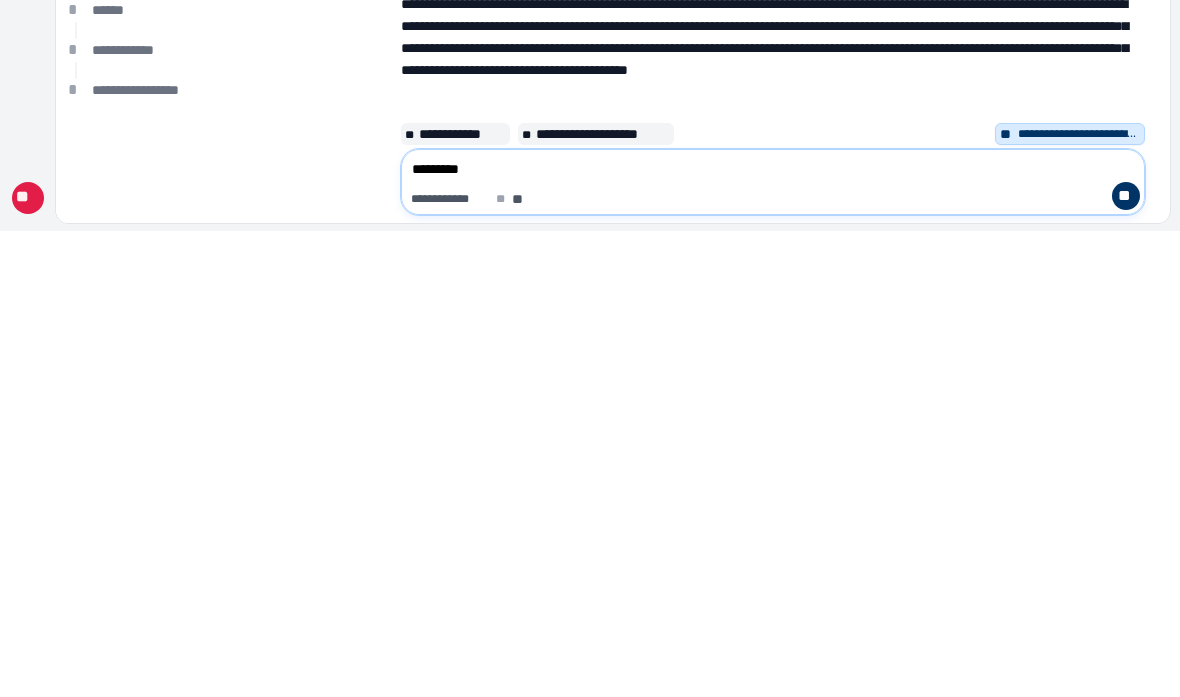 type on "*********" 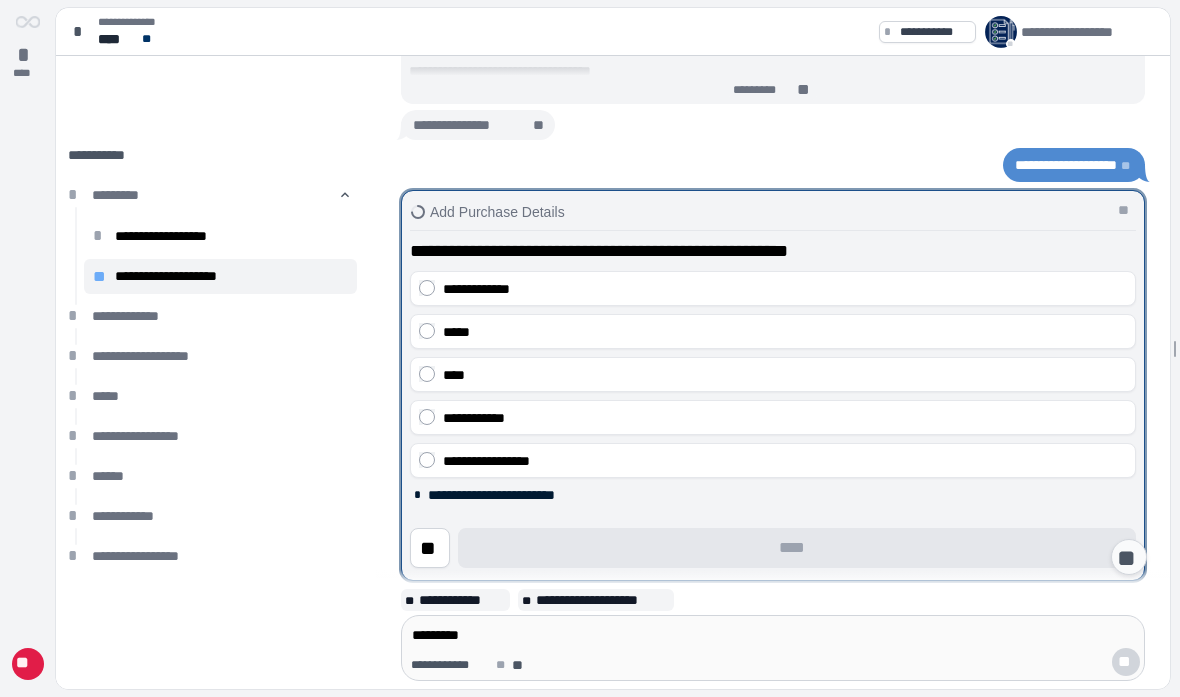 scroll, scrollTop: 421, scrollLeft: 0, axis: vertical 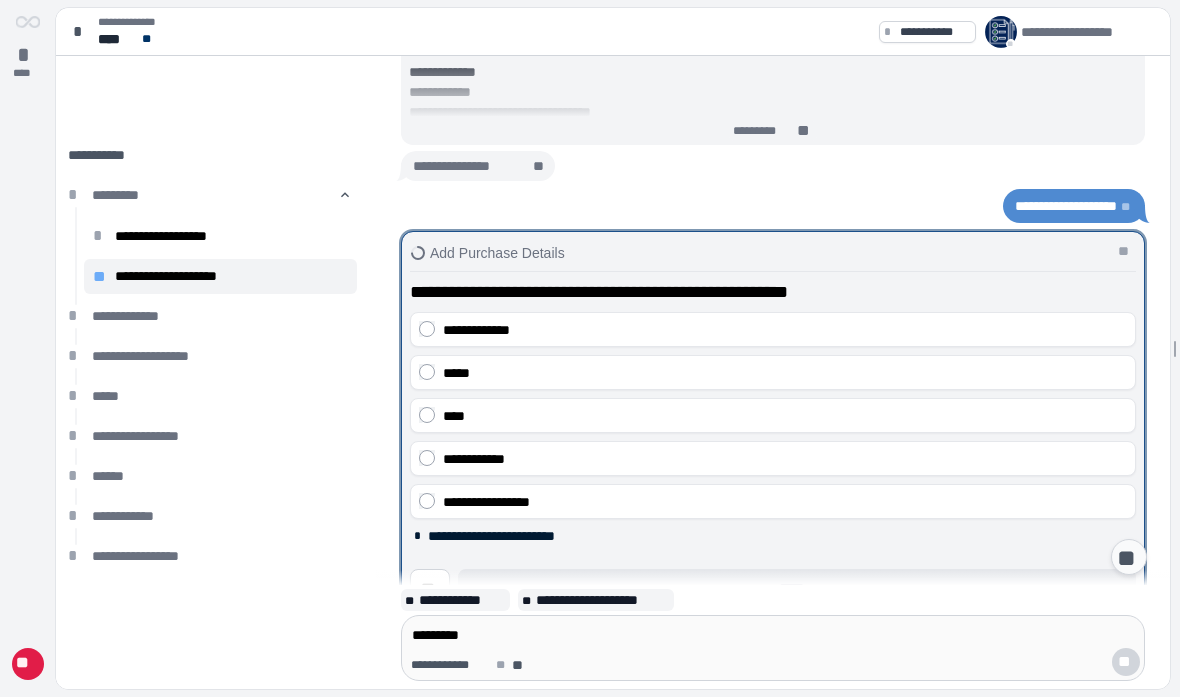 click on "**********" at bounding box center (773, 329) 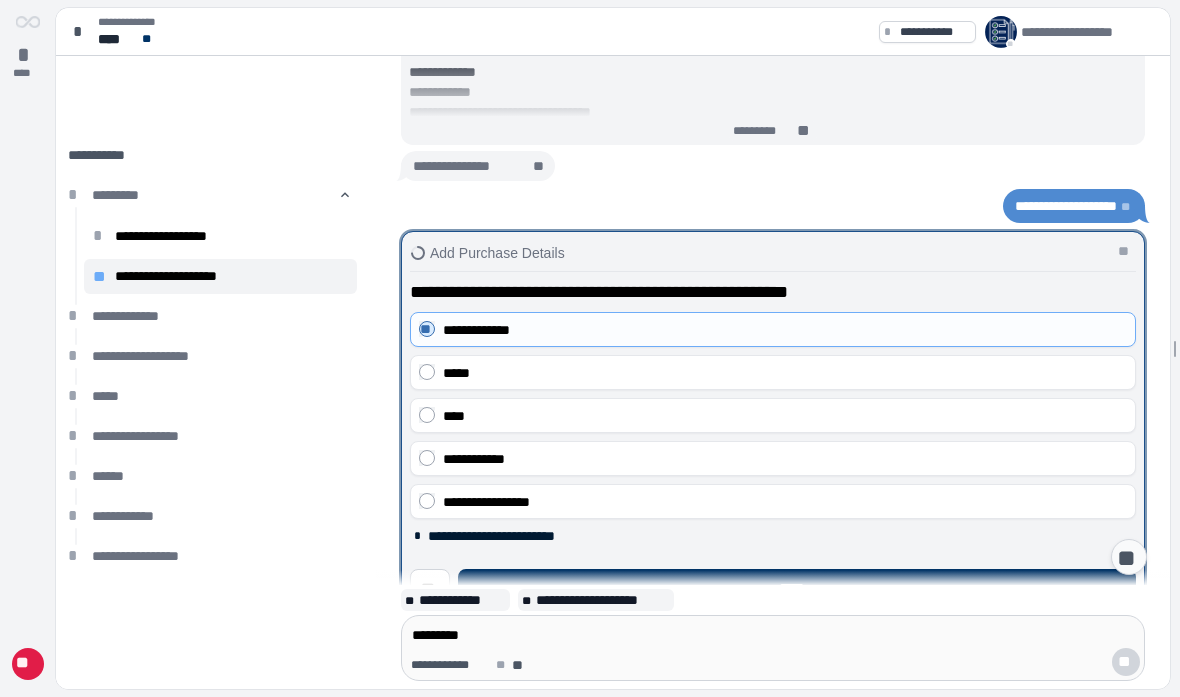 click on "****" at bounding box center [797, 589] 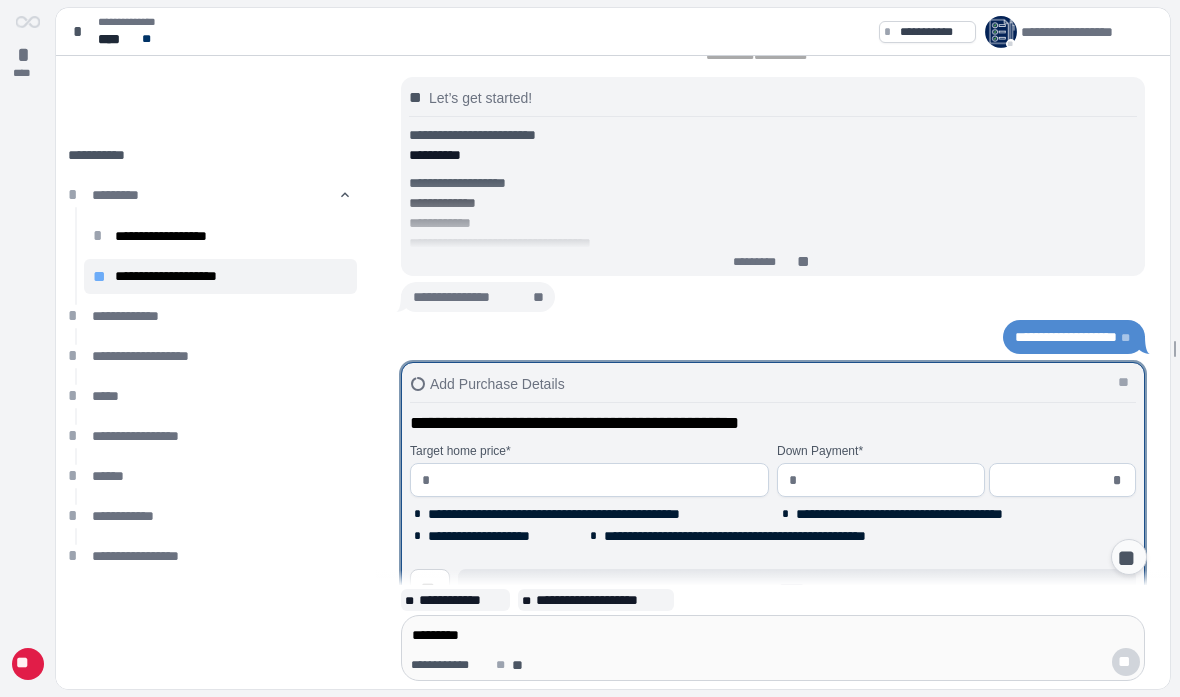 click at bounding box center [598, 480] 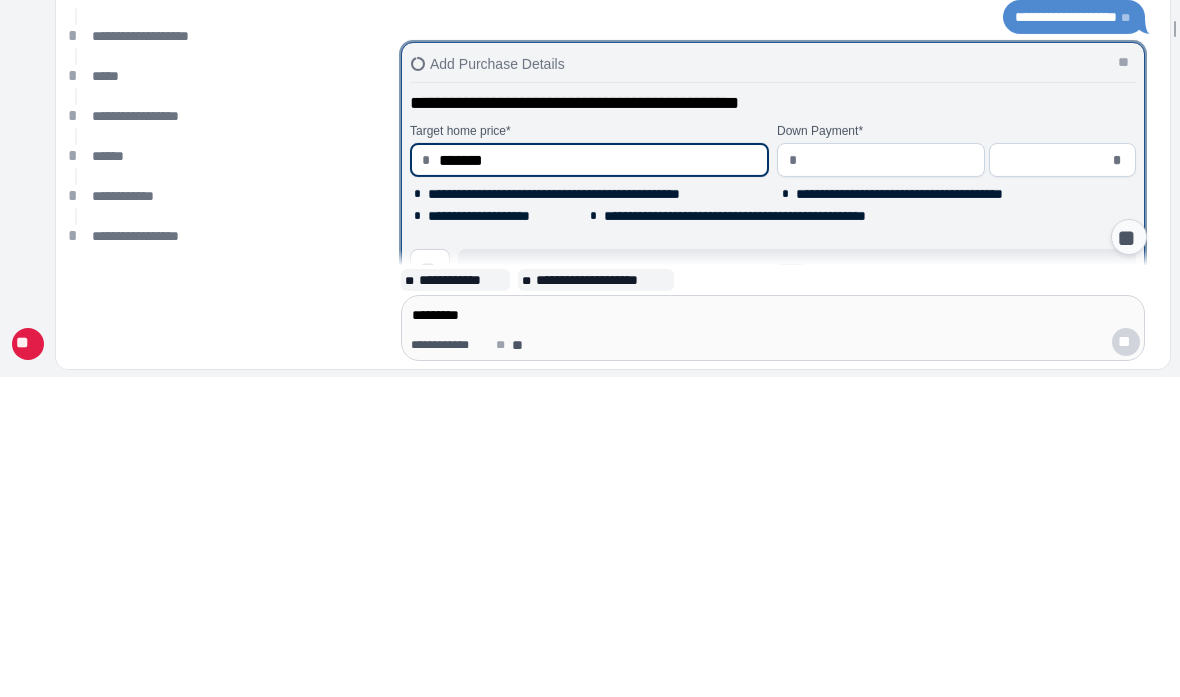 click at bounding box center [889, 480] 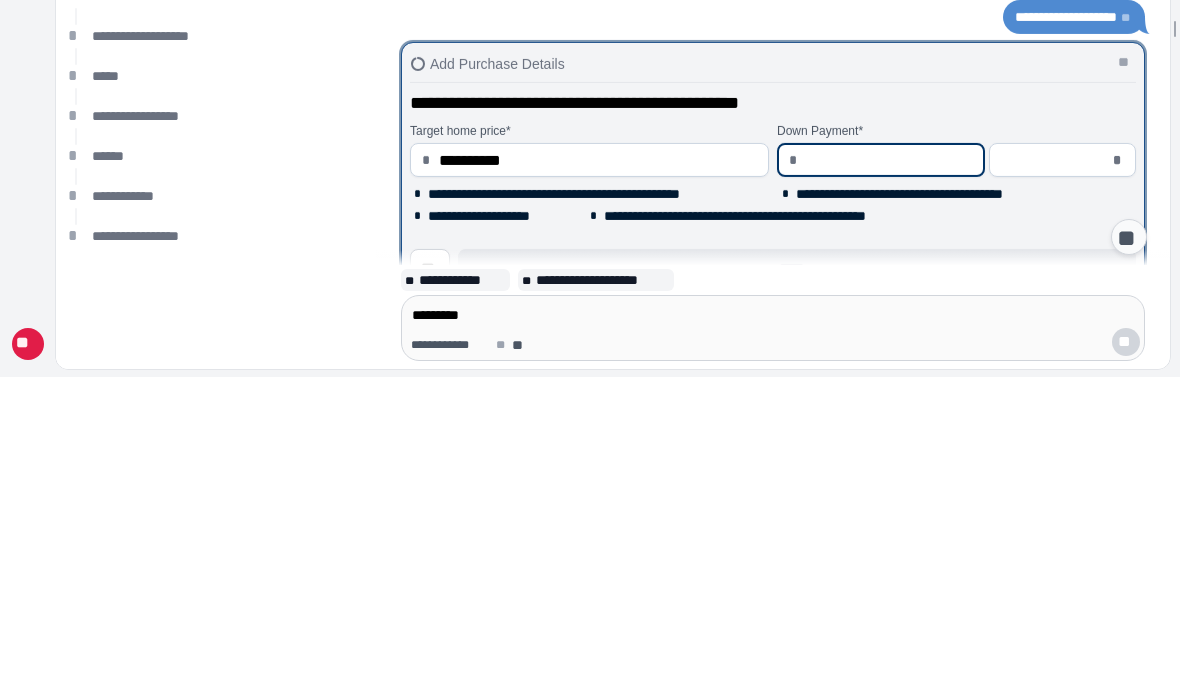 click on "******" at bounding box center (228, 476) 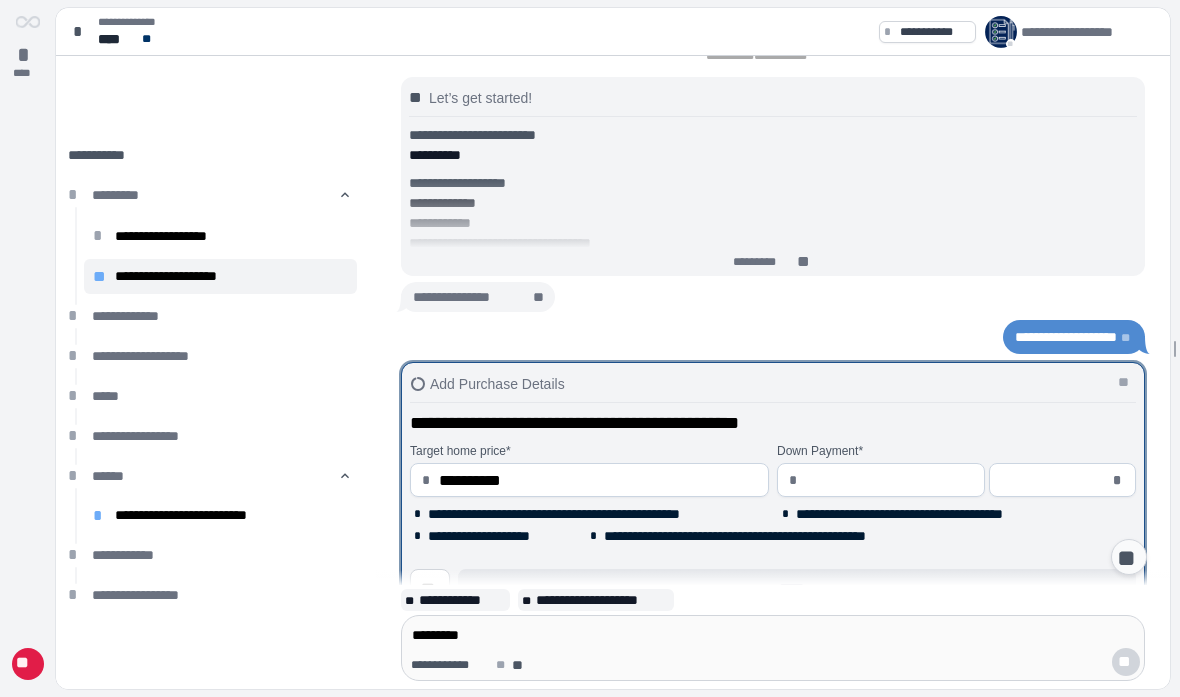 click on "*********" at bounding box center [773, 635] 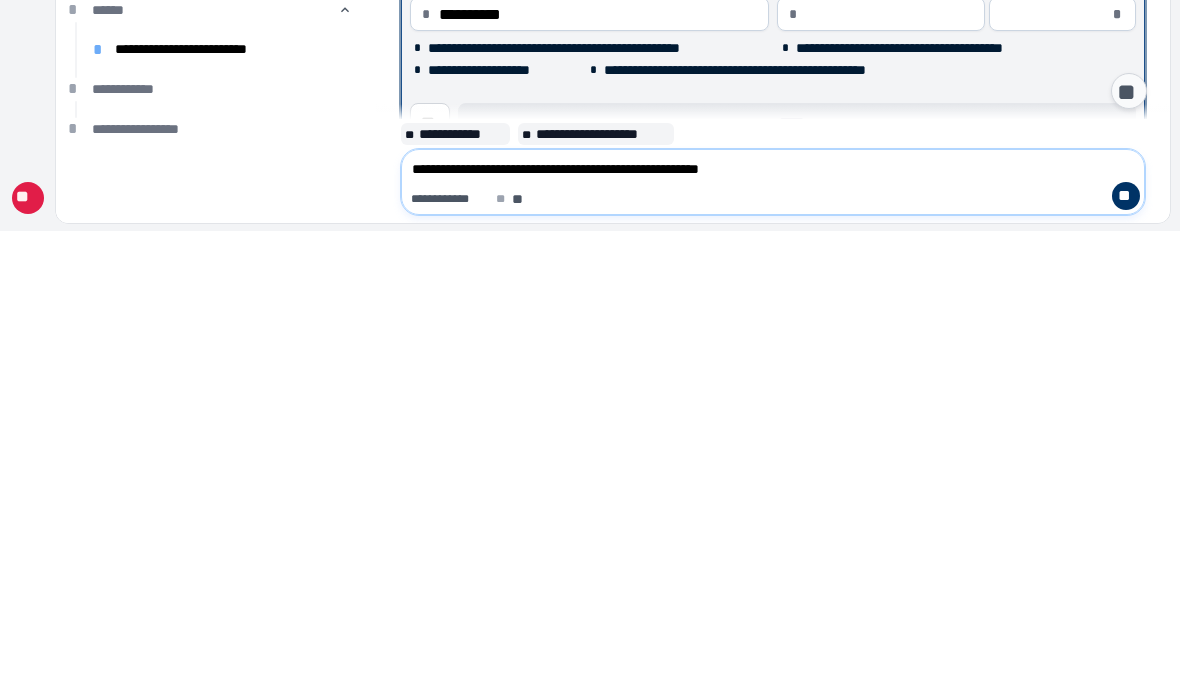 type on "**********" 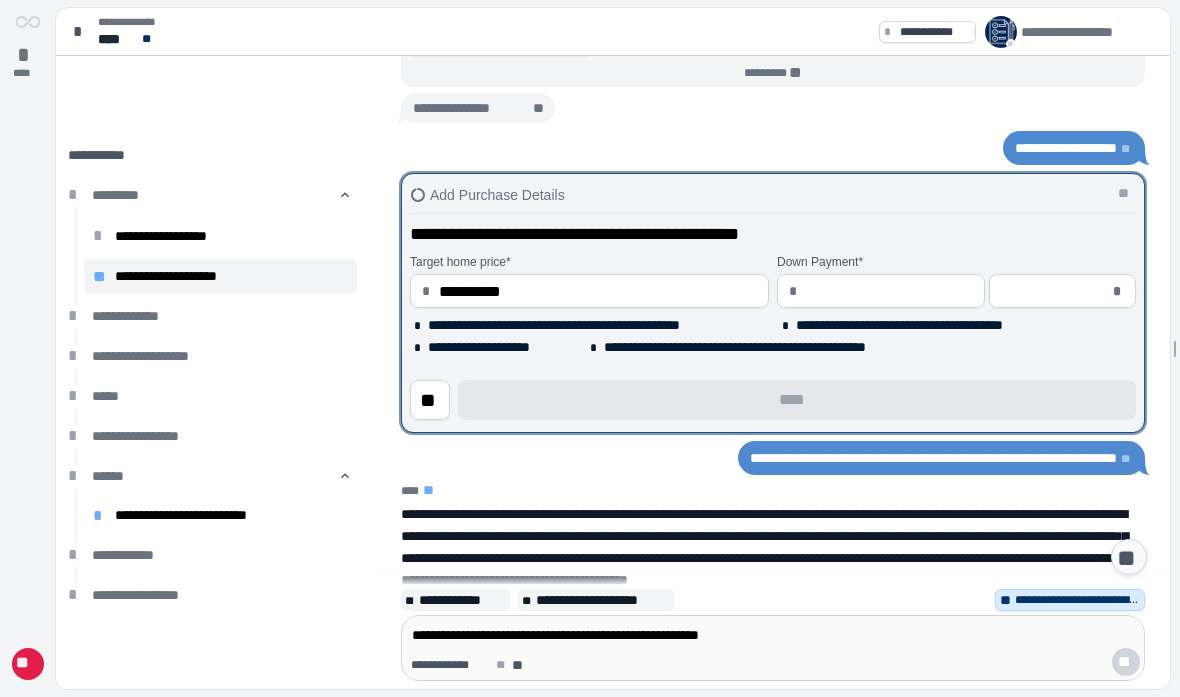 scroll, scrollTop: 0, scrollLeft: 0, axis: both 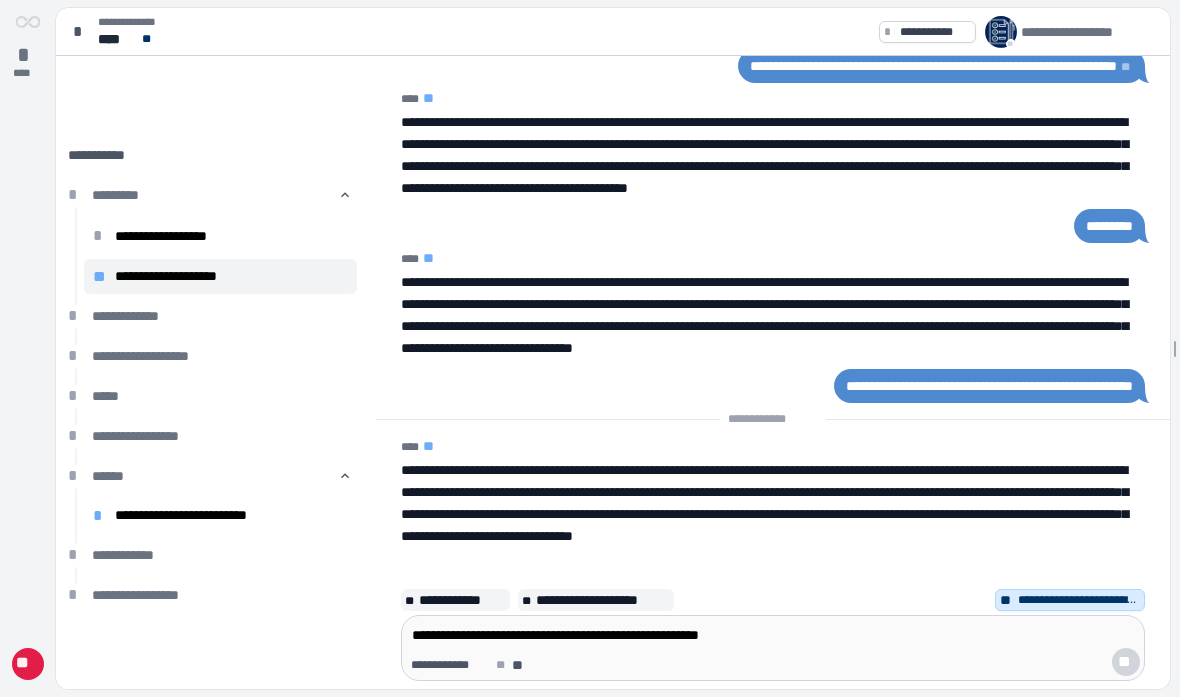 click on "**********" at bounding box center (764, 503) 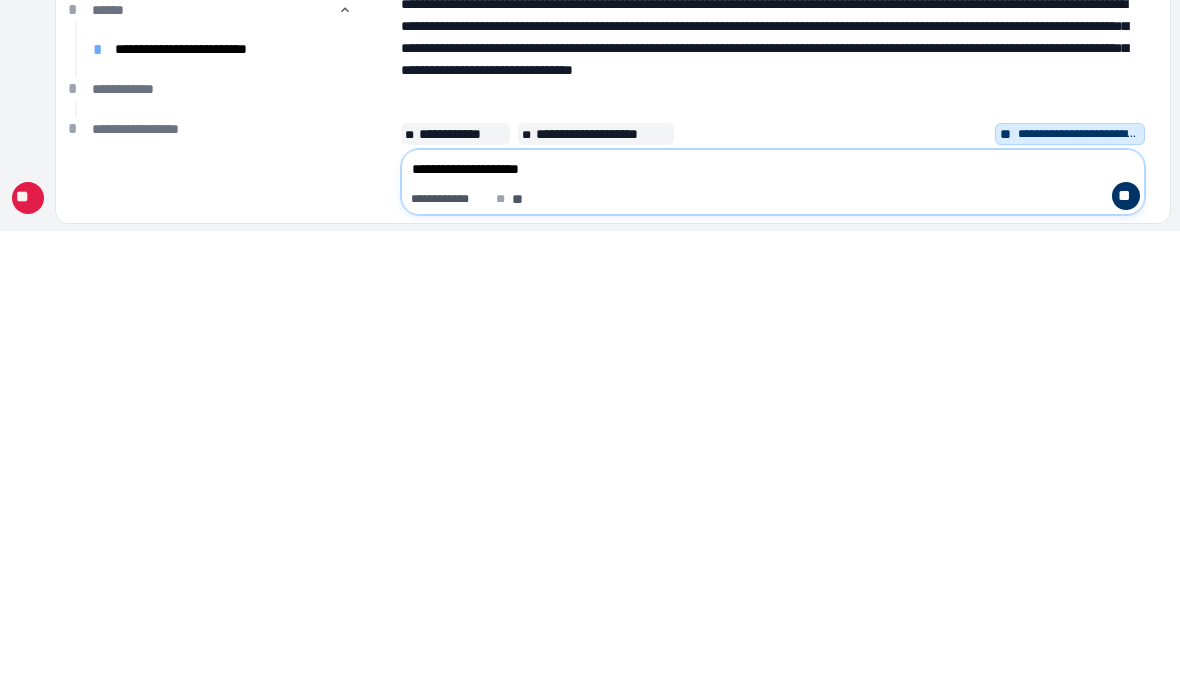 type on "**********" 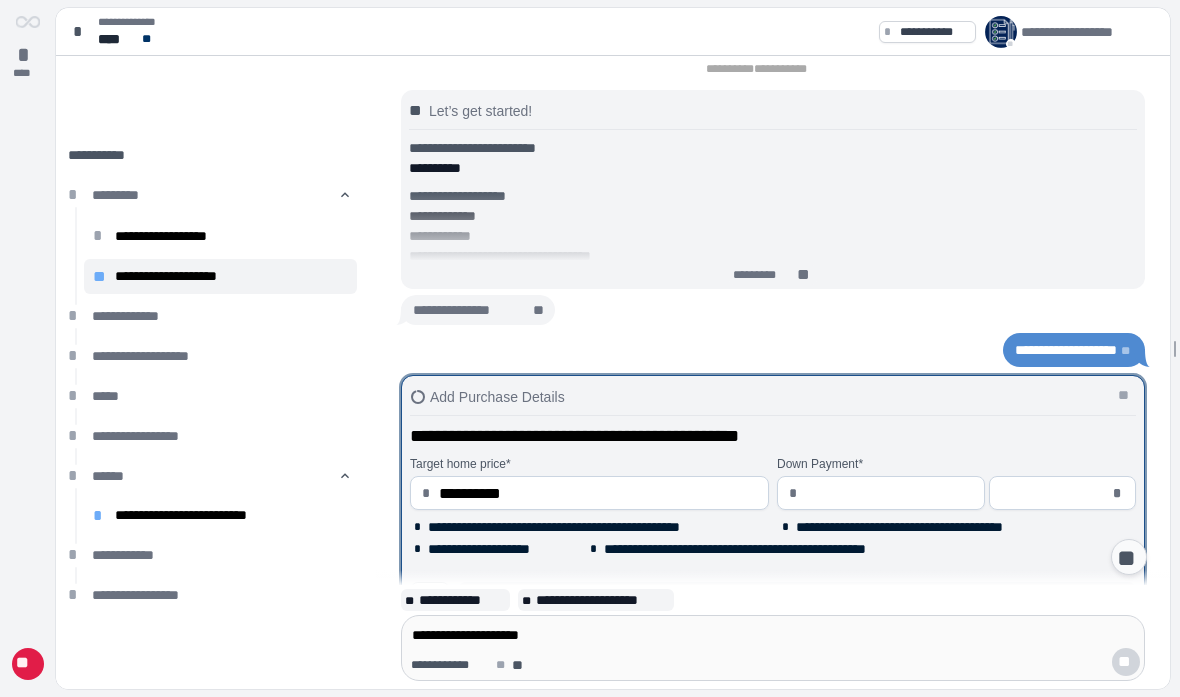 scroll, scrollTop: 840, scrollLeft: 0, axis: vertical 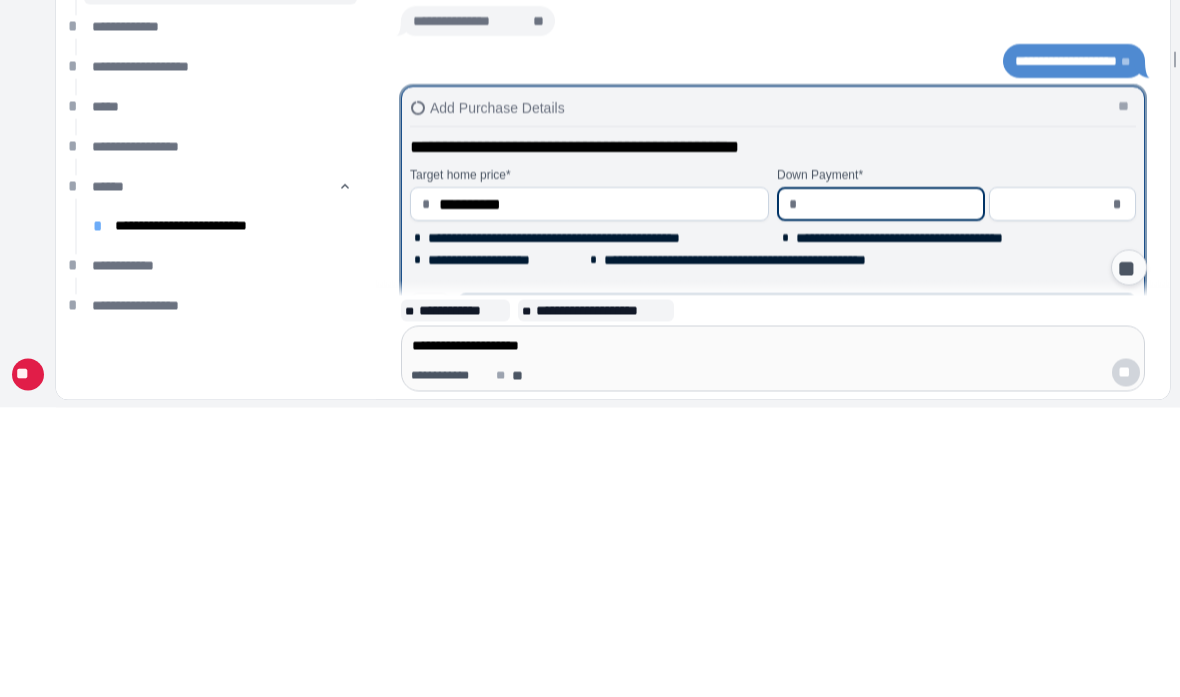 type on "*" 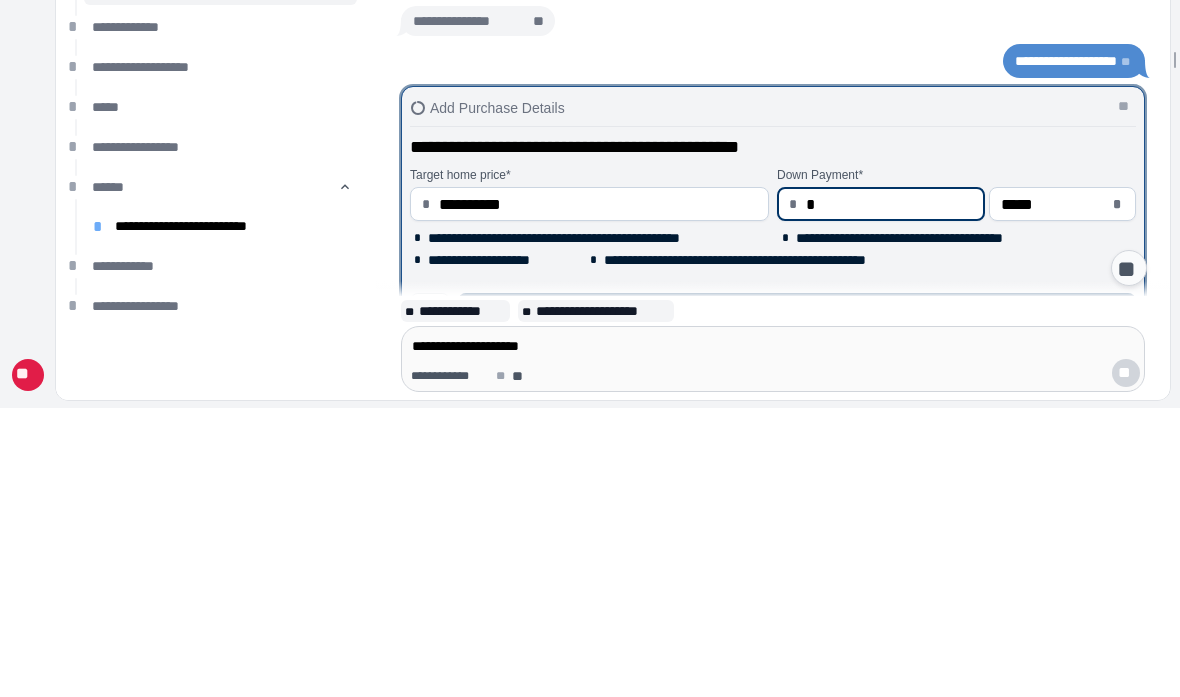 type on "**" 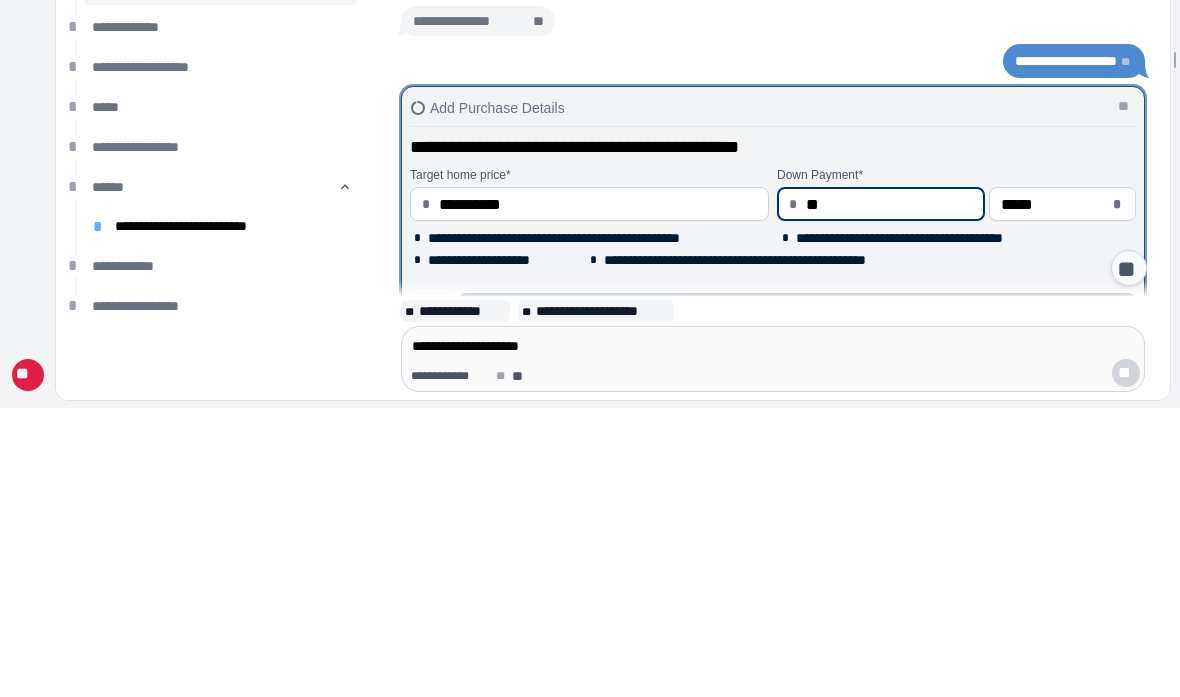 type on "*****" 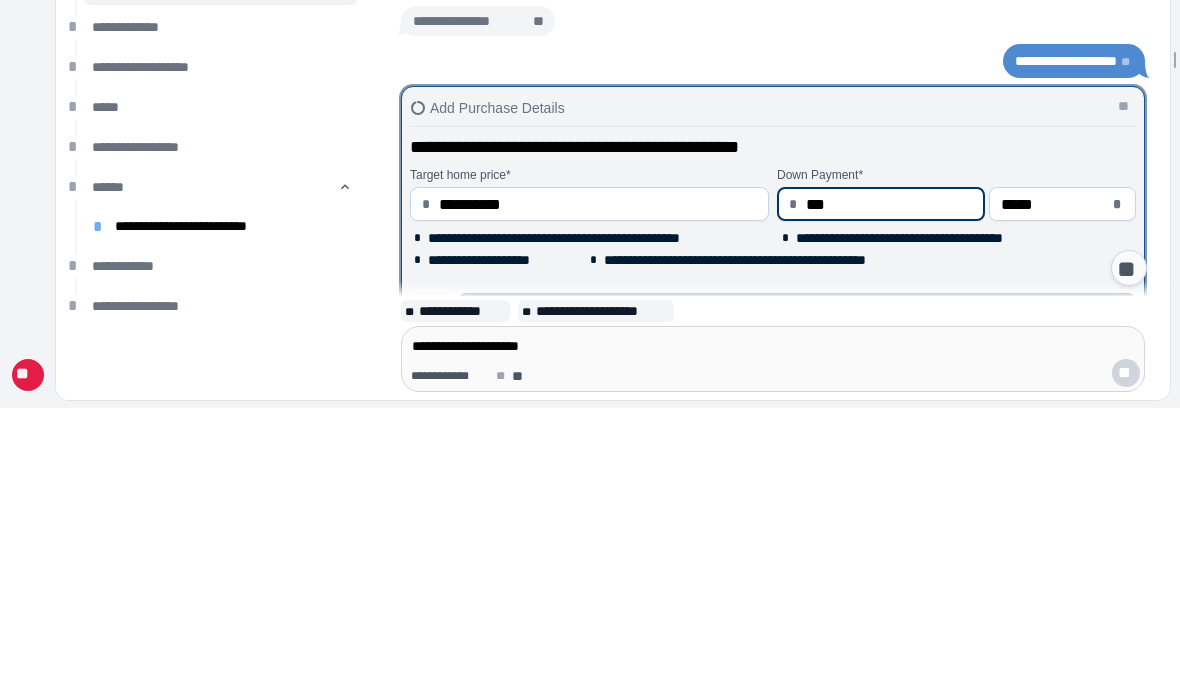 type on "*****" 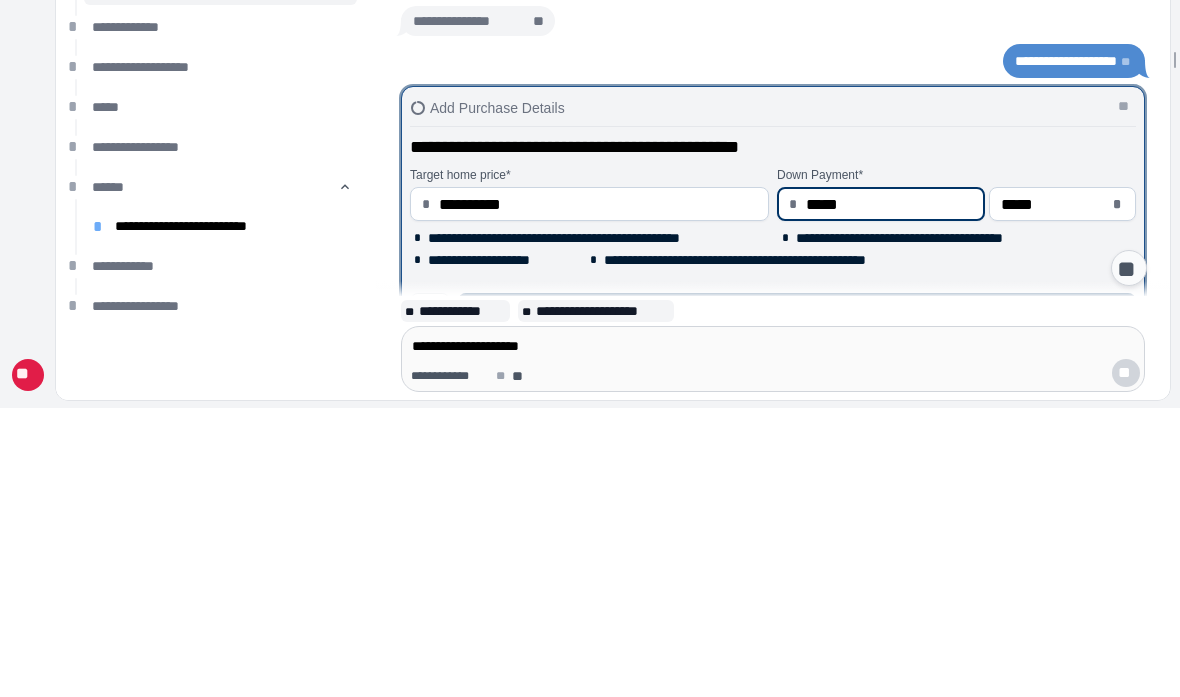 click on "****" at bounding box center (797, 602) 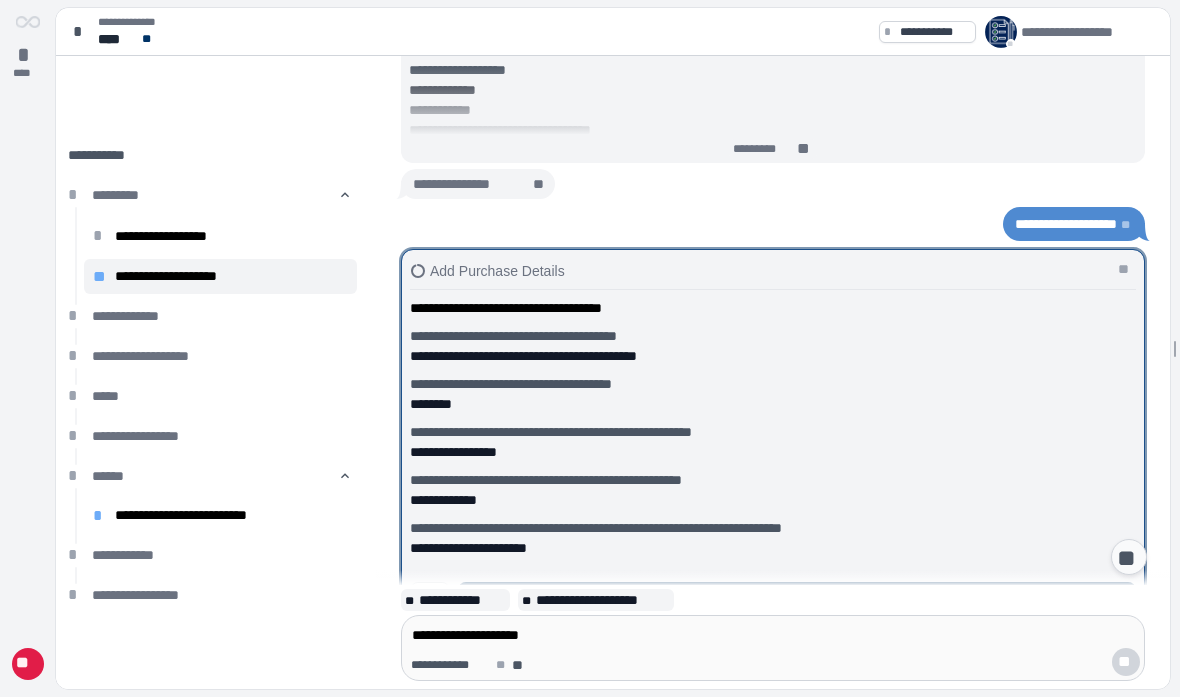 click on "**********" at bounding box center [797, 602] 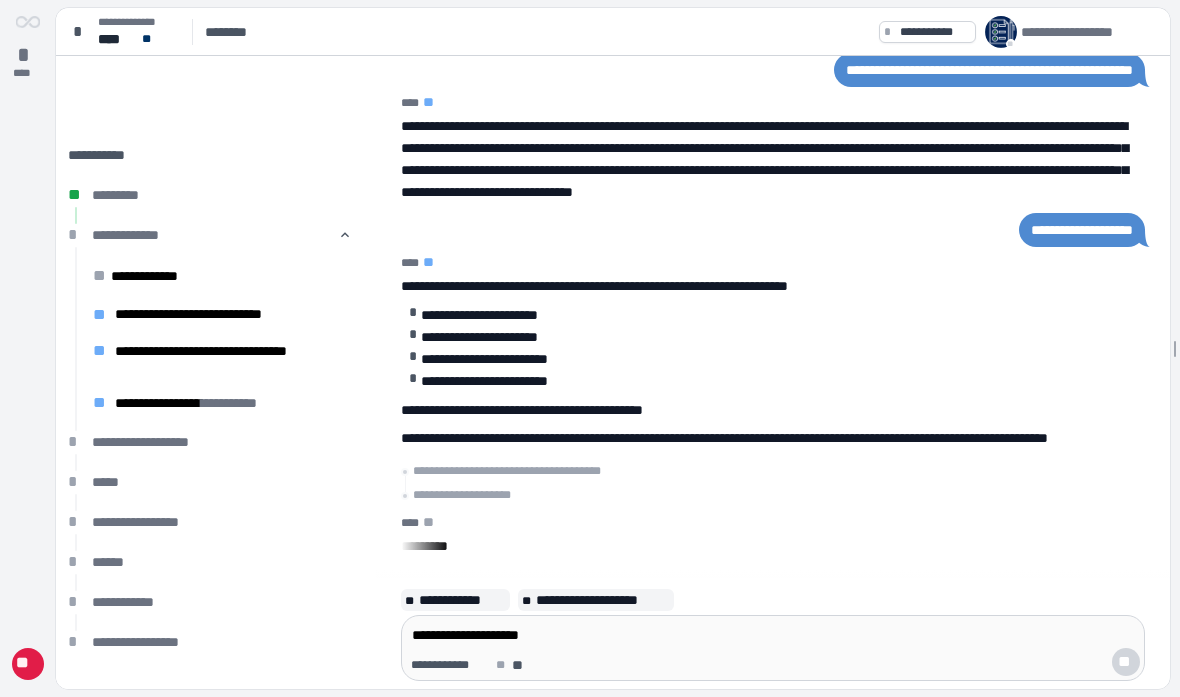 scroll, scrollTop: 0, scrollLeft: 0, axis: both 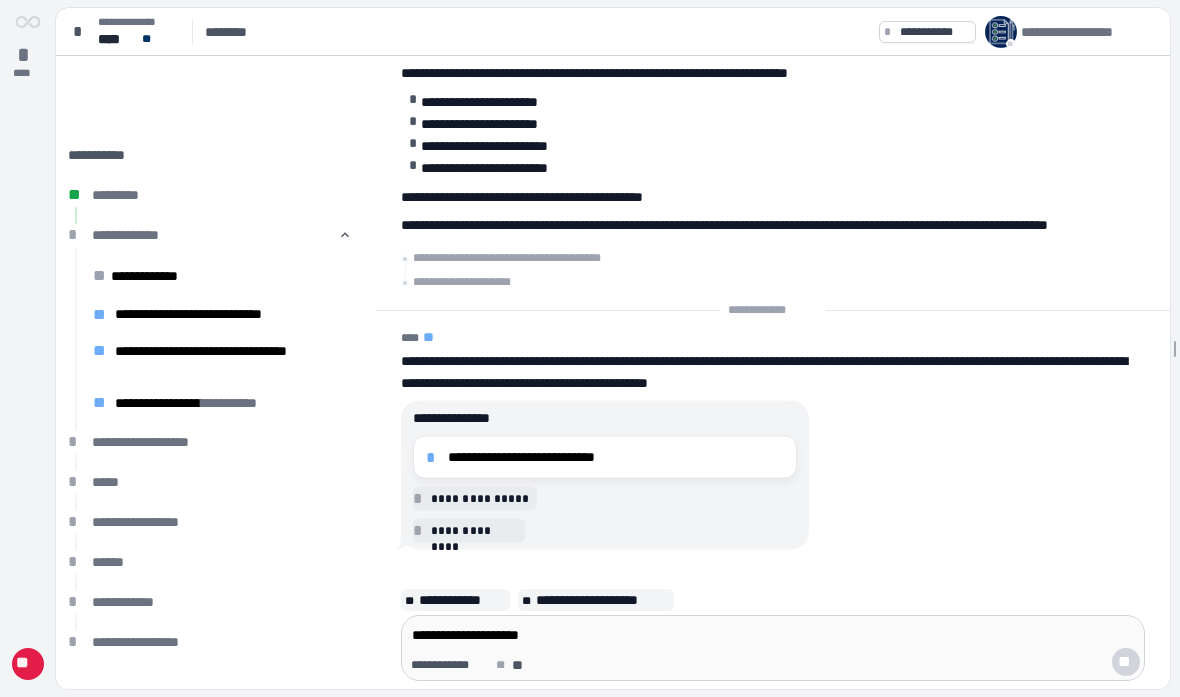 click on "**********" at bounding box center (616, 457) 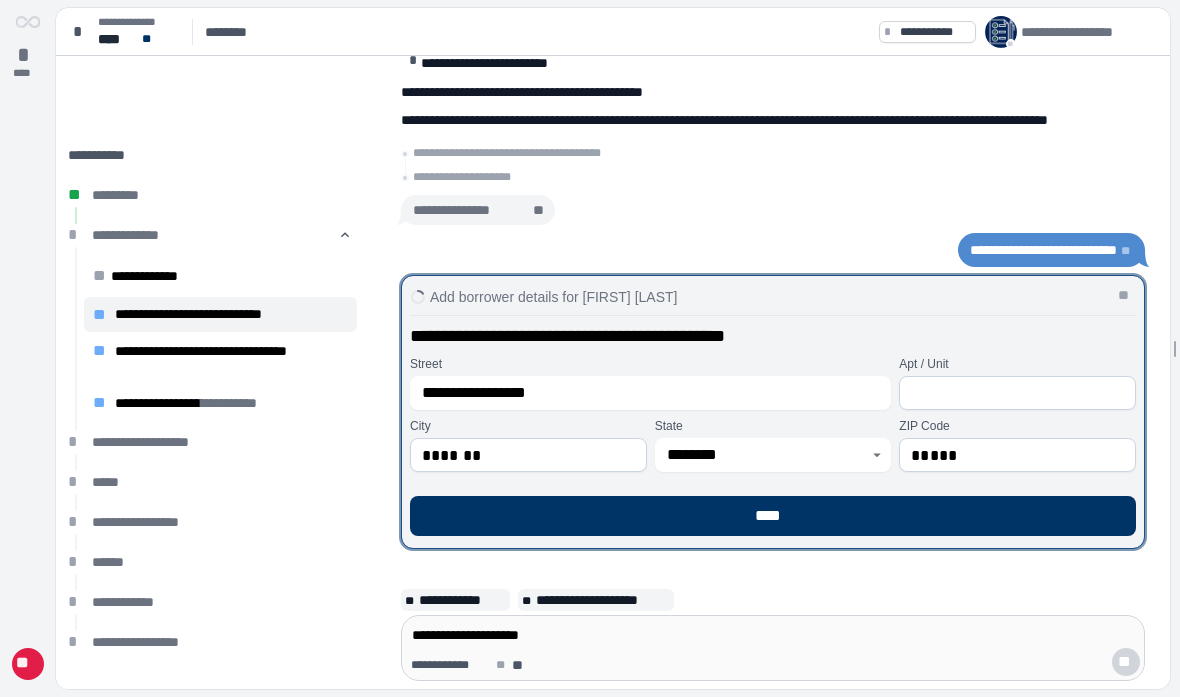 click on "****" at bounding box center [773, 516] 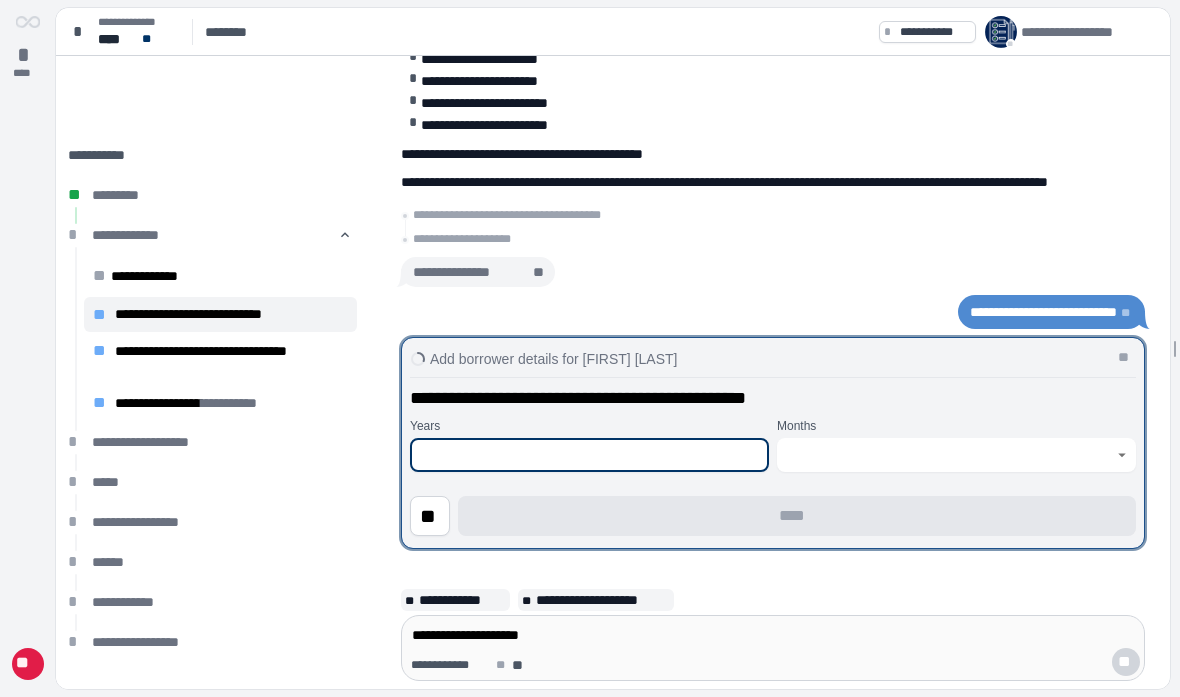 click at bounding box center (589, 455) 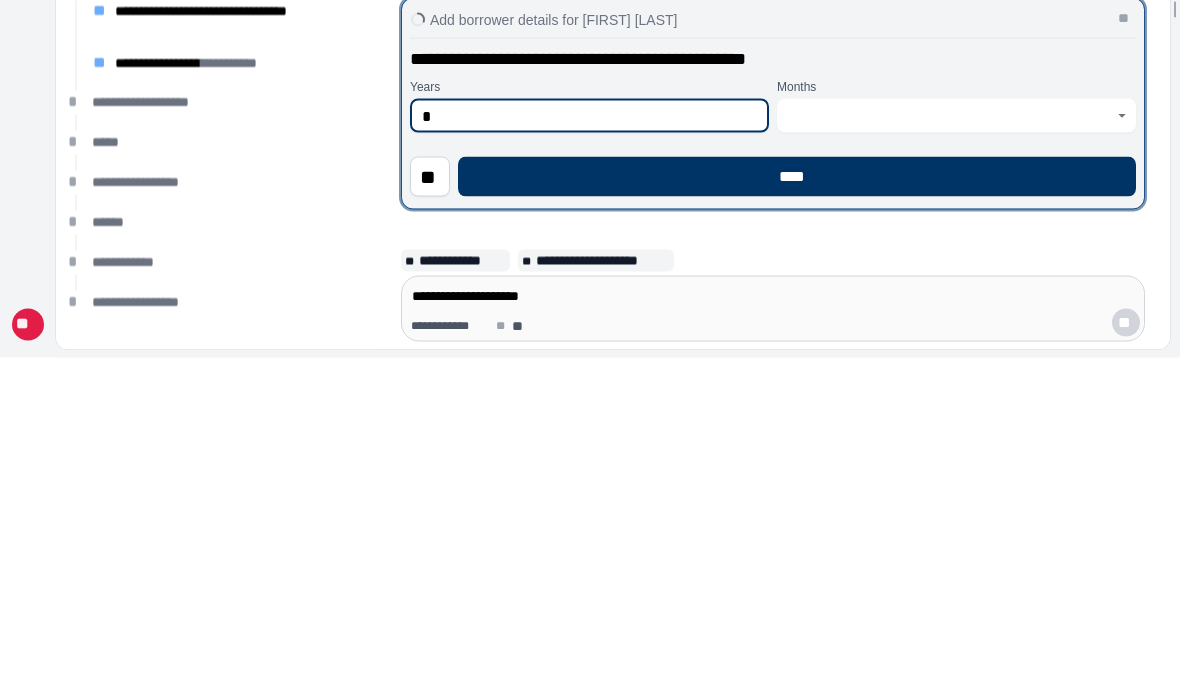 type on "*" 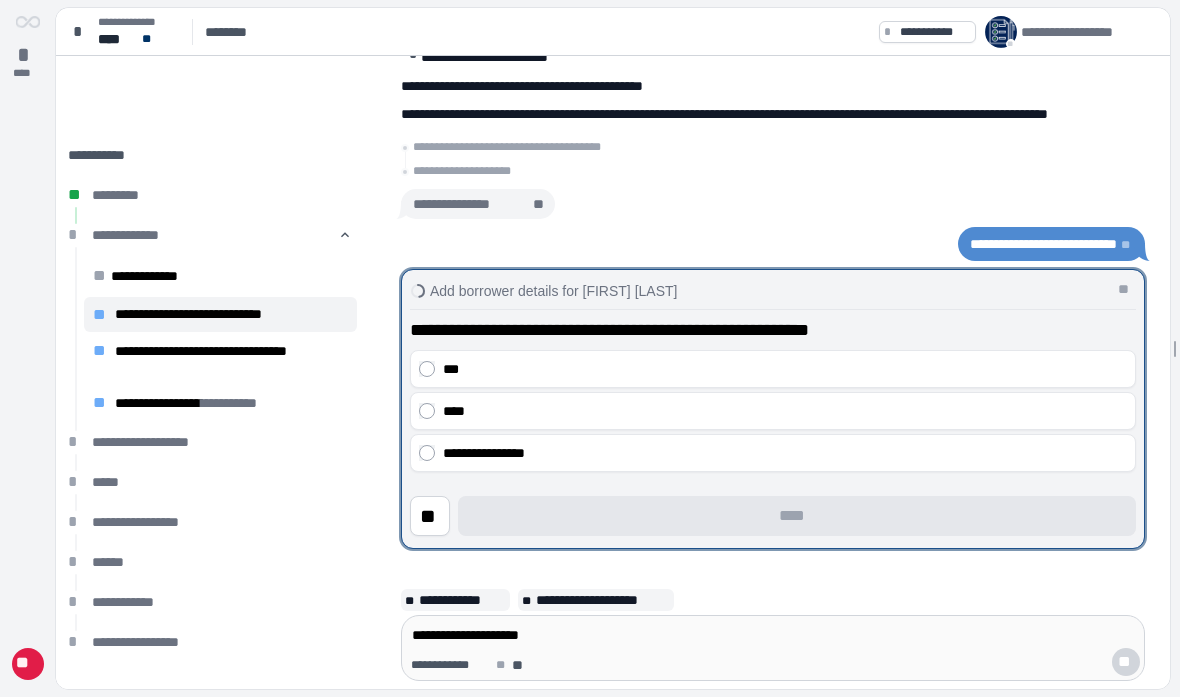 click on "****" at bounding box center (785, 411) 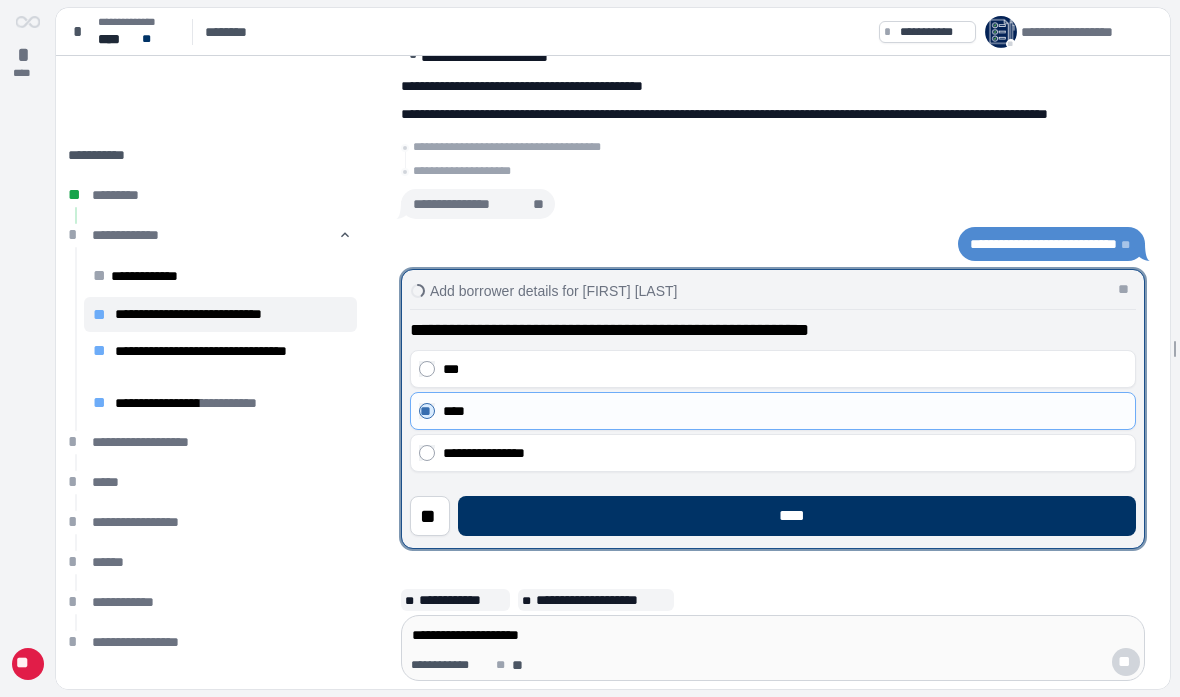 click on "****" at bounding box center (797, 516) 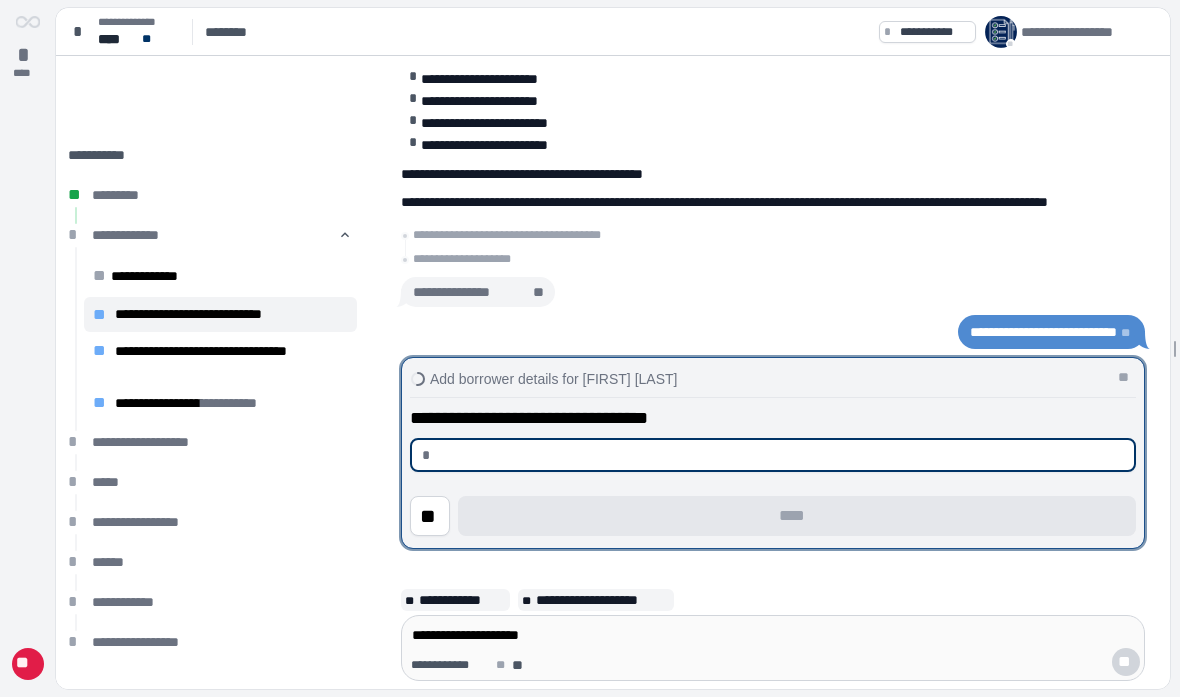 click at bounding box center (781, 455) 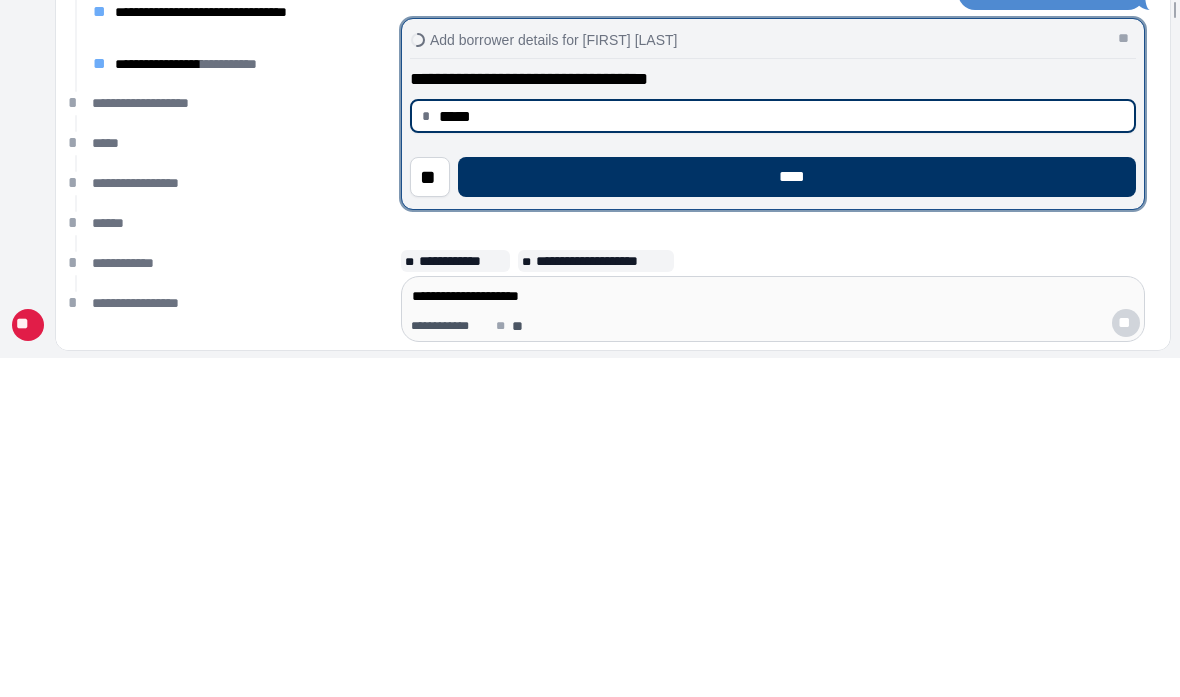 click on "****" at bounding box center (797, 516) 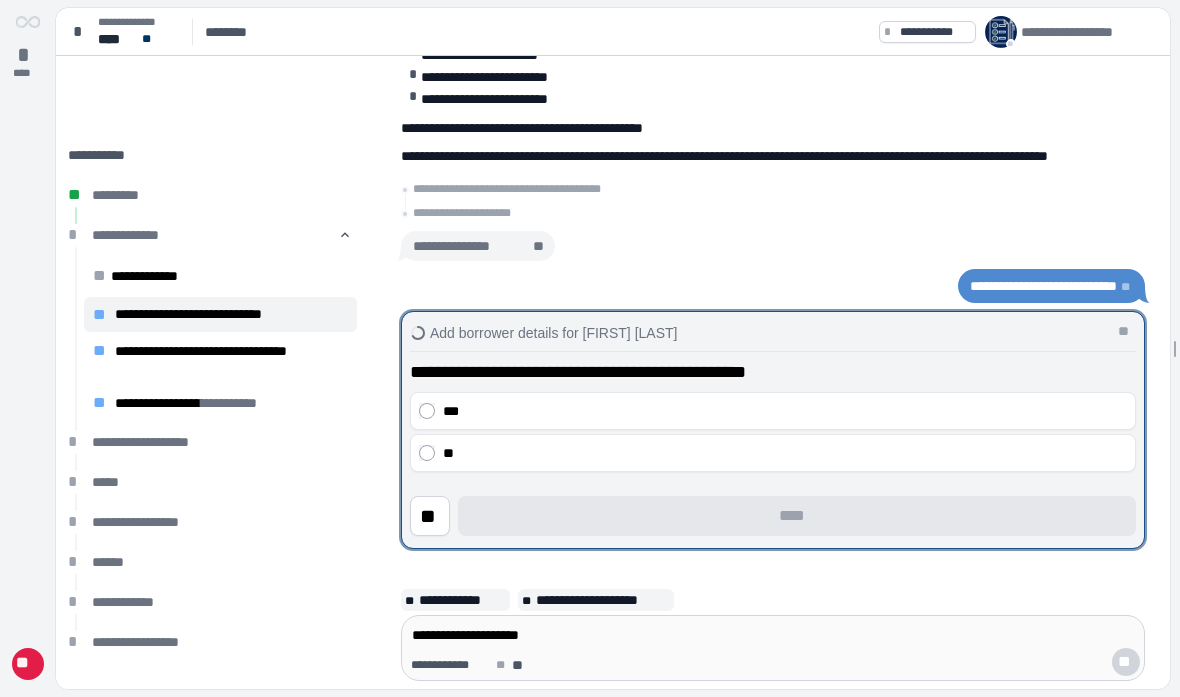 click on "**" at bounding box center [785, 453] 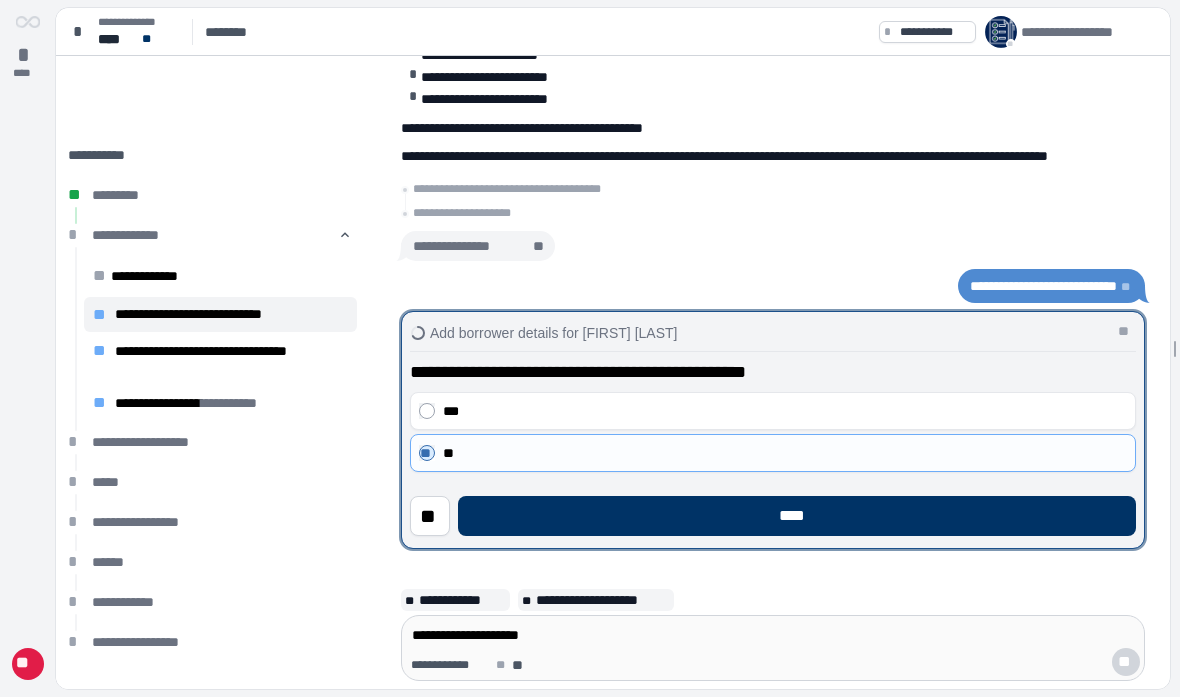 click on "****" at bounding box center [797, 516] 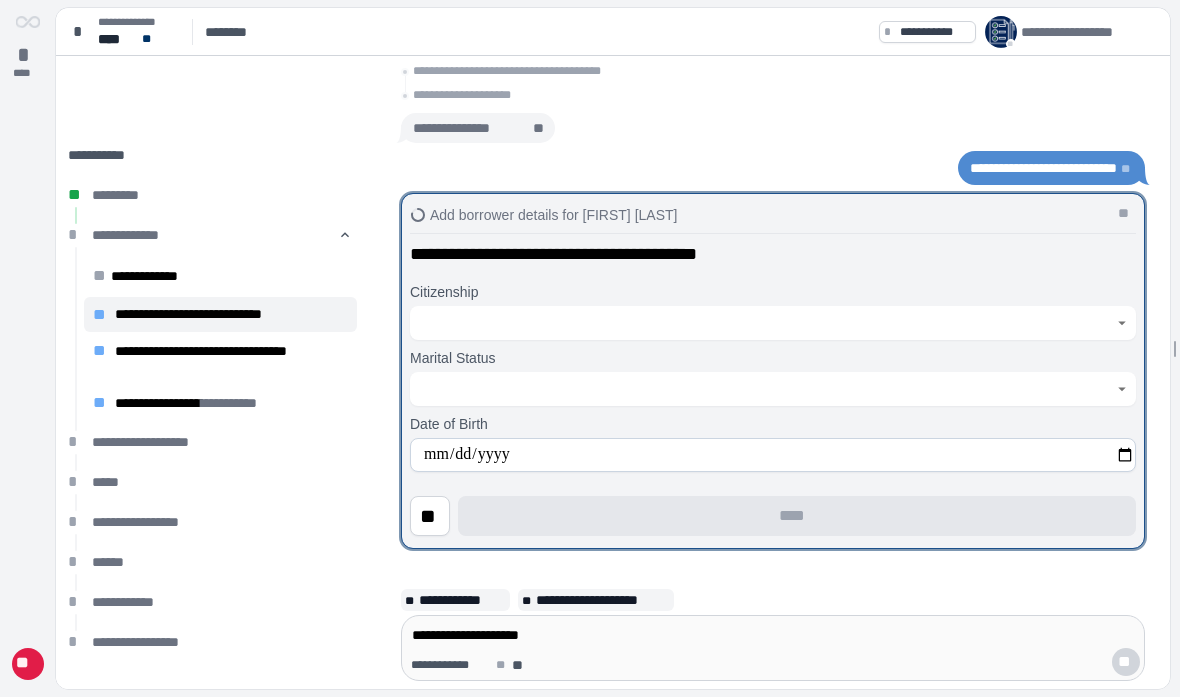 click at bounding box center [762, 323] 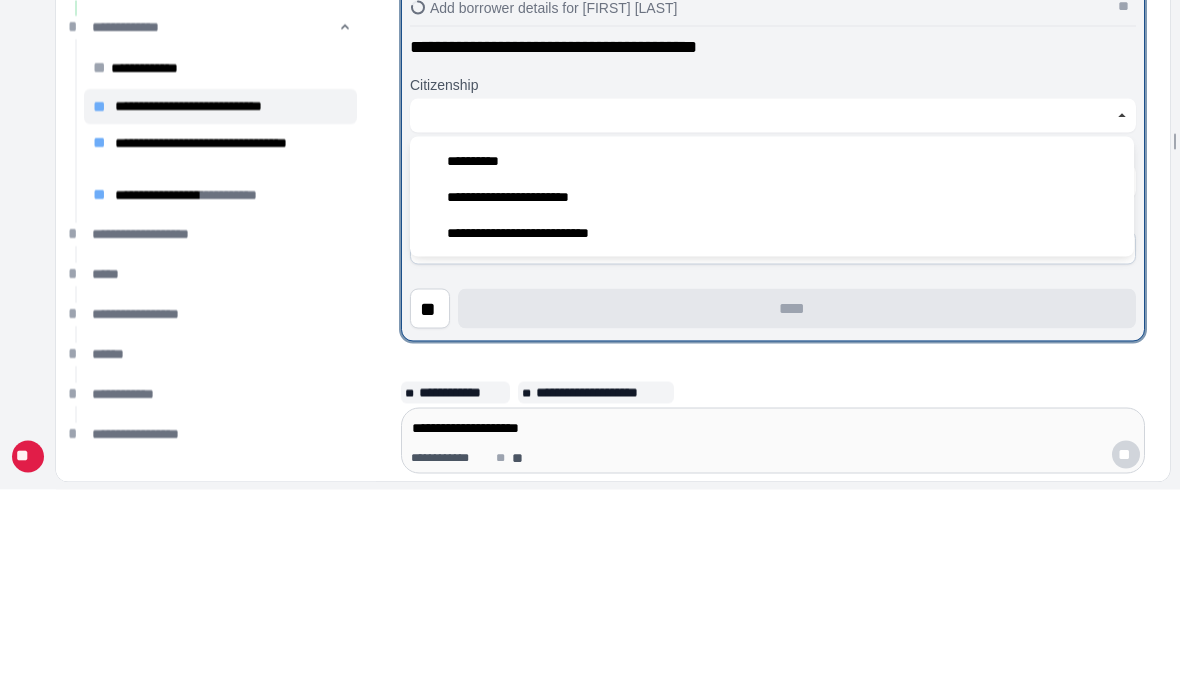 click on "**********" at bounding box center (772, 368) 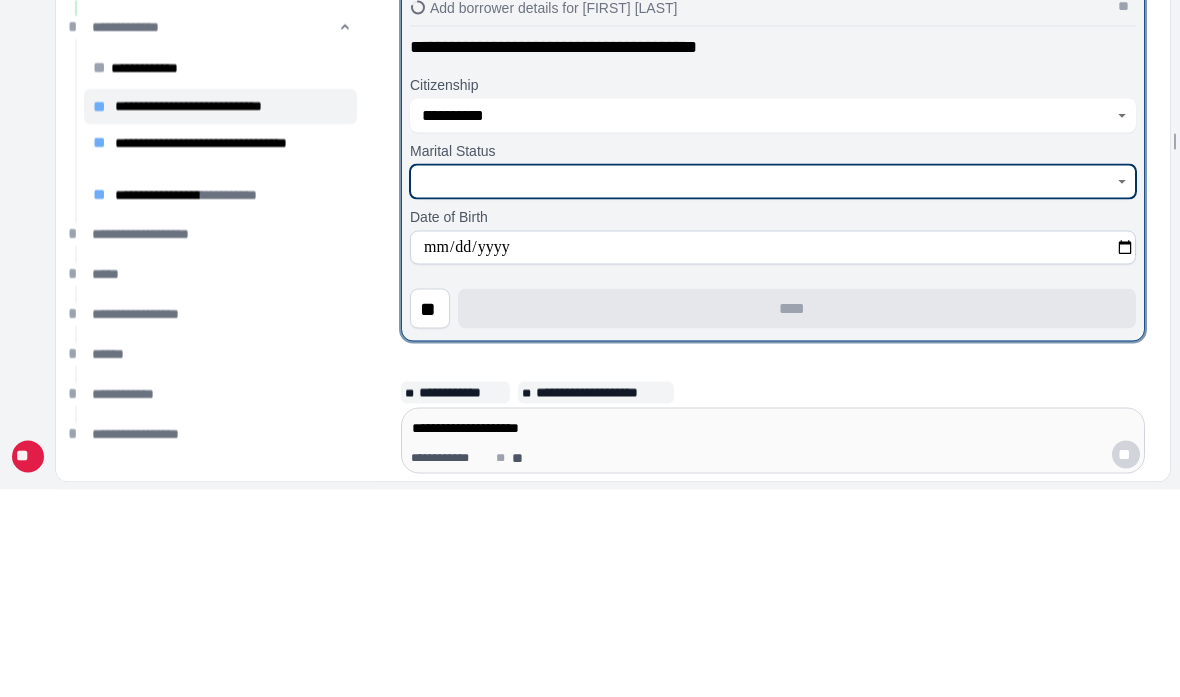 click at bounding box center [762, 389] 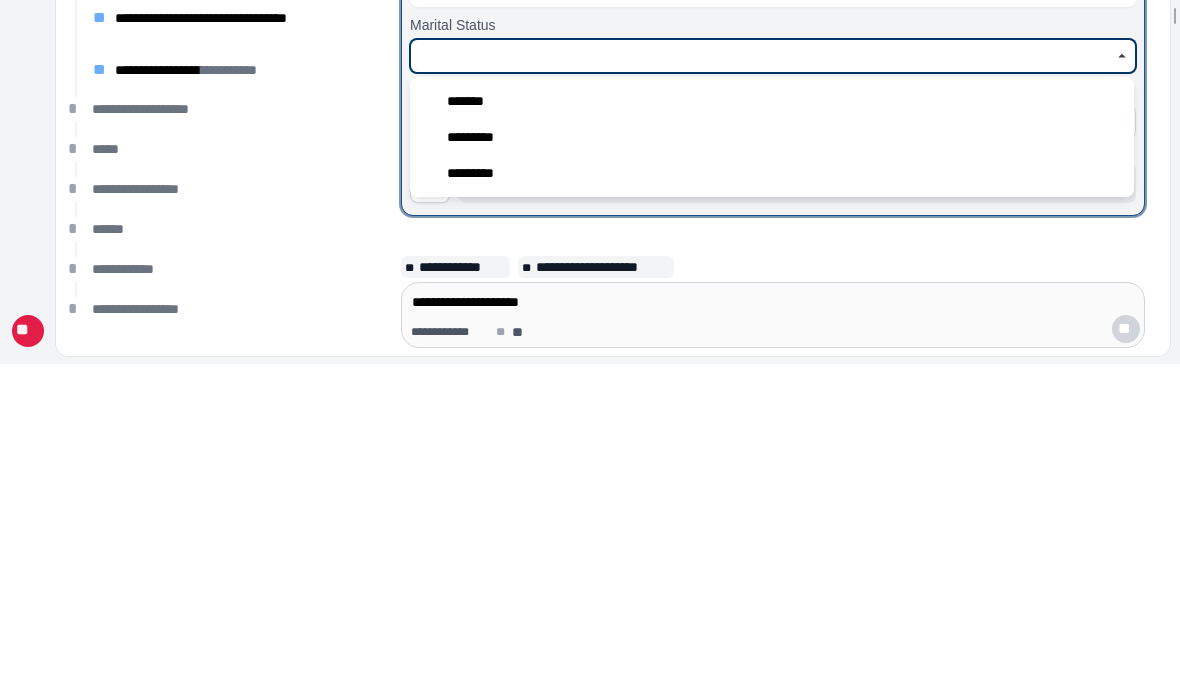 click on "*********" at bounding box center (482, 470) 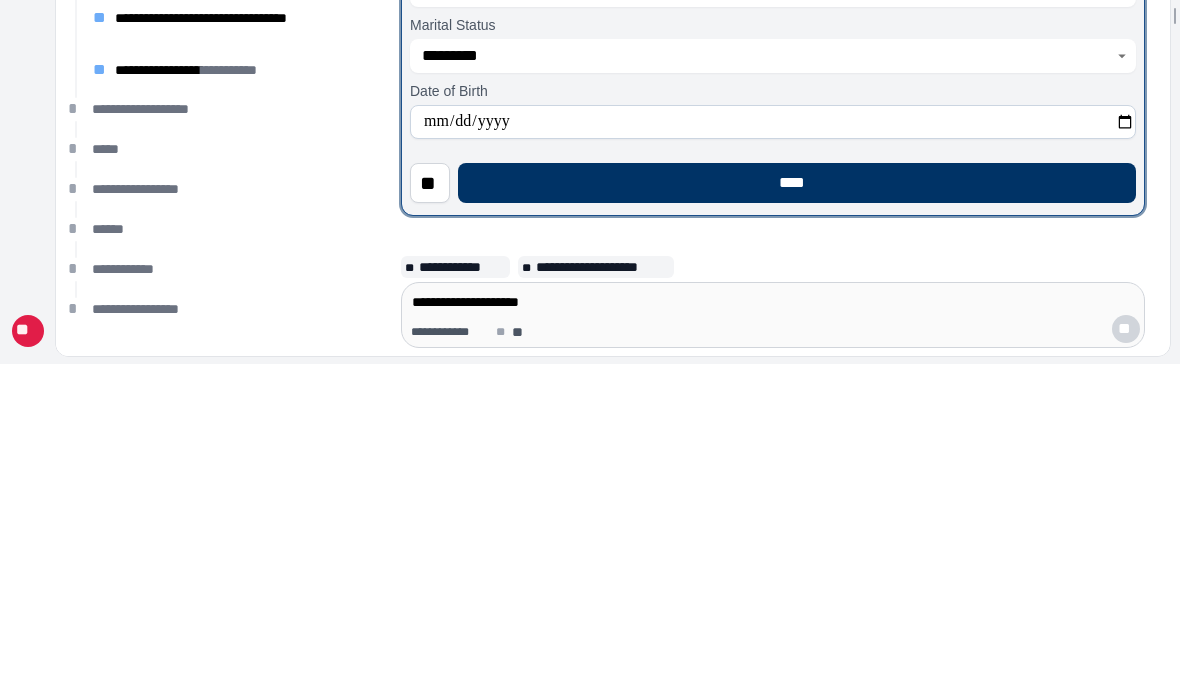 click on "****" at bounding box center [797, 516] 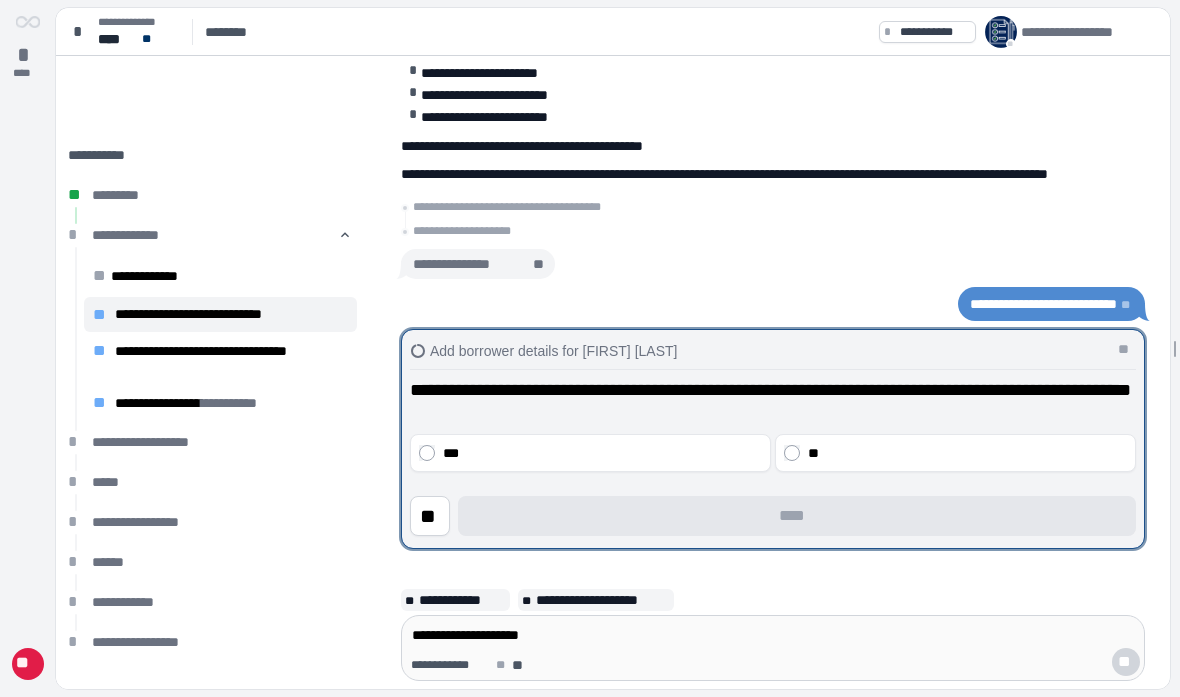 click on "**" at bounding box center (967, 453) 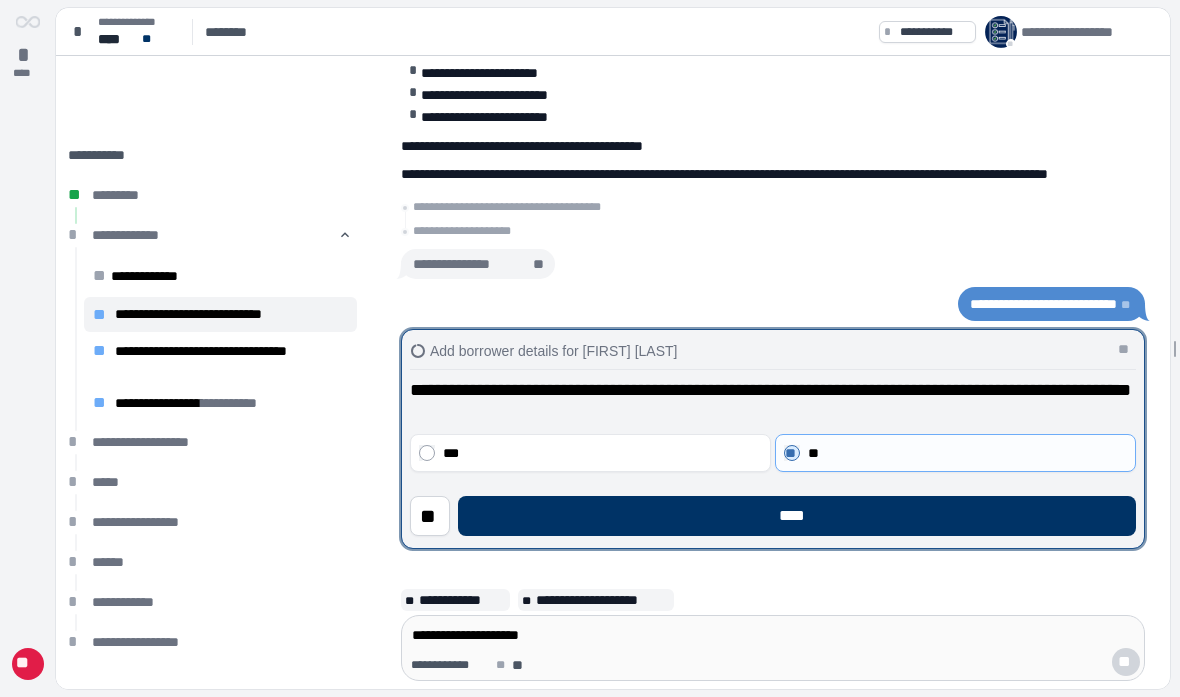 click on "****" at bounding box center [797, 516] 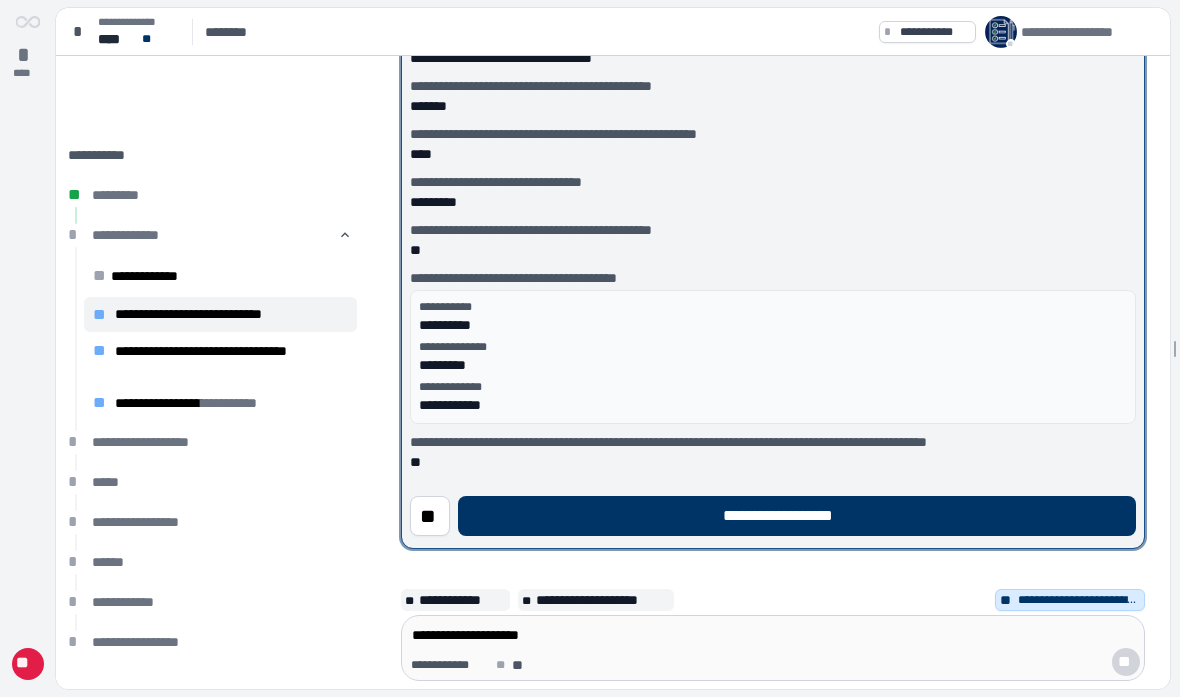 click on "**********" at bounding box center [797, 516] 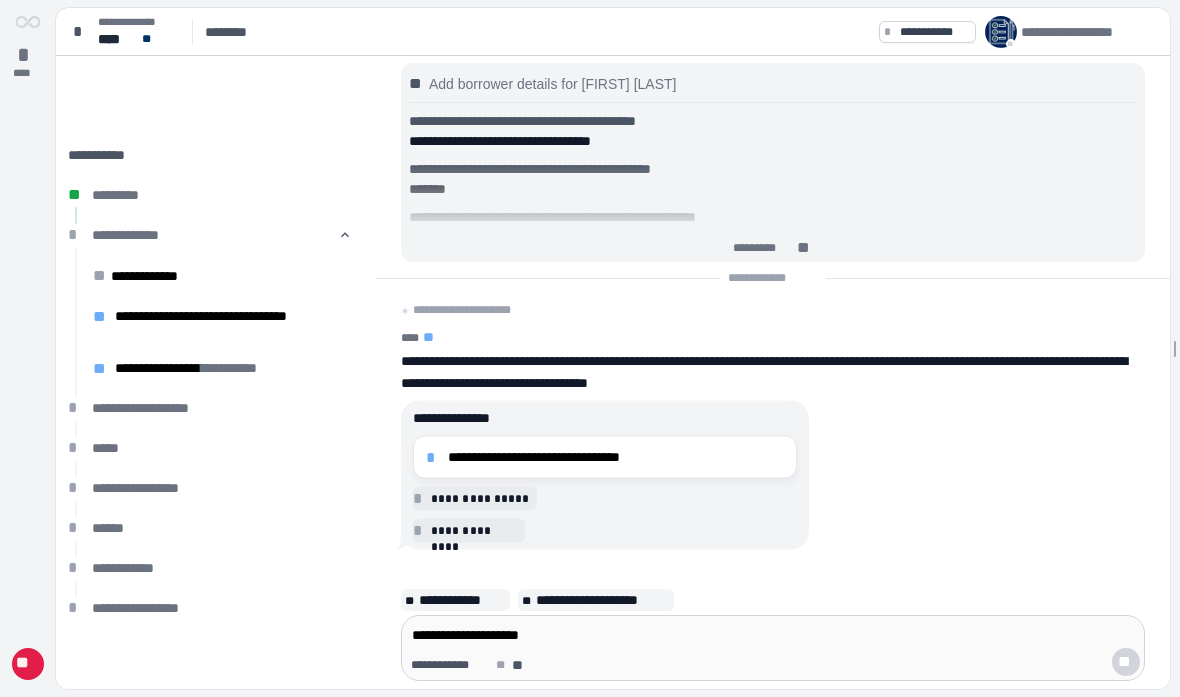 click on "**********" at bounding box center (605, 457) 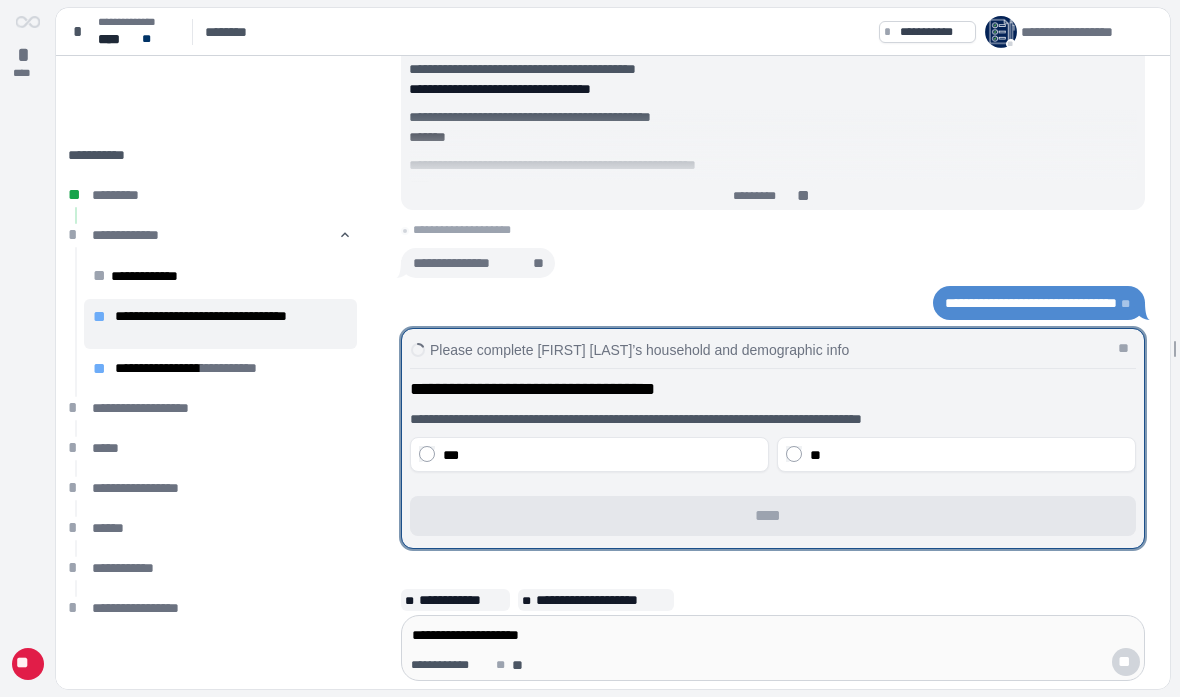 click on "***" at bounding box center (601, 455) 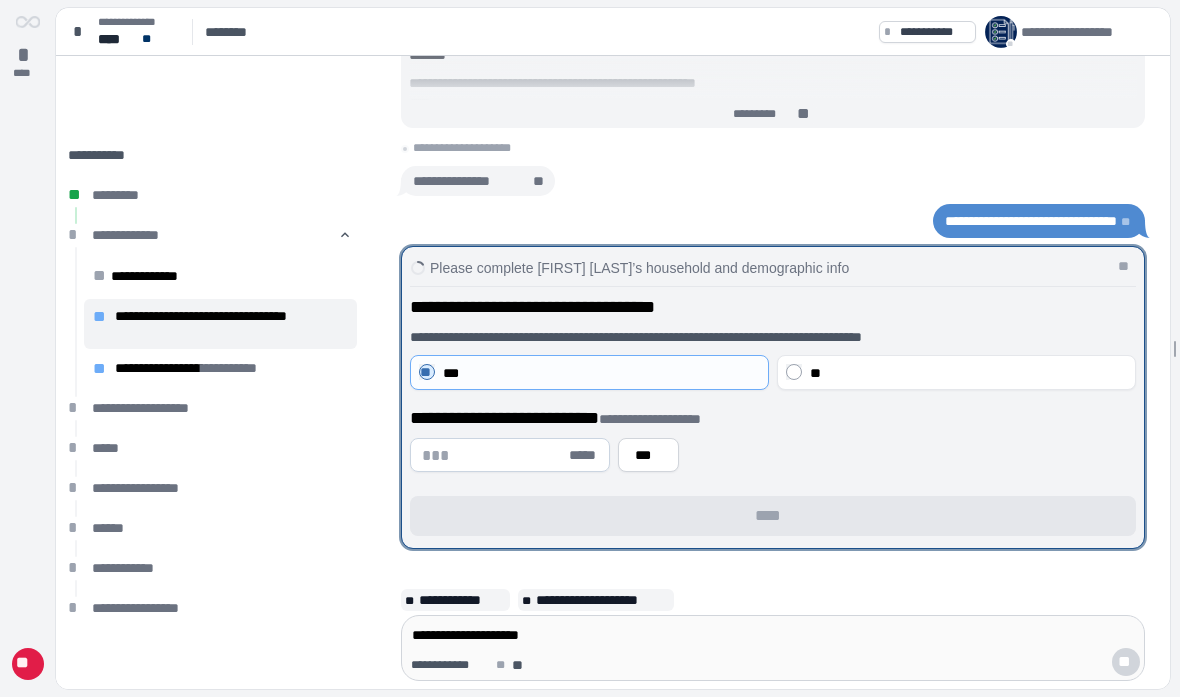 click at bounding box center (493, 455) 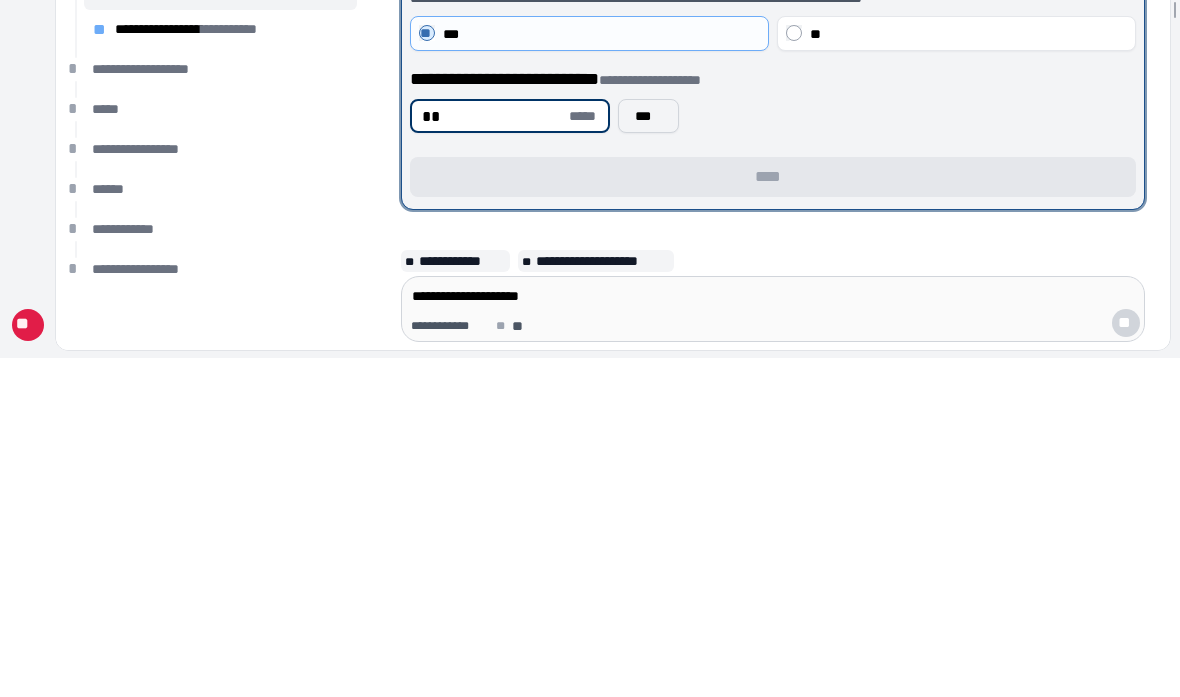 type on "**" 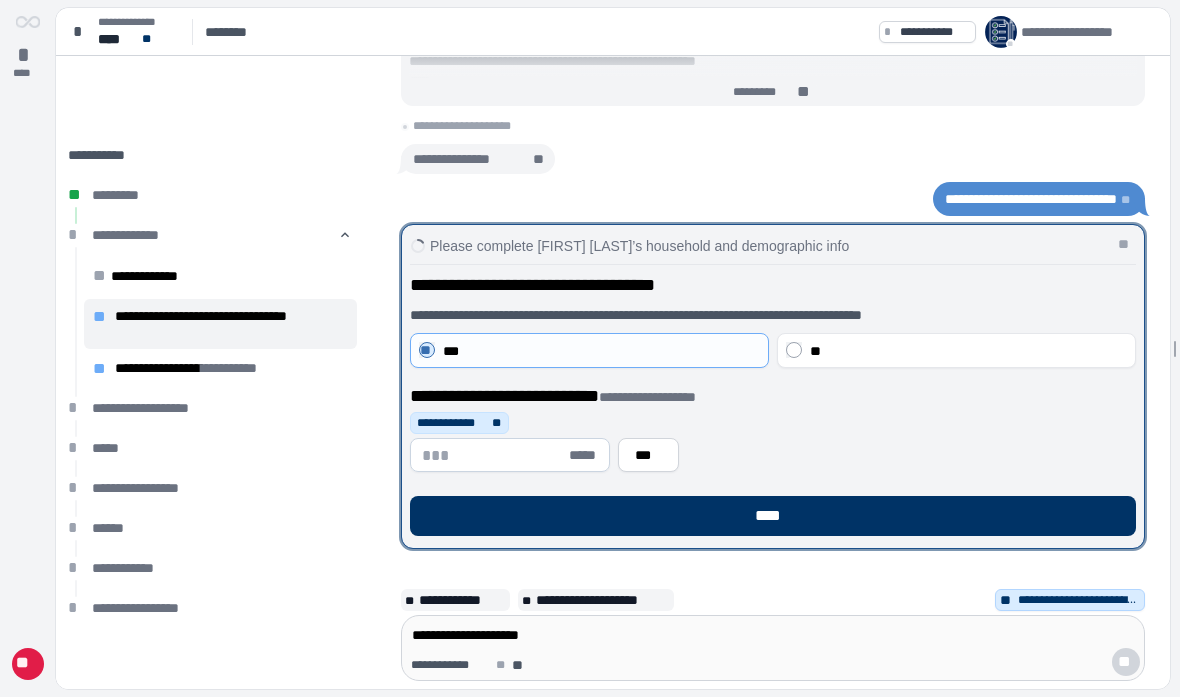 click on "***" at bounding box center [648, 455] 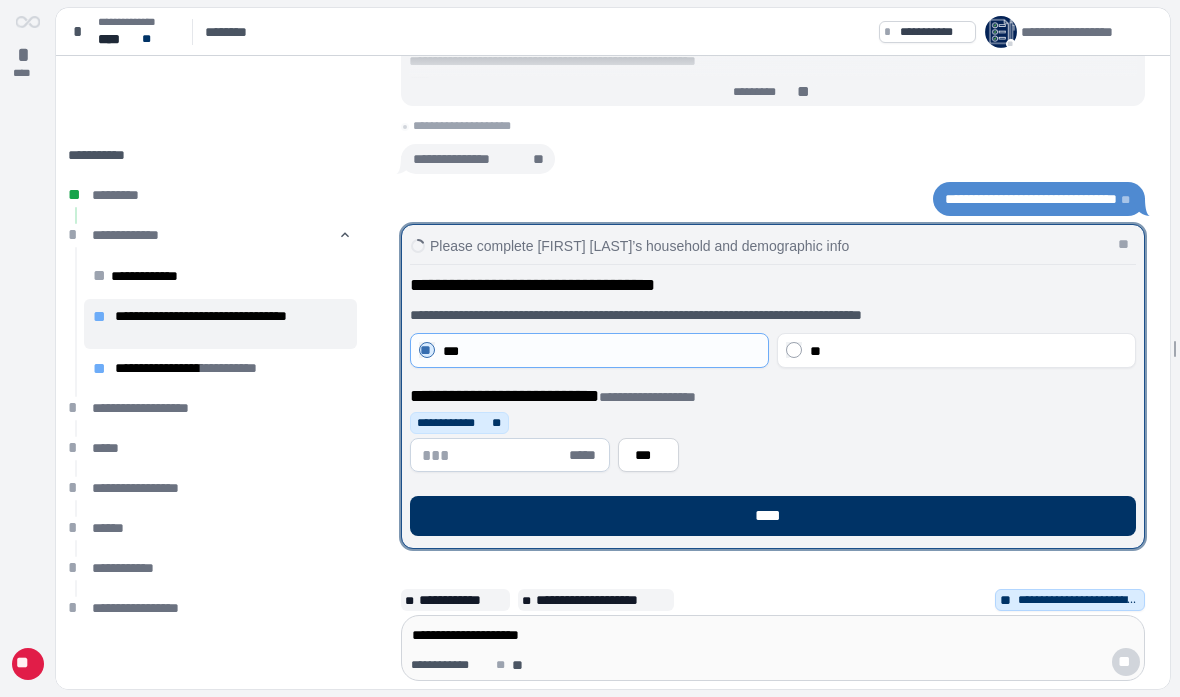 click on "***" at bounding box center [648, 455] 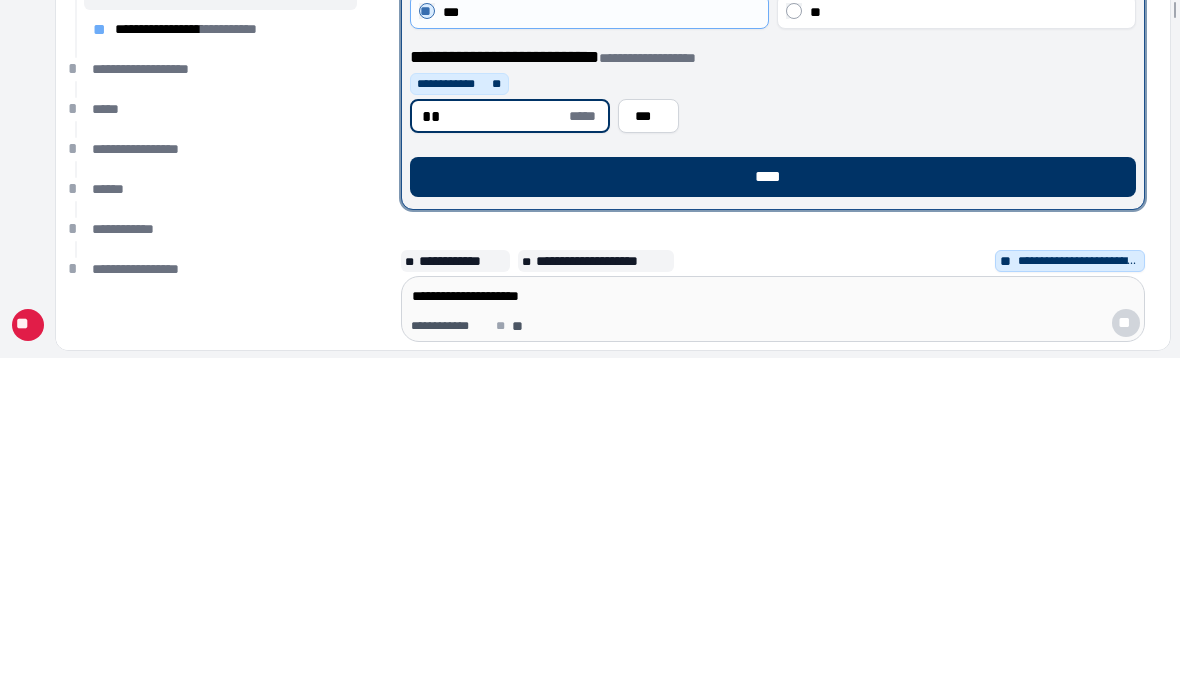 type on "**" 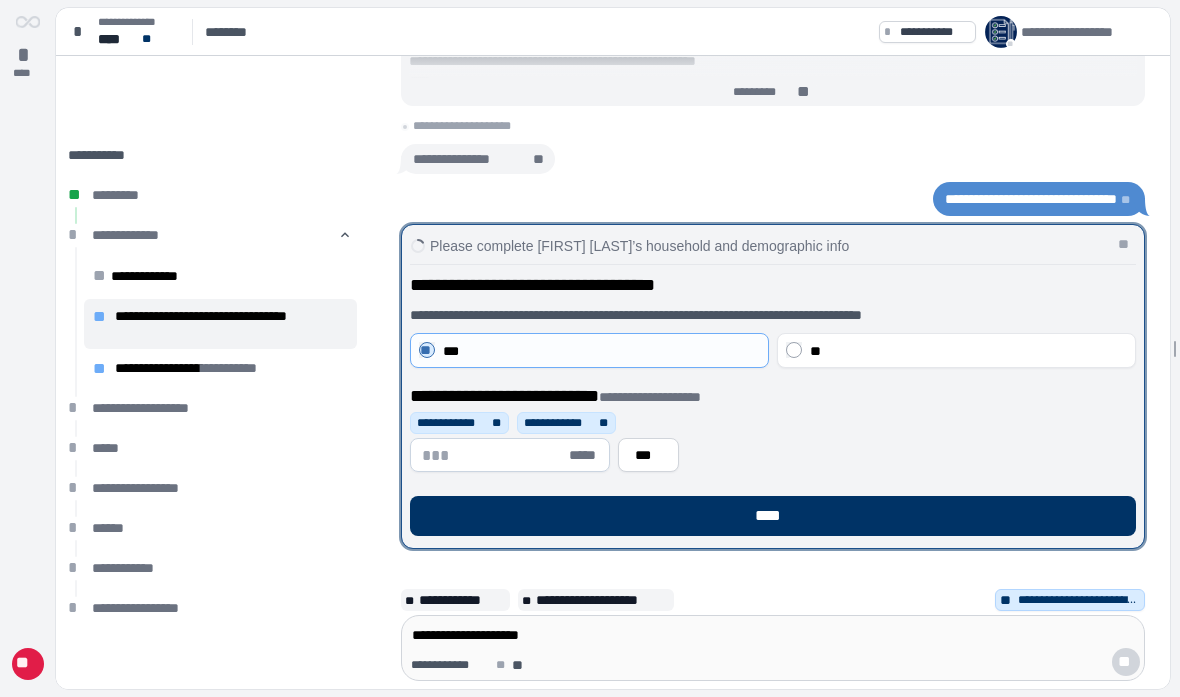 click at bounding box center [493, 455] 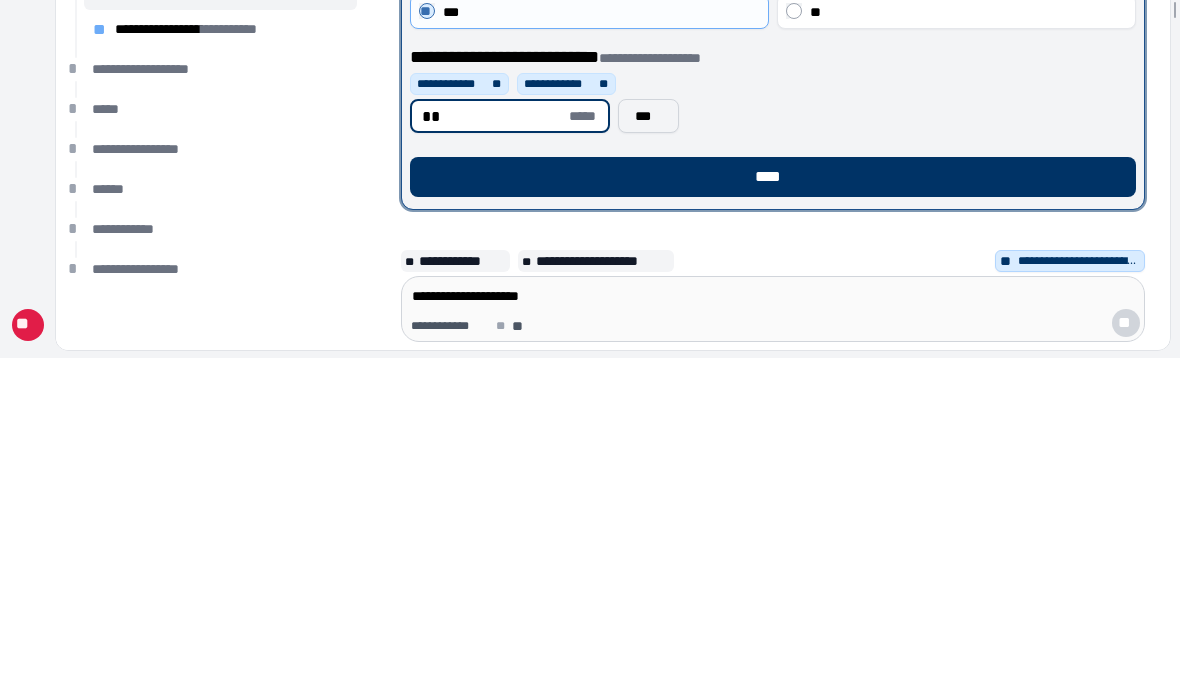type on "**" 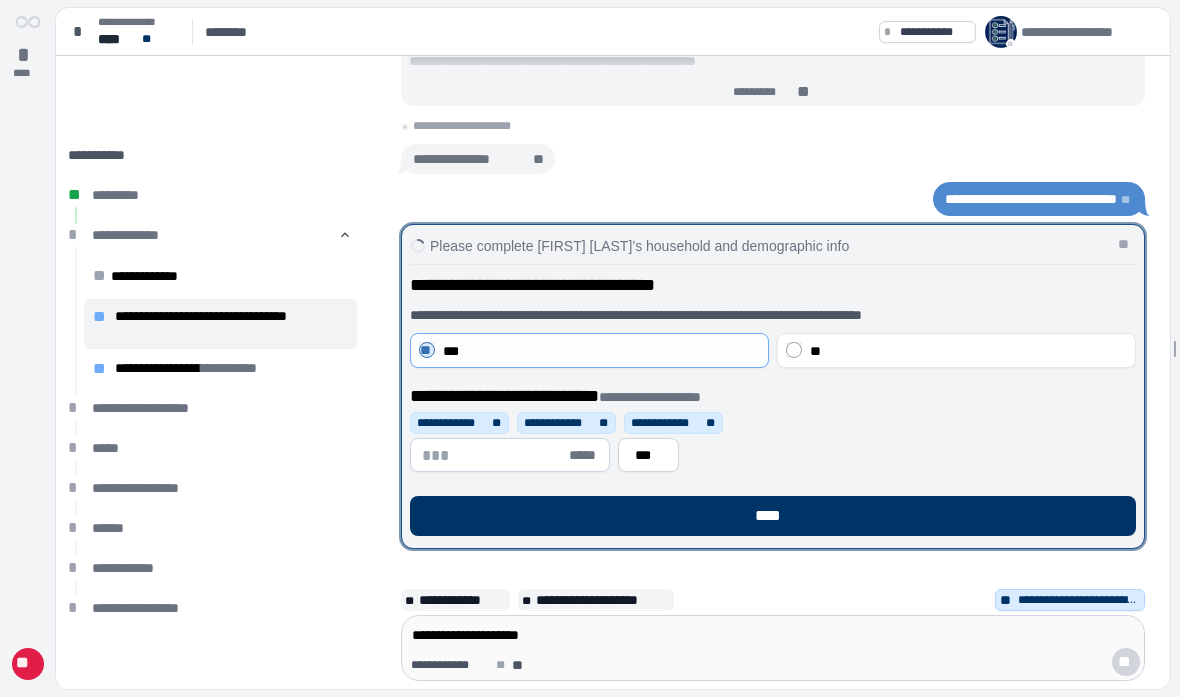 click on "****" at bounding box center (772, 516) 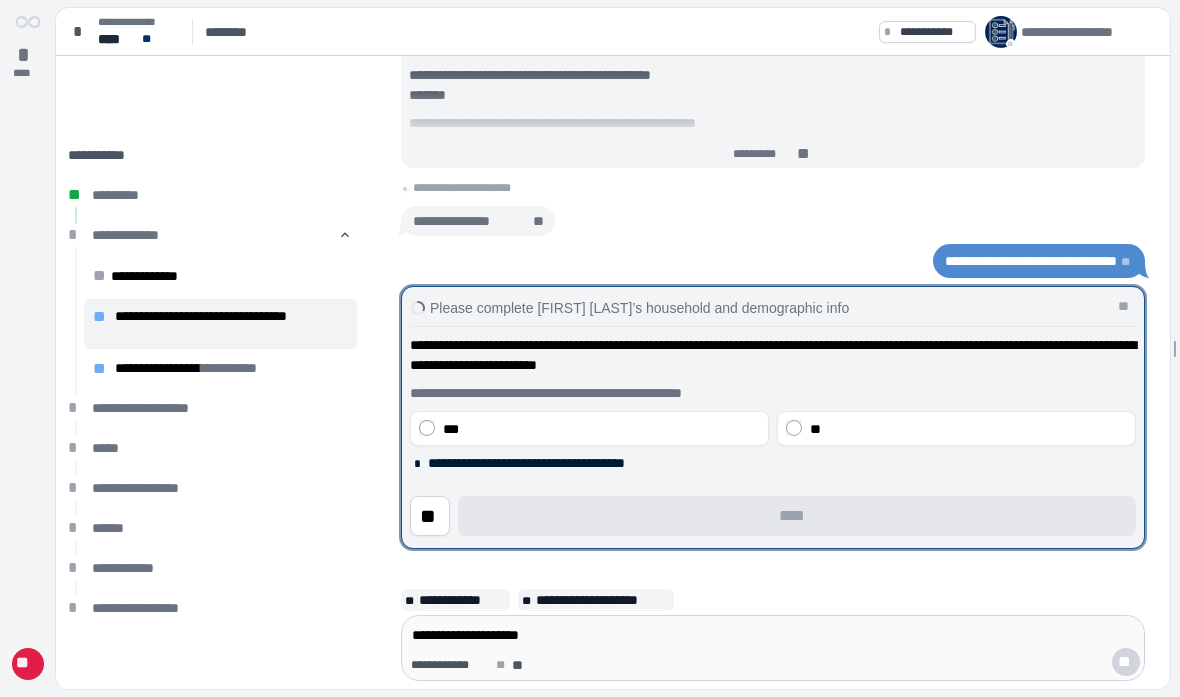 click on "**" at bounding box center (815, 429) 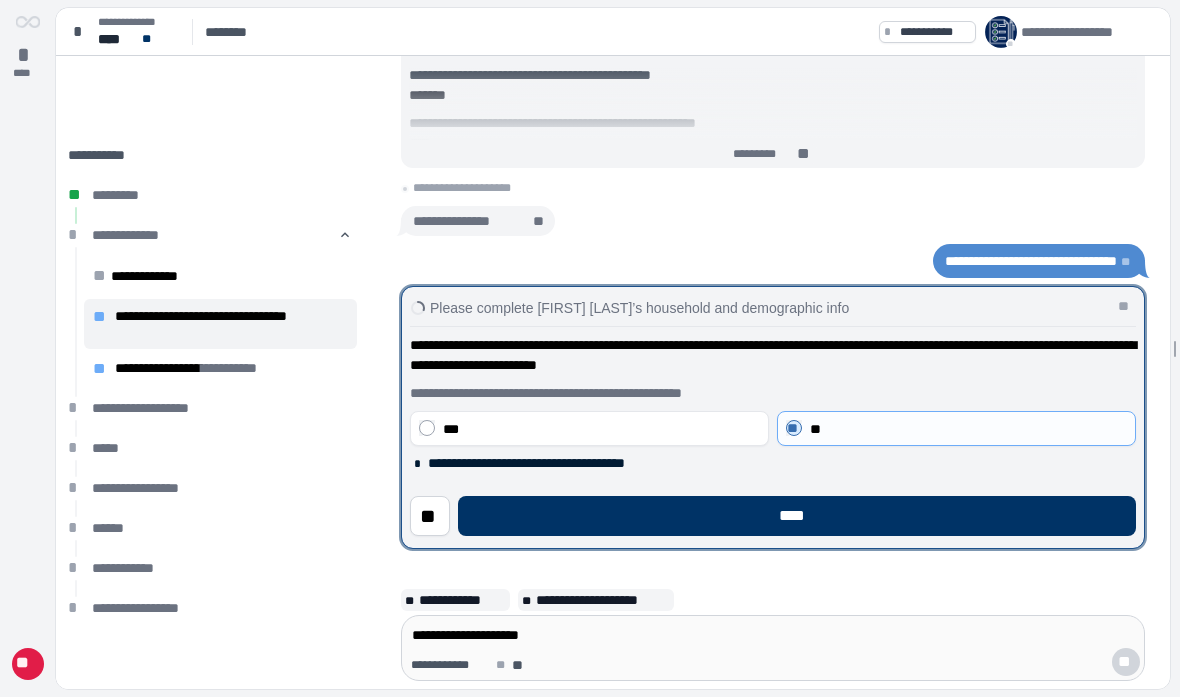 click on "****" at bounding box center [797, 516] 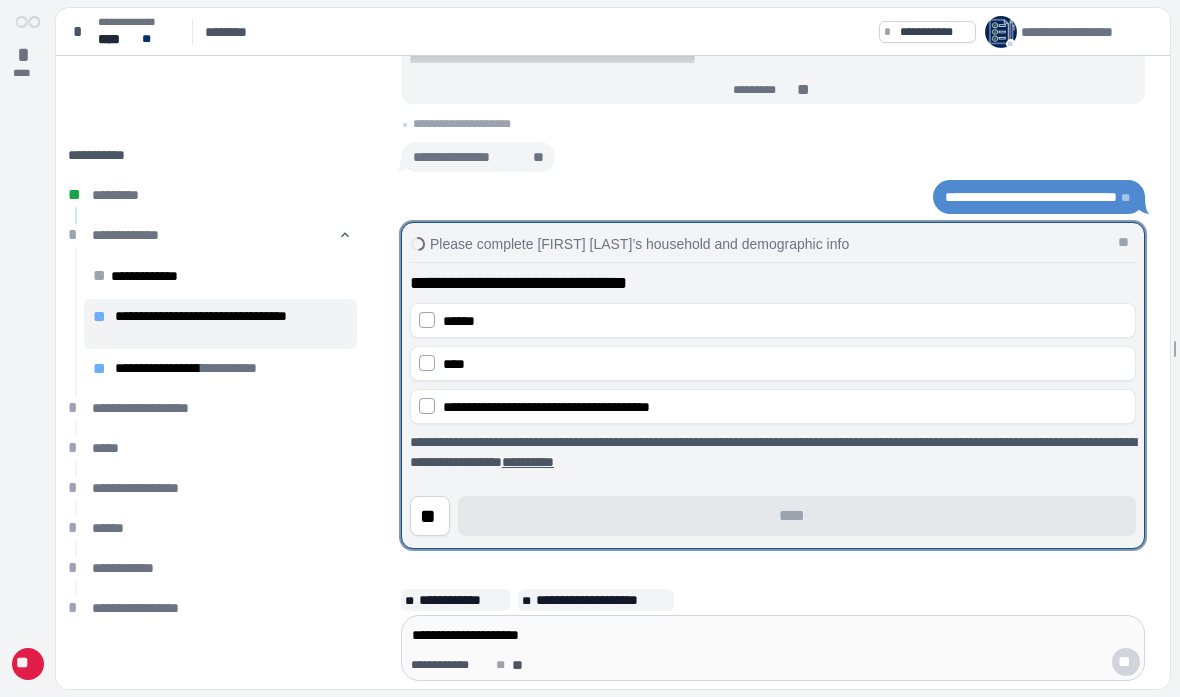 scroll, scrollTop: 0, scrollLeft: 0, axis: both 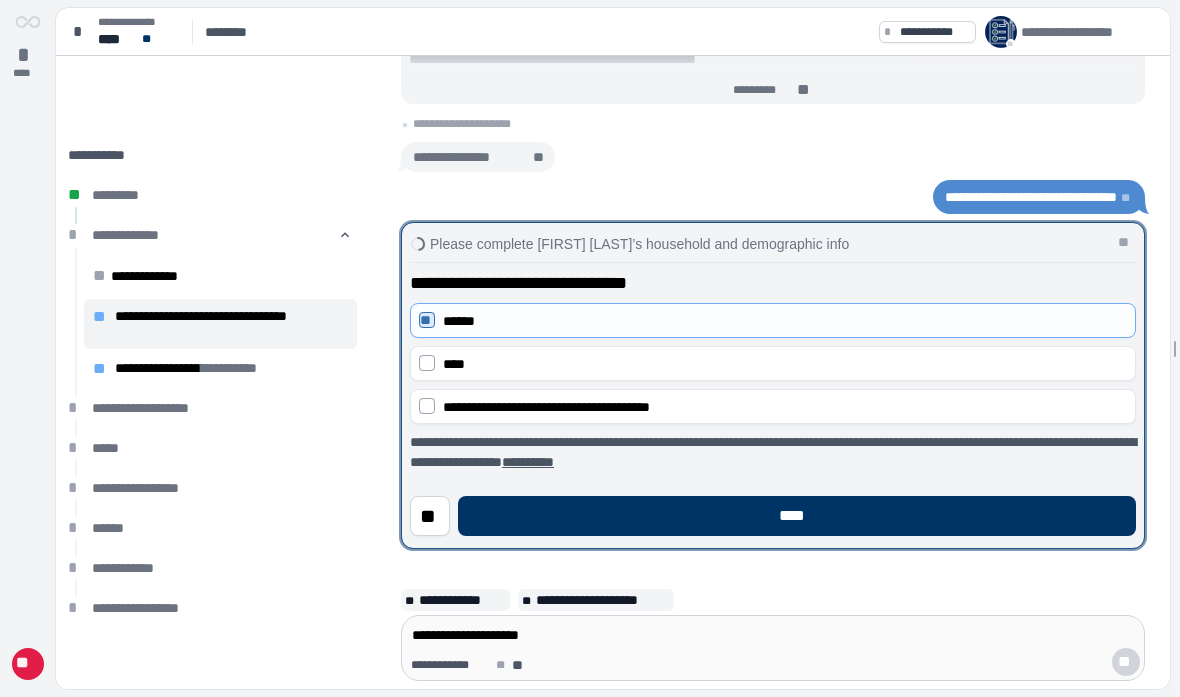 click on "****" at bounding box center [797, 516] 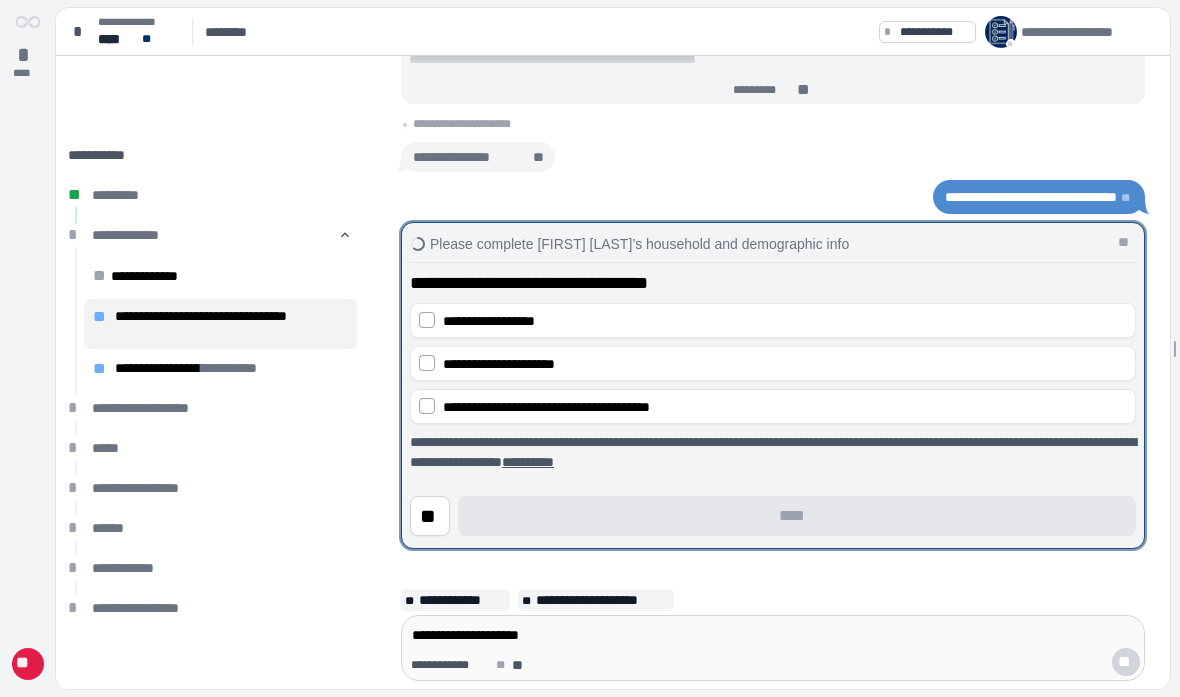 click on "**********" at bounding box center (785, 321) 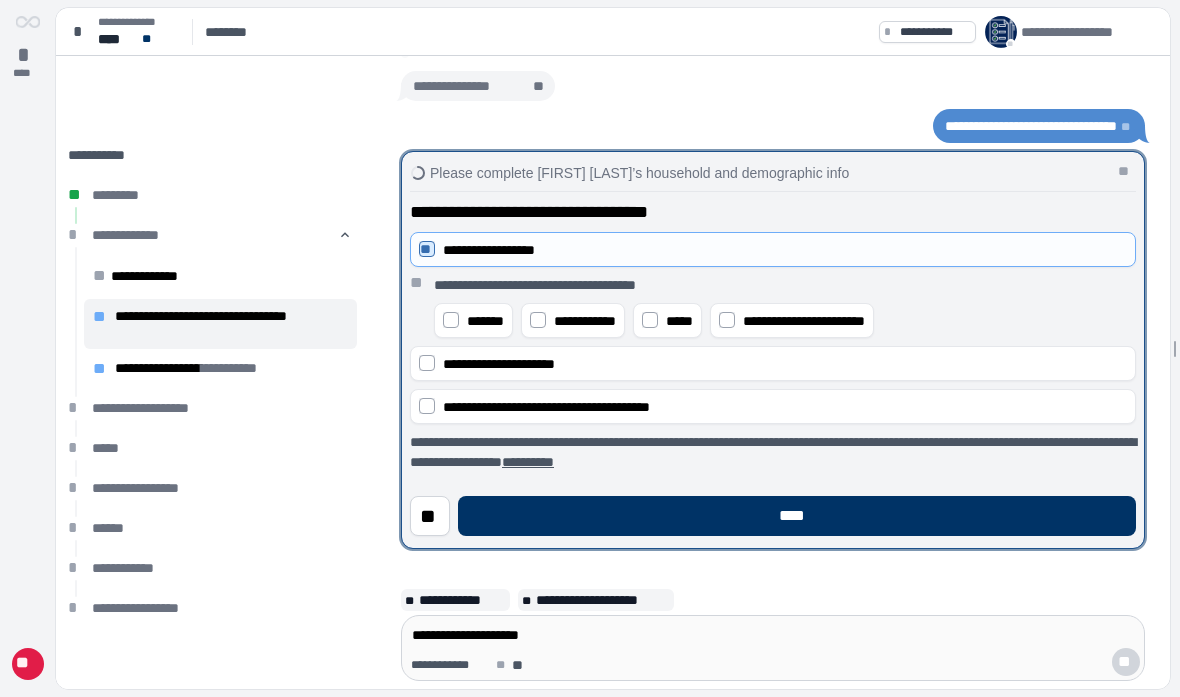 click on "**********" at bounding box center [585, 321] 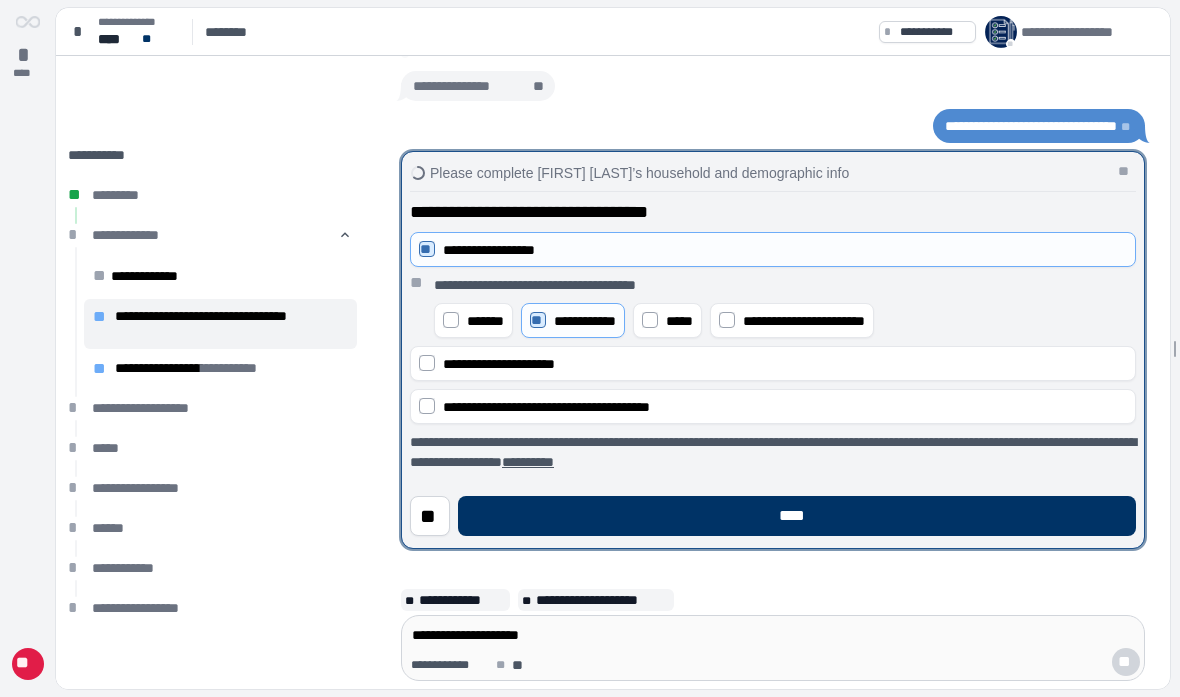 click on "****" at bounding box center (797, 516) 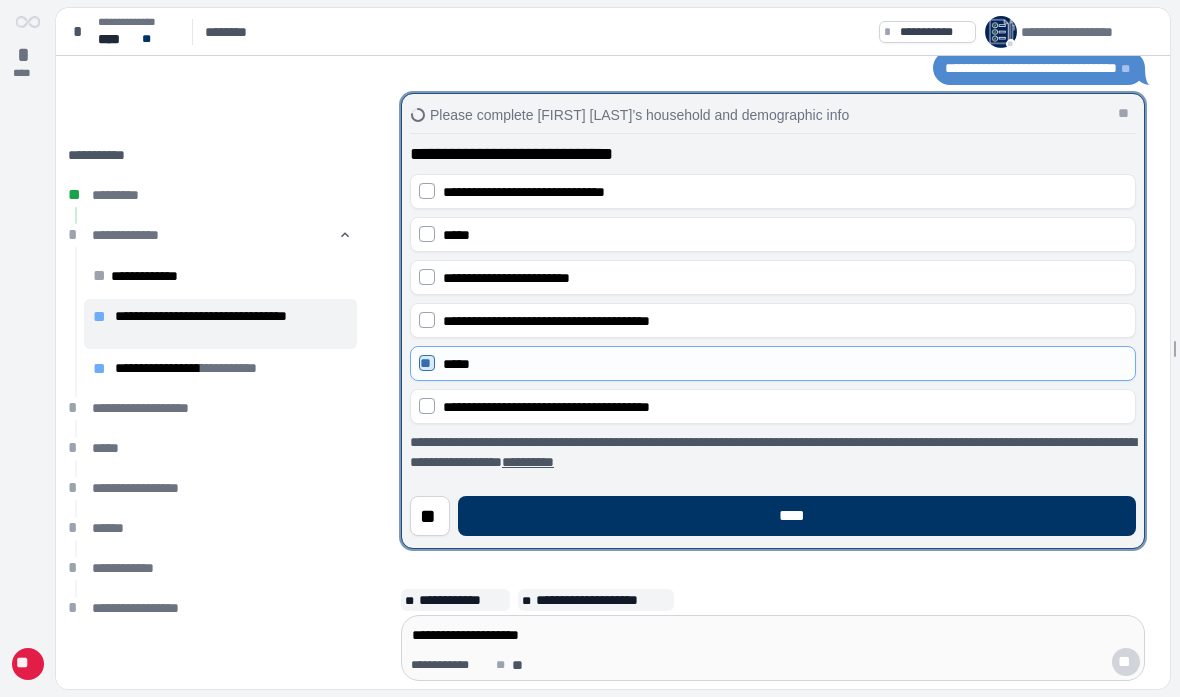 click on "****" at bounding box center (797, 516) 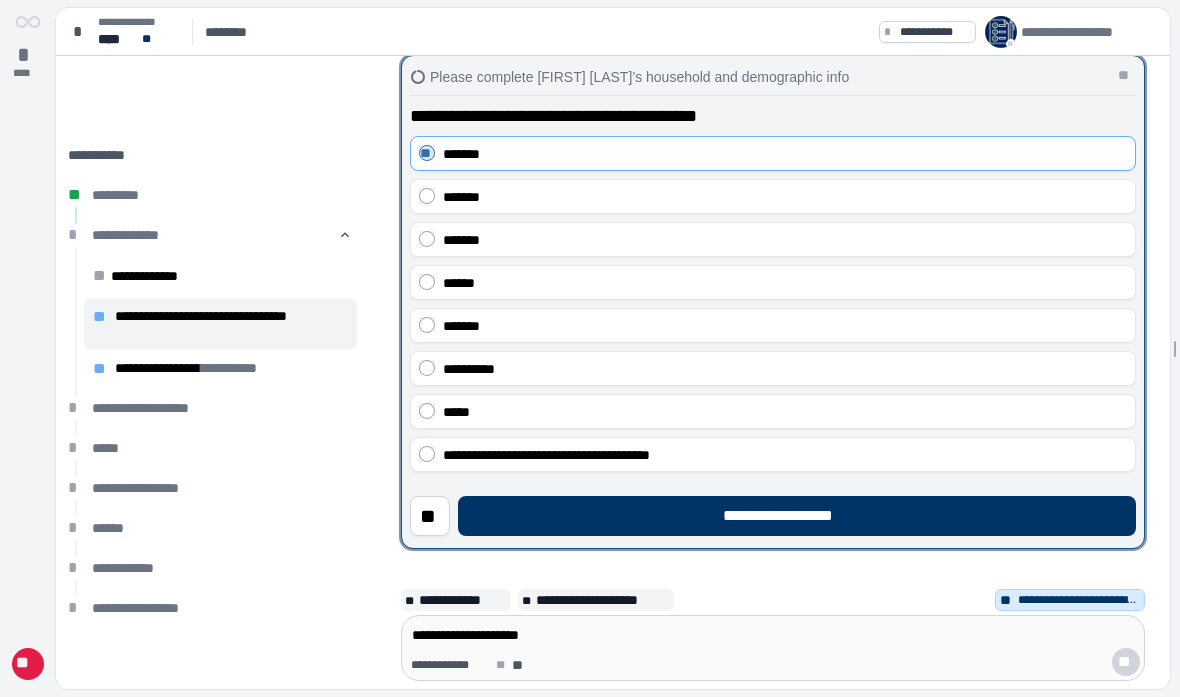 click on "**********" at bounding box center [797, 516] 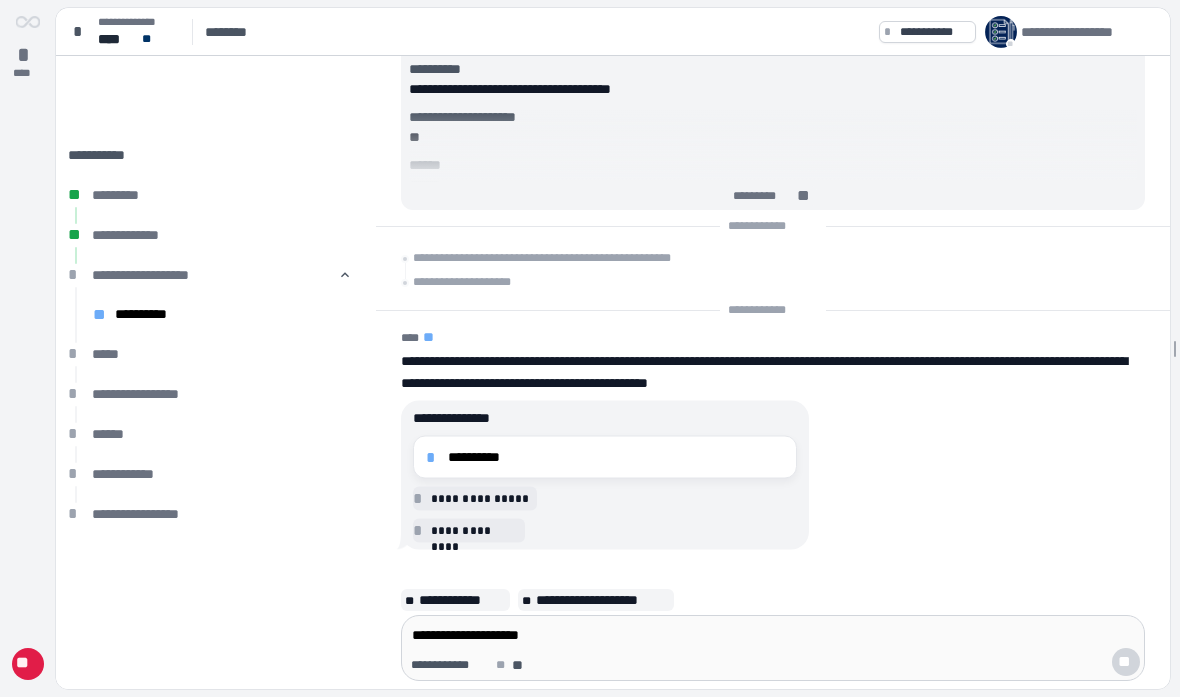 click on "**********" at bounding box center (616, 457) 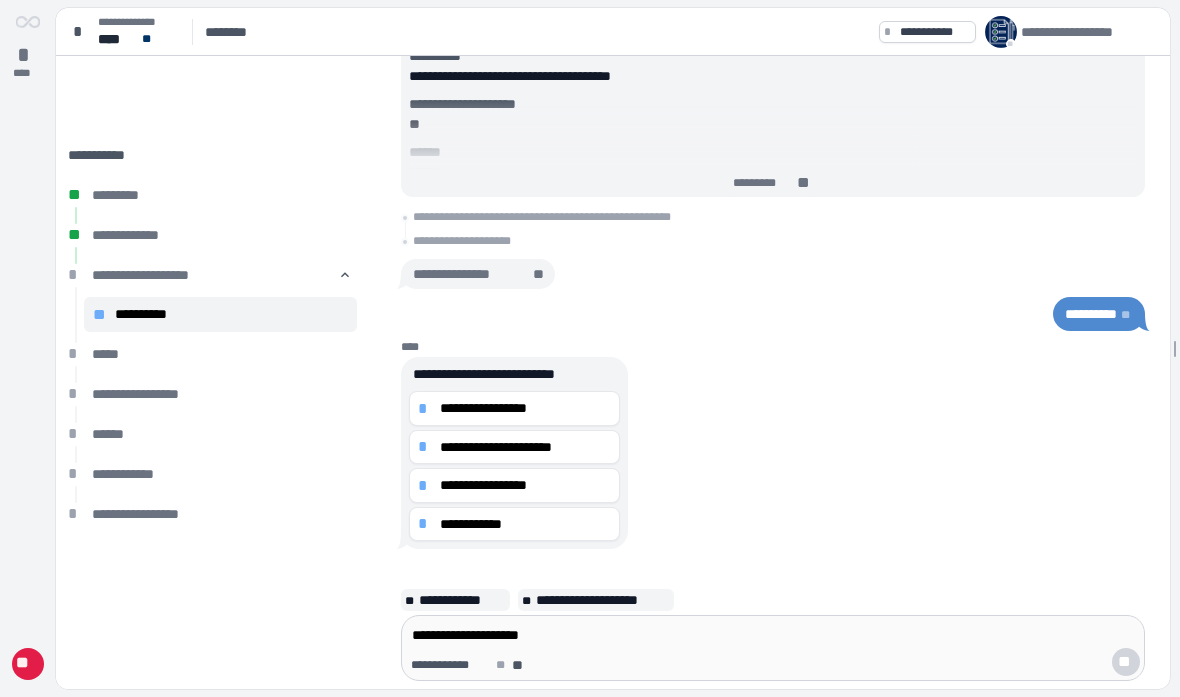 click on "**********" at bounding box center [525, 408] 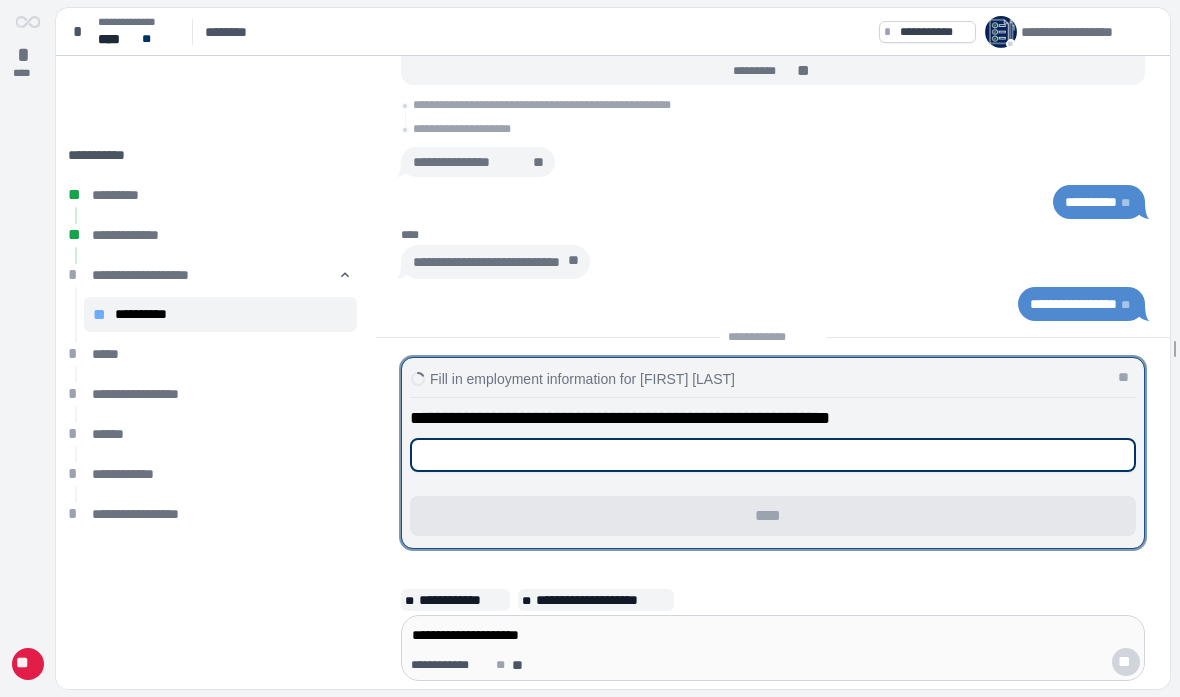click at bounding box center [773, 455] 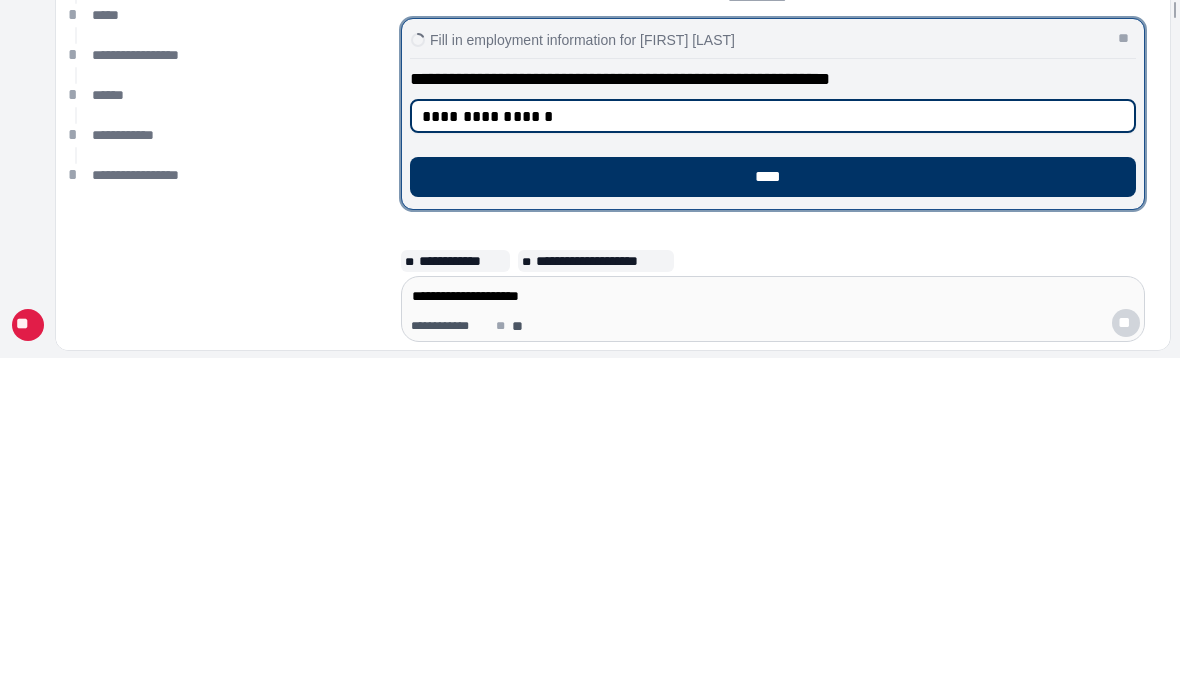 type on "**********" 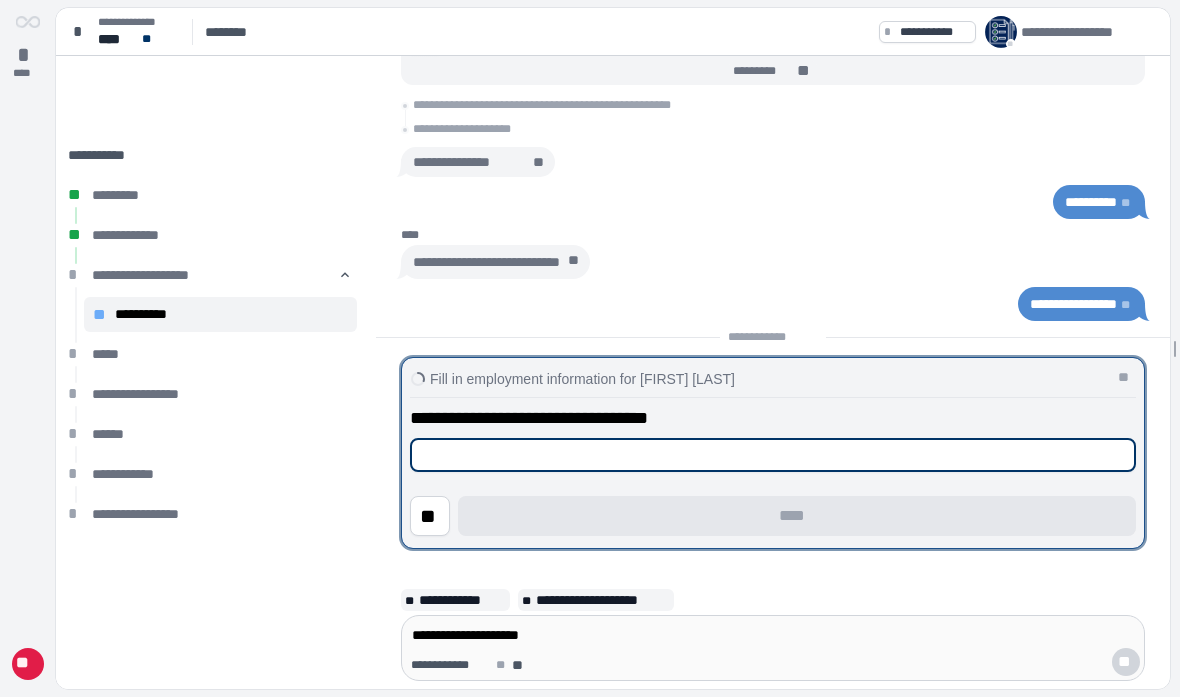 click at bounding box center [773, 455] 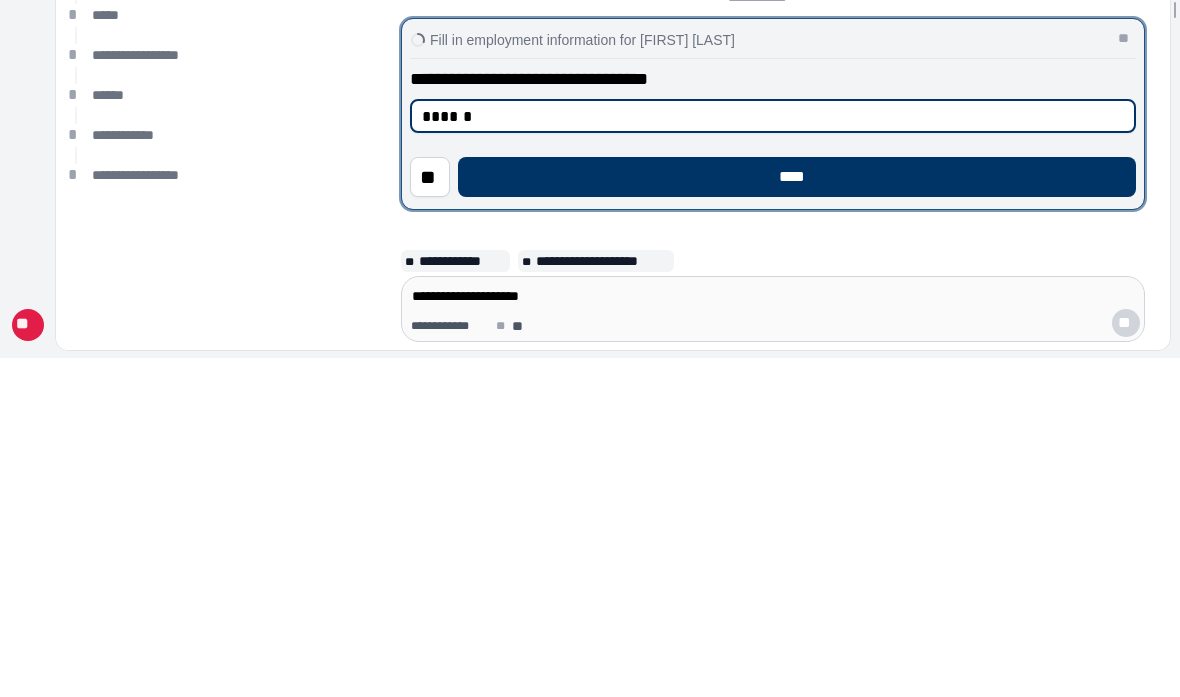 type on "******" 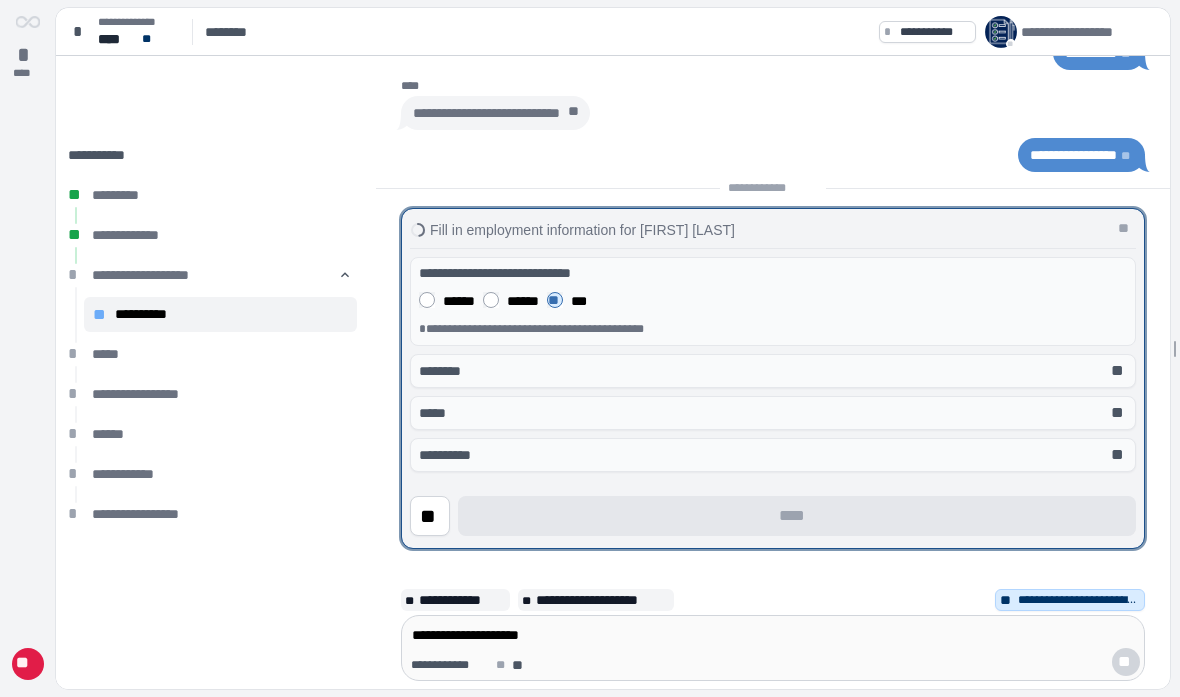 click on "*****" at bounding box center [440, 413] 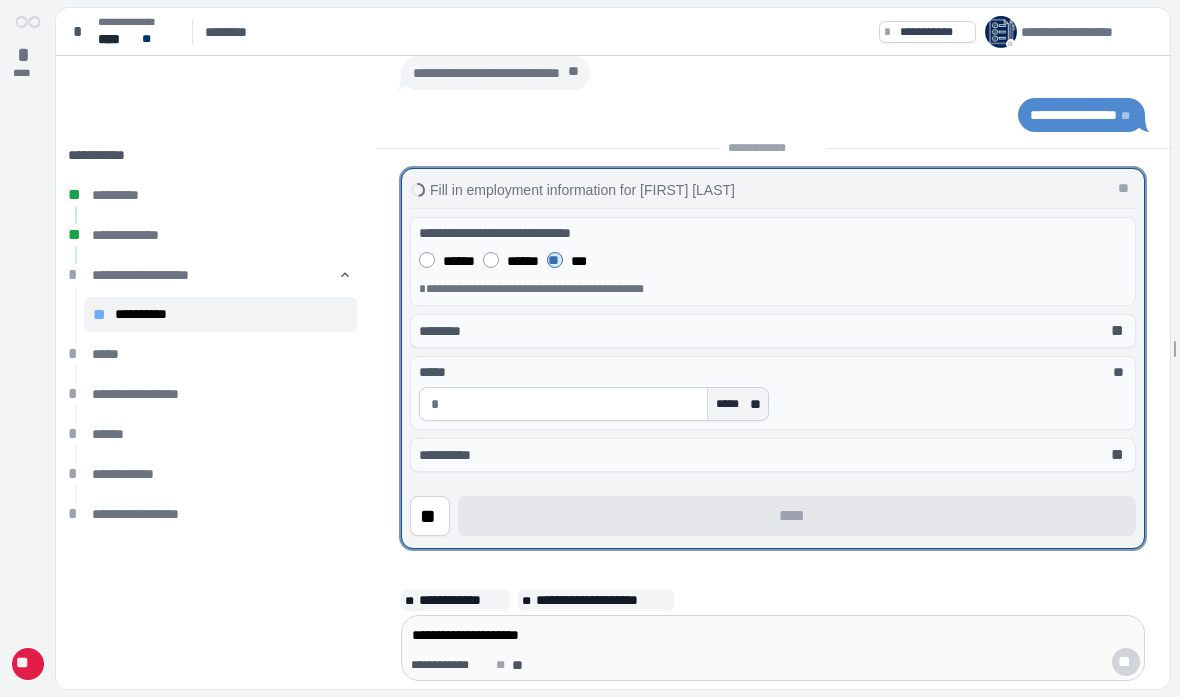 click on "**********" at bounding box center [460, 455] 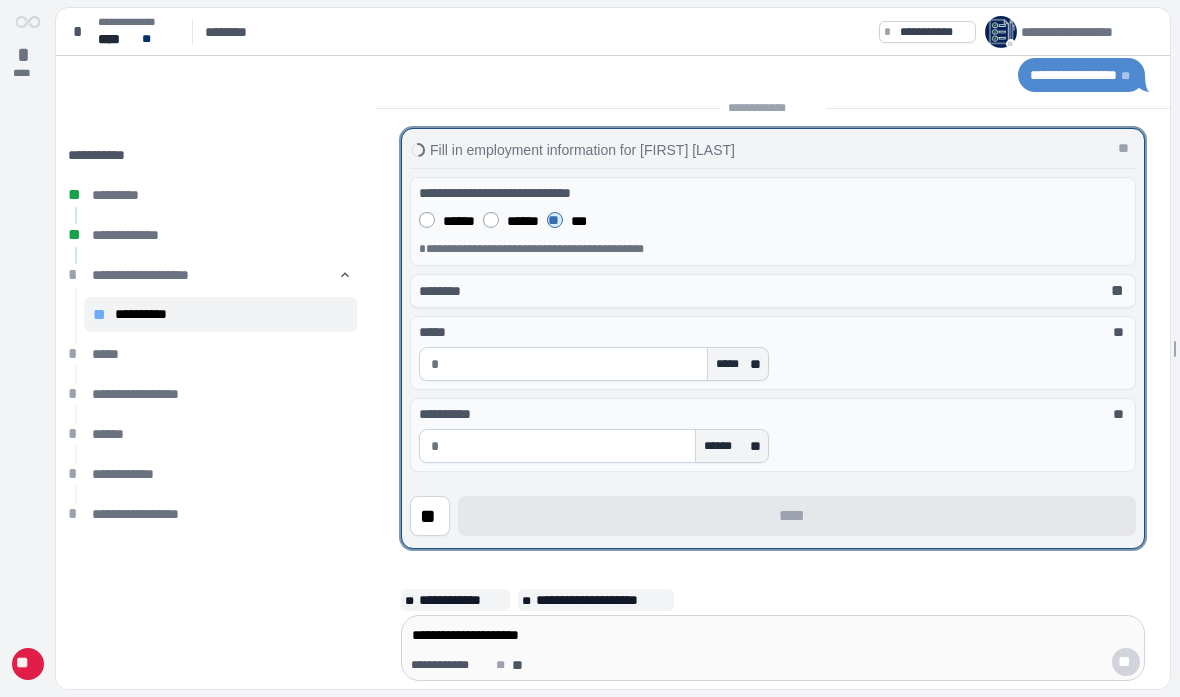 click at bounding box center [567, 446] 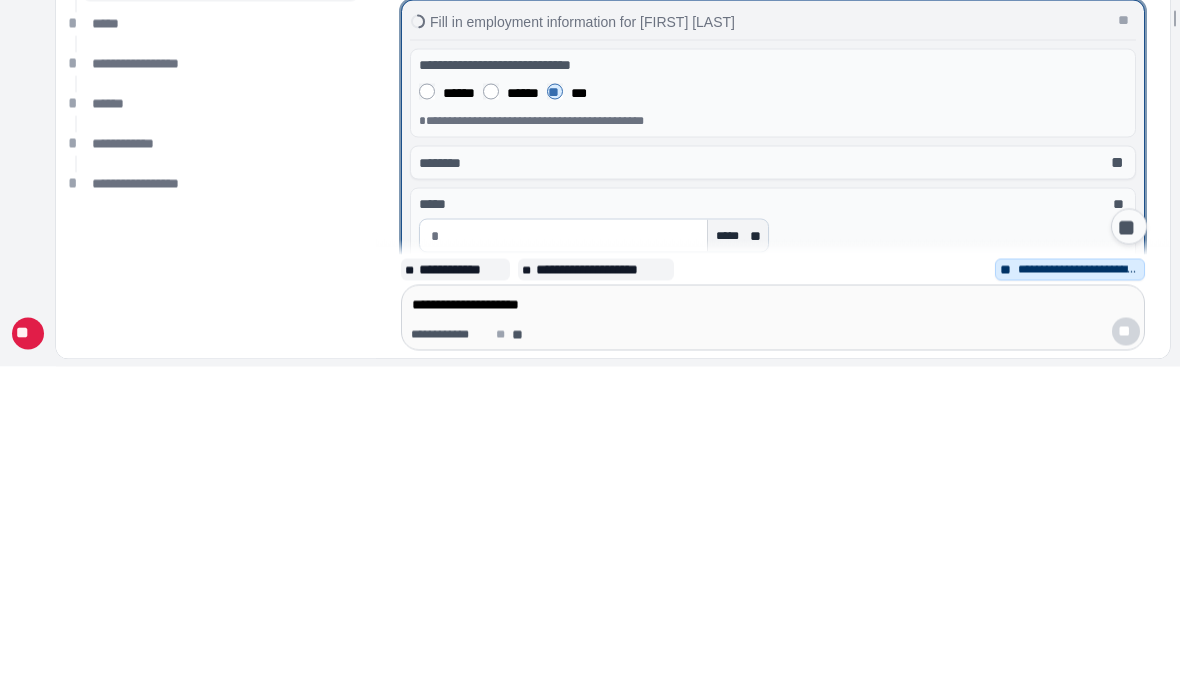 scroll, scrollTop: 204, scrollLeft: 0, axis: vertical 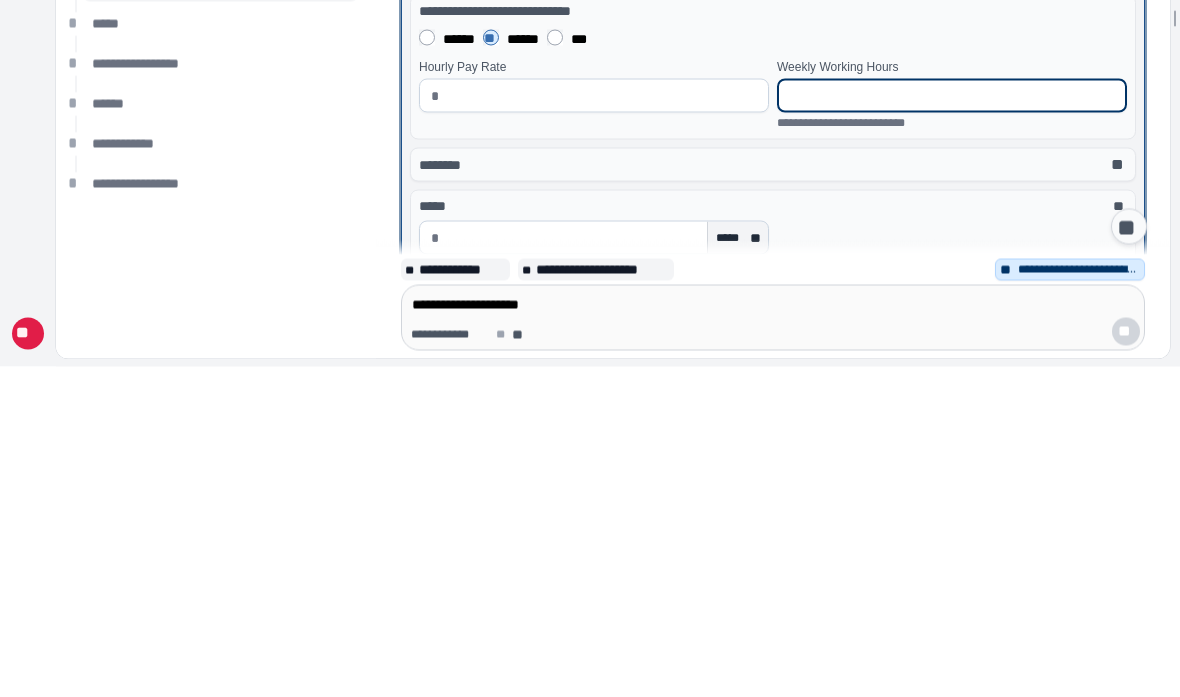 click at bounding box center [602, 426] 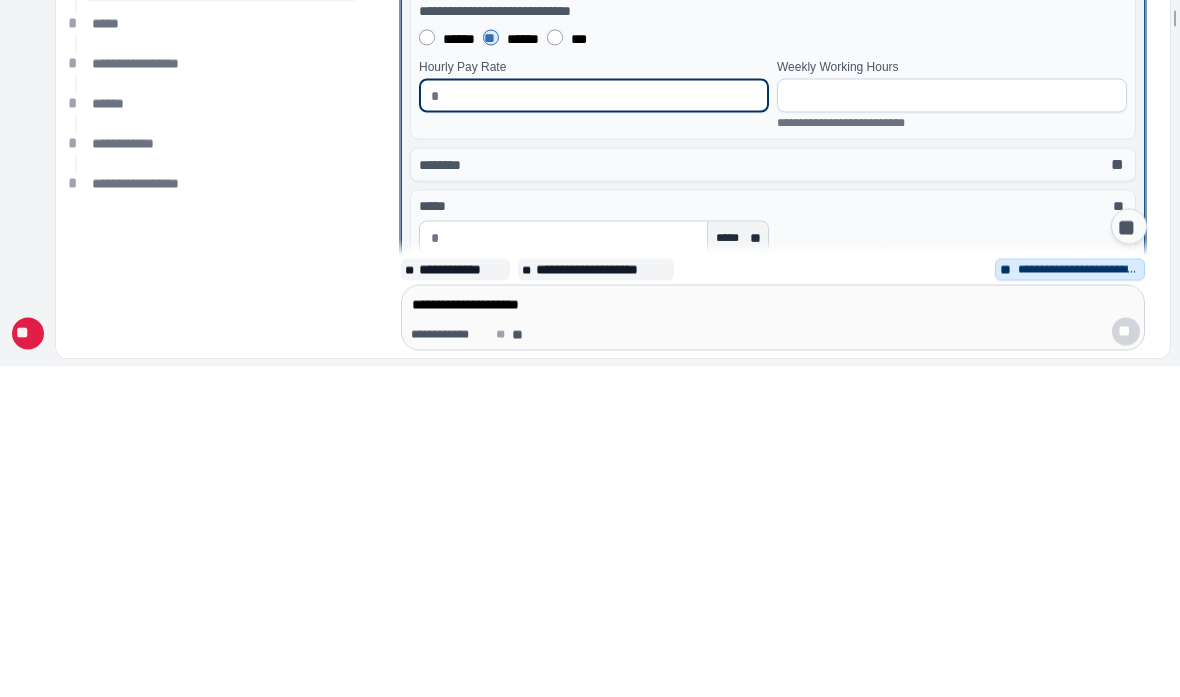 type on "*" 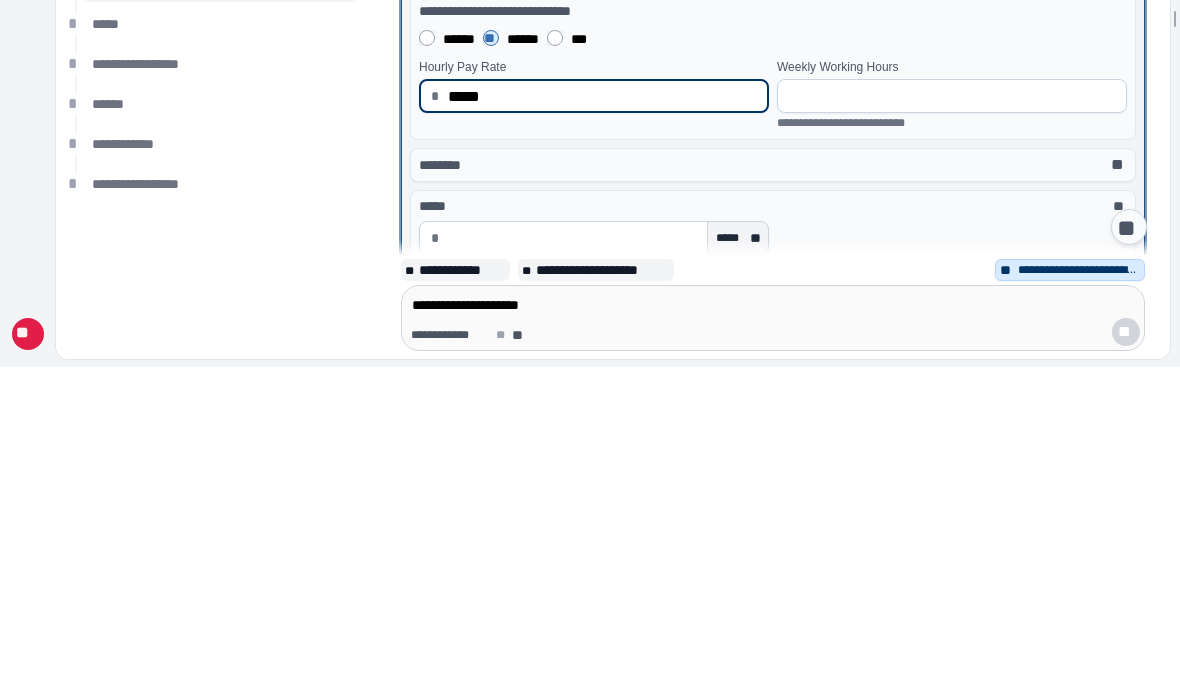 type on "*****" 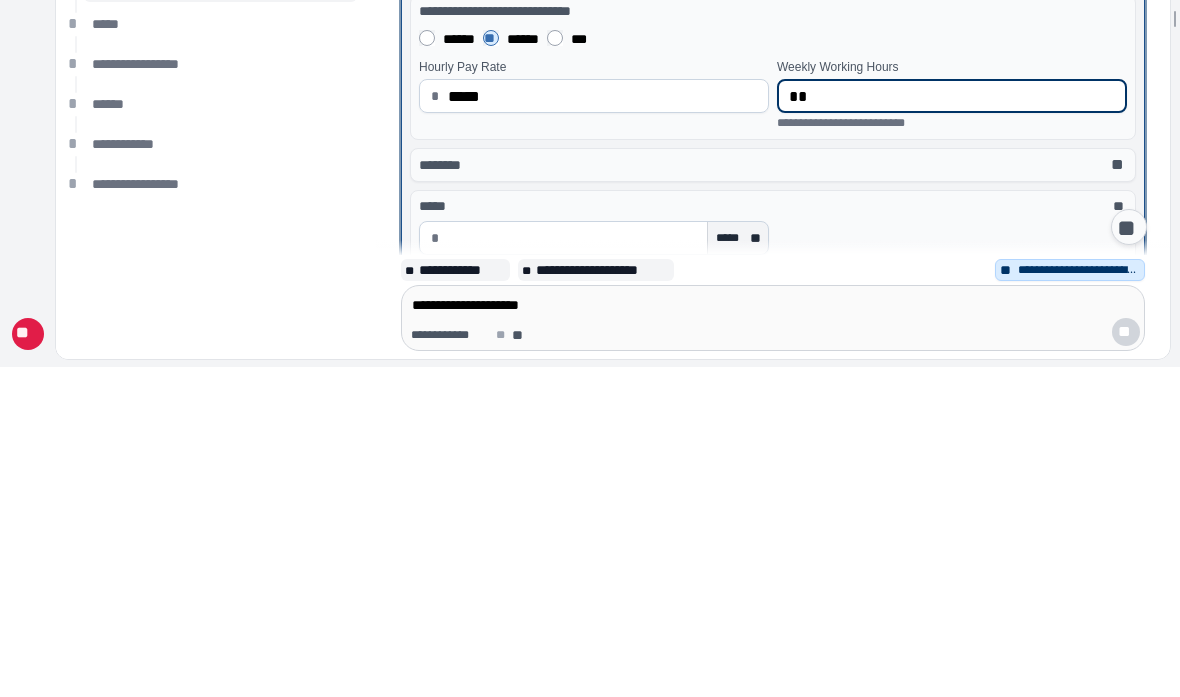 type on "*" 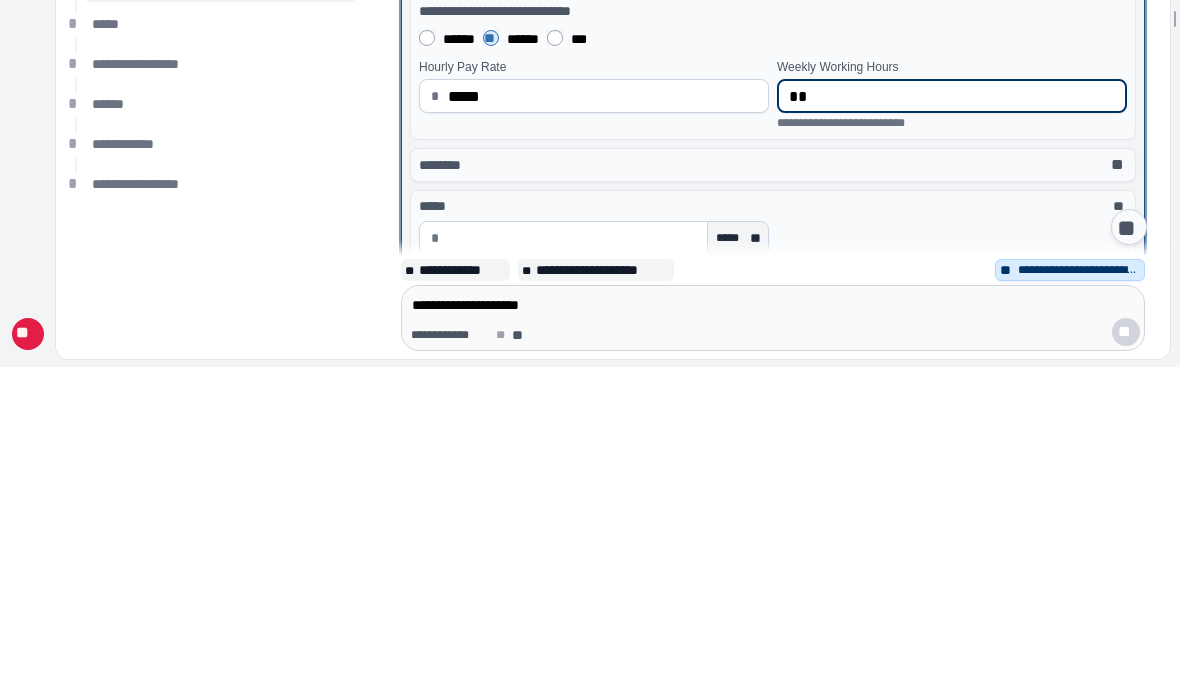 type on "*" 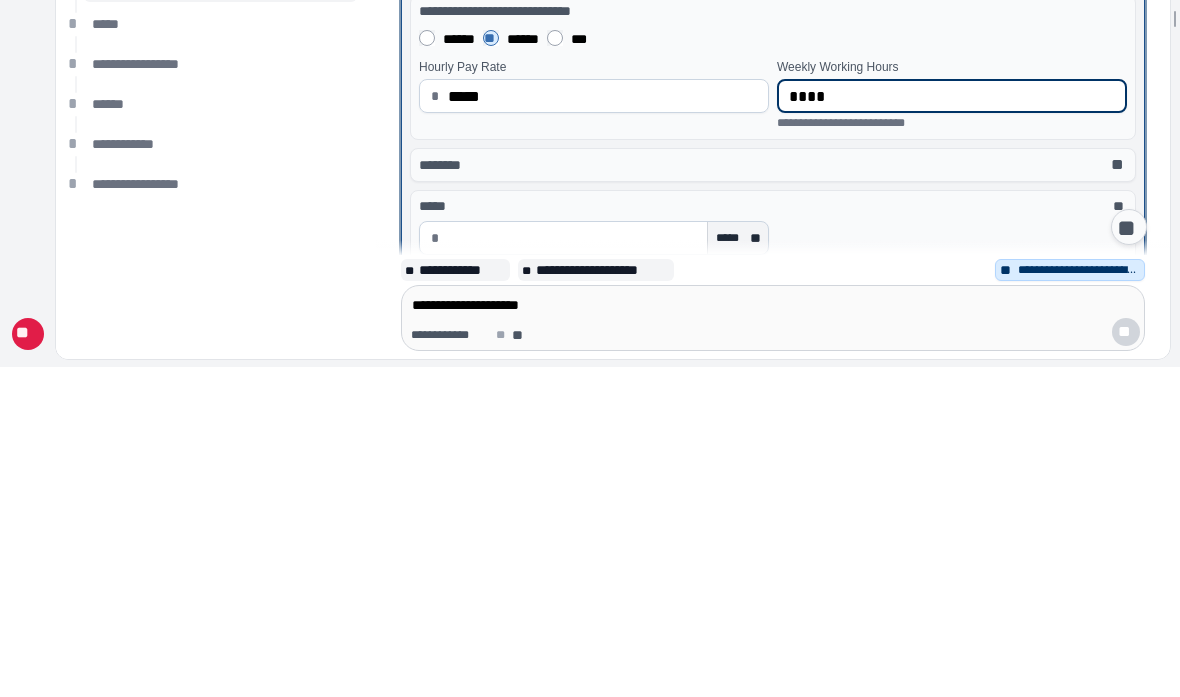 type on "****" 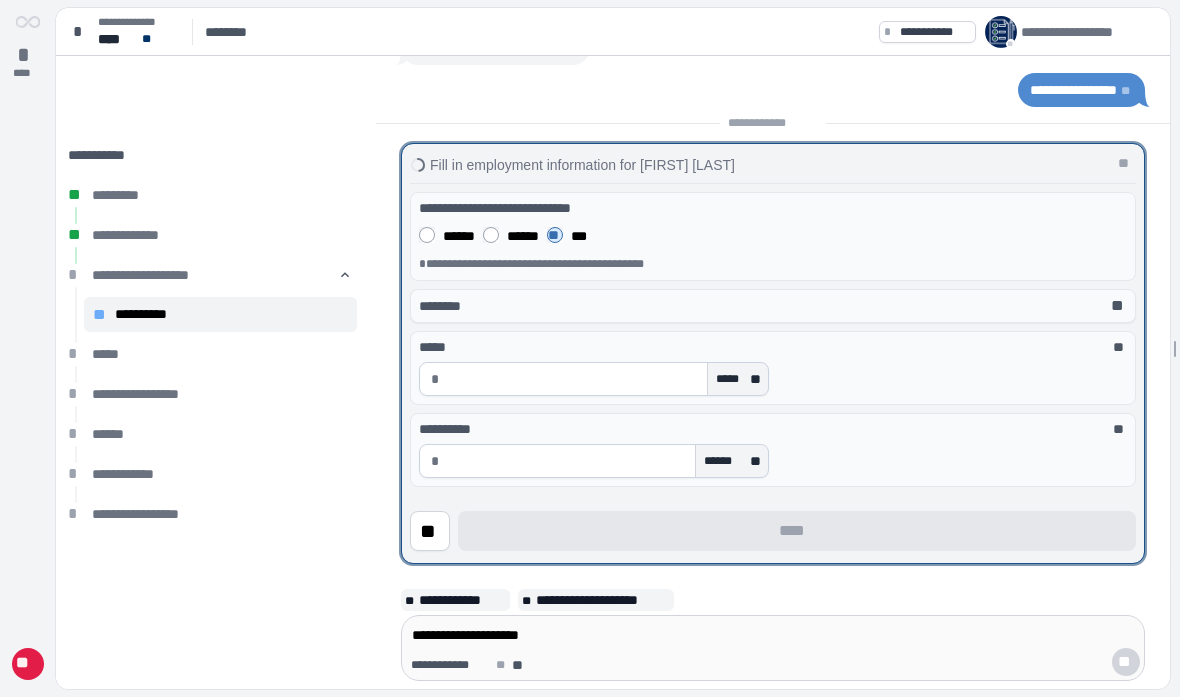 scroll, scrollTop: 15, scrollLeft: 0, axis: vertical 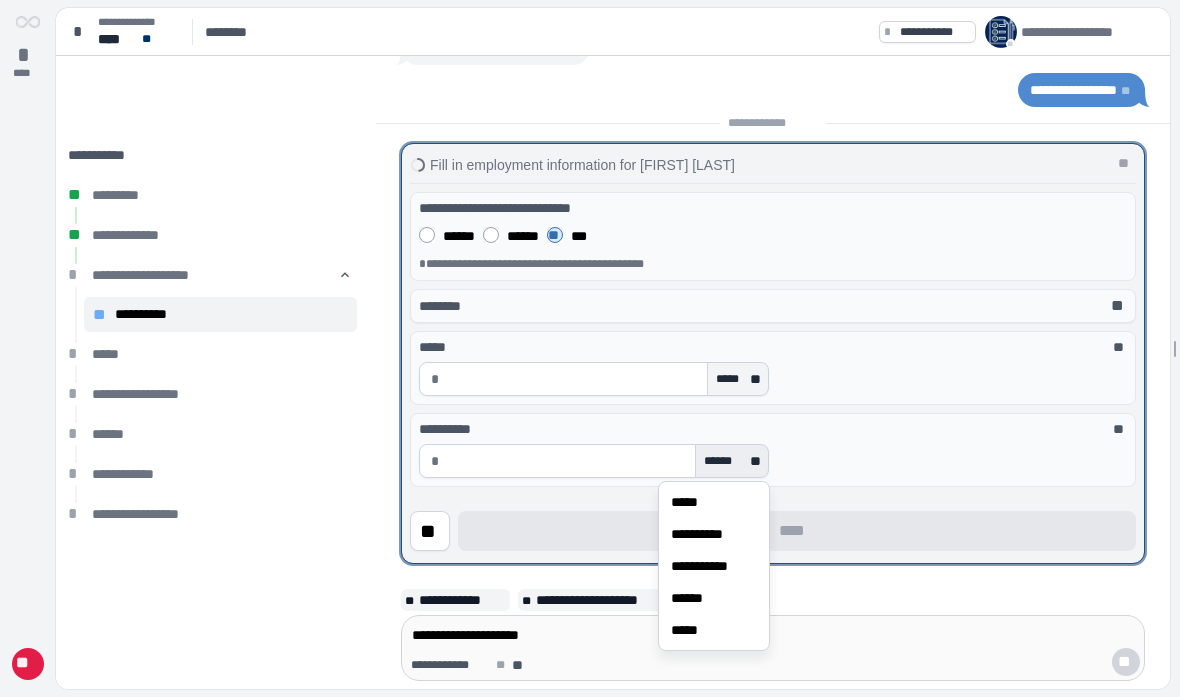 click on "*****" at bounding box center [714, 502] 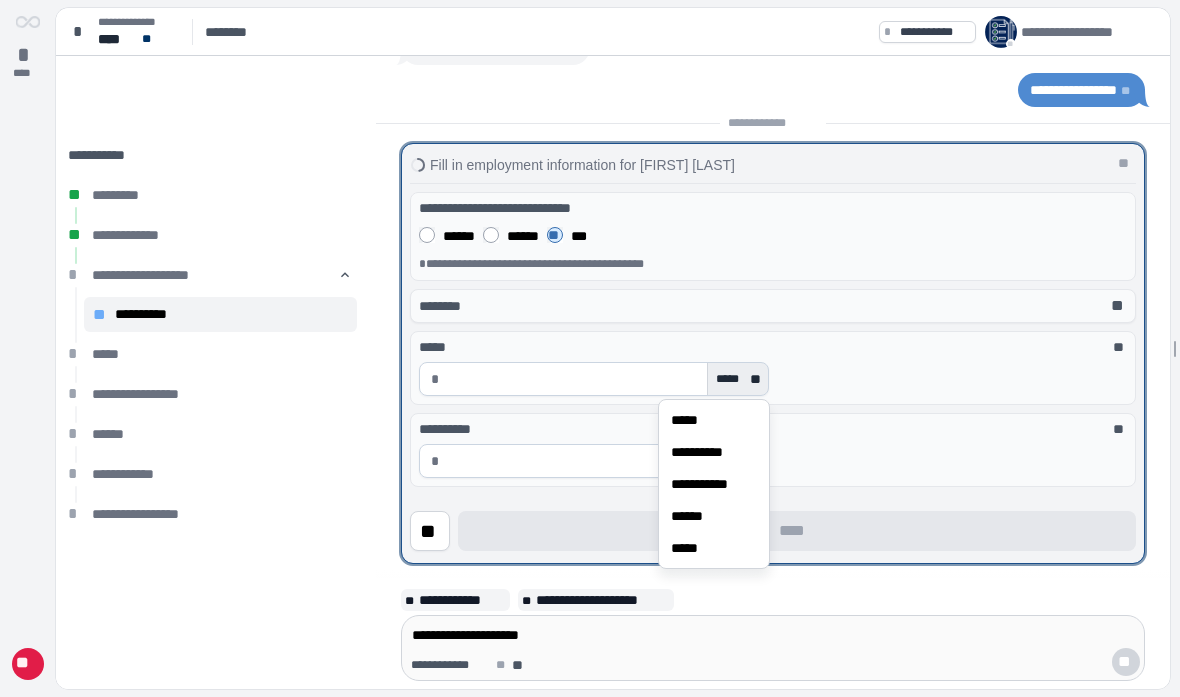 click on "*****" at bounding box center [691, 420] 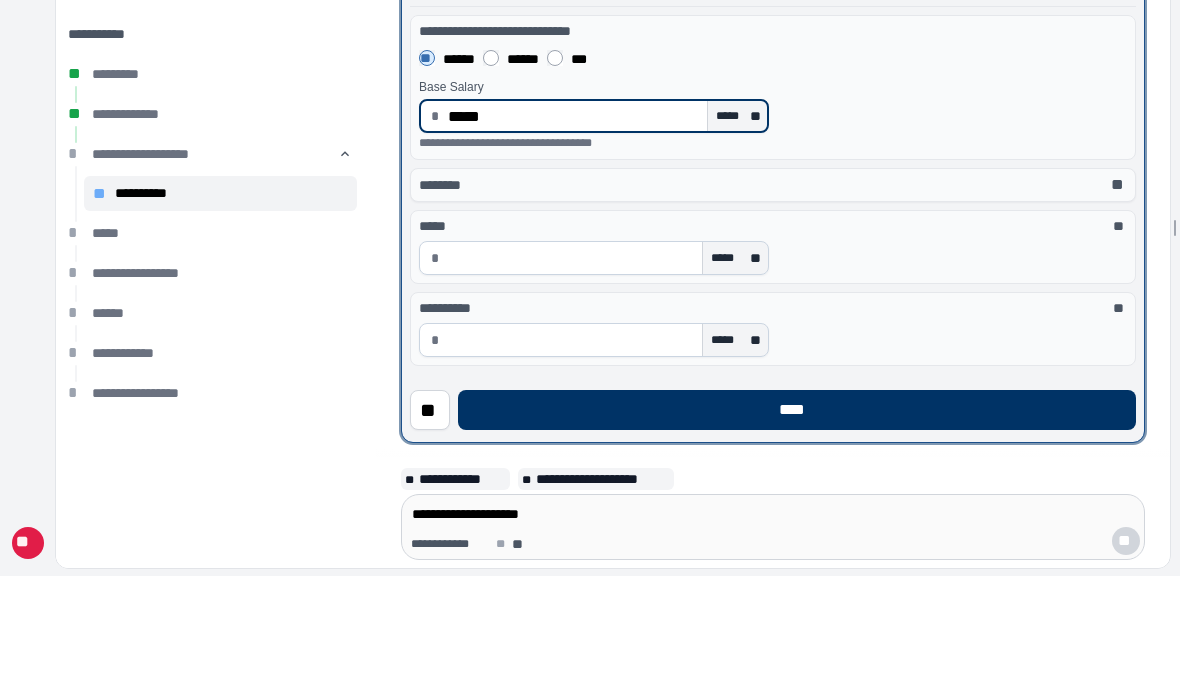 click on "**********" at bounding box center [773, 208] 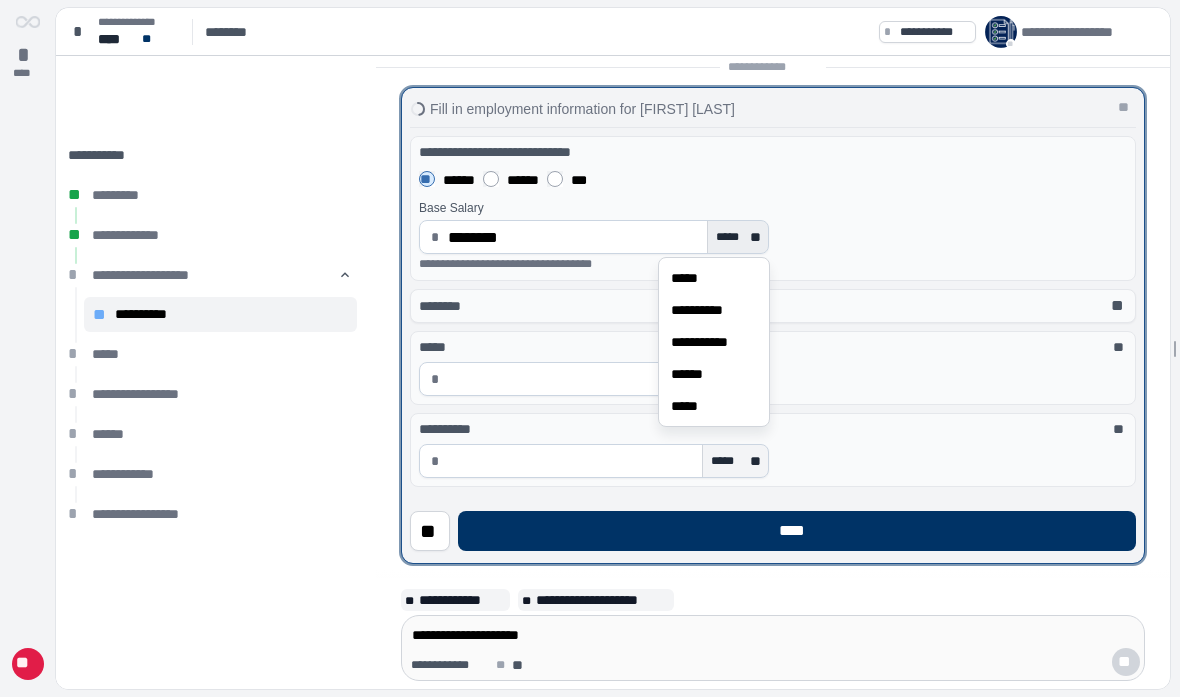 click on "*****" at bounding box center [714, 278] 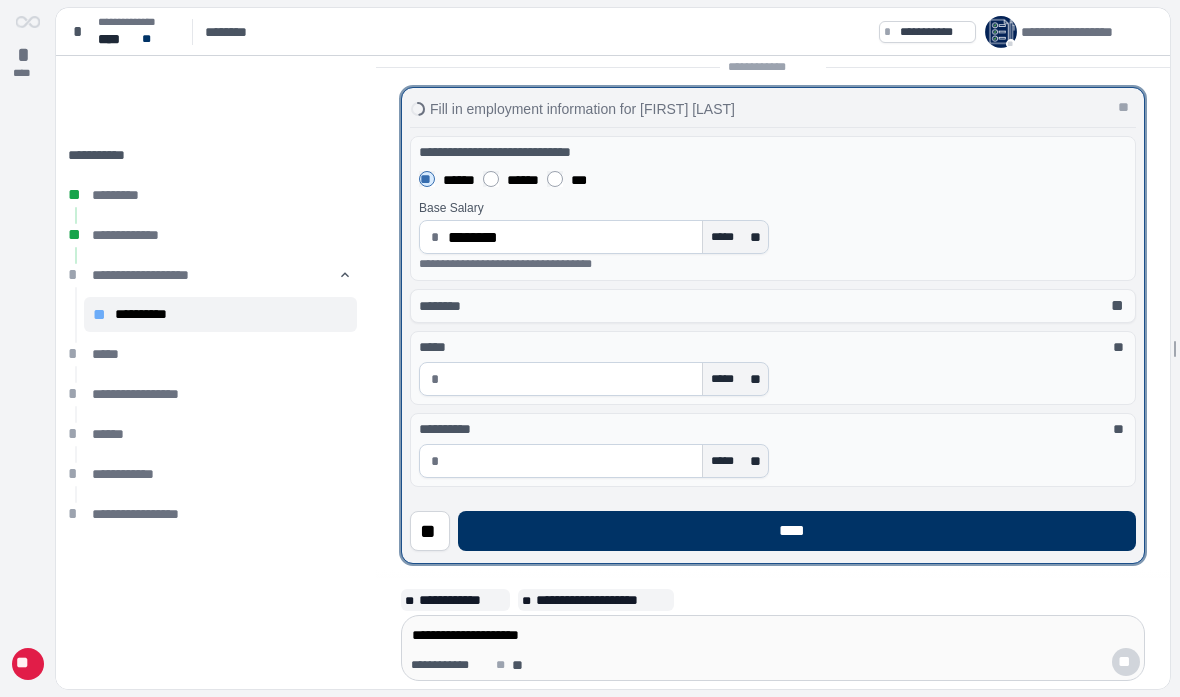 click on "********" at bounding box center (571, 237) 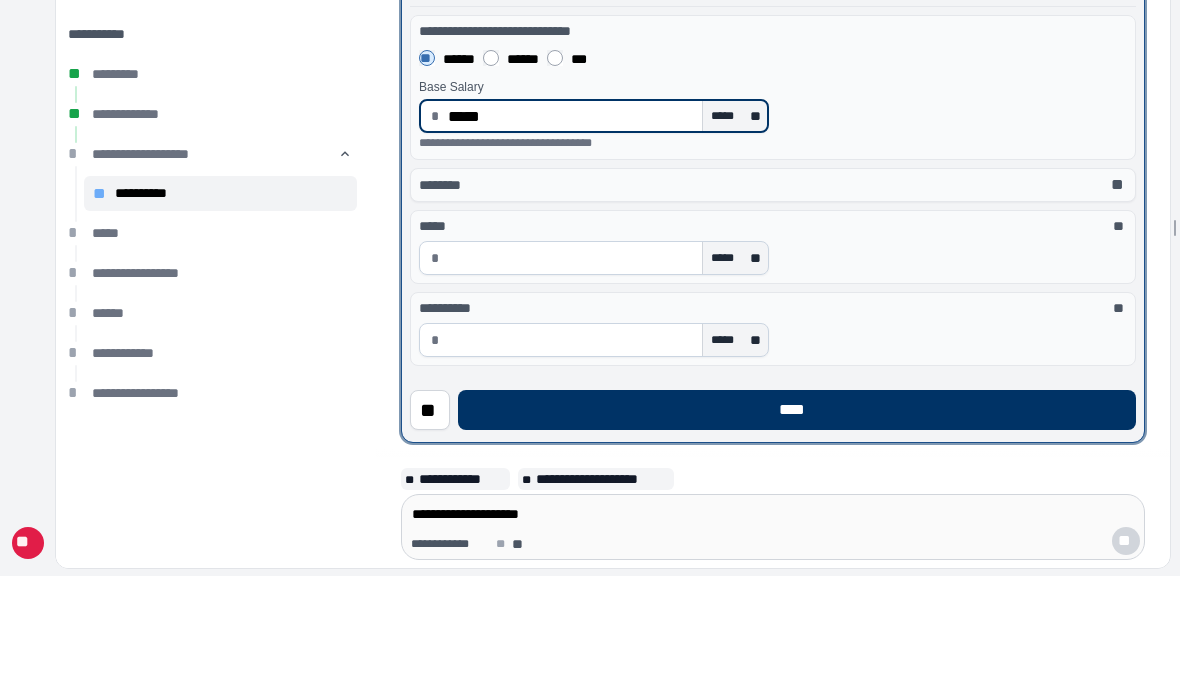 click on "**********" at bounding box center (777, 236) 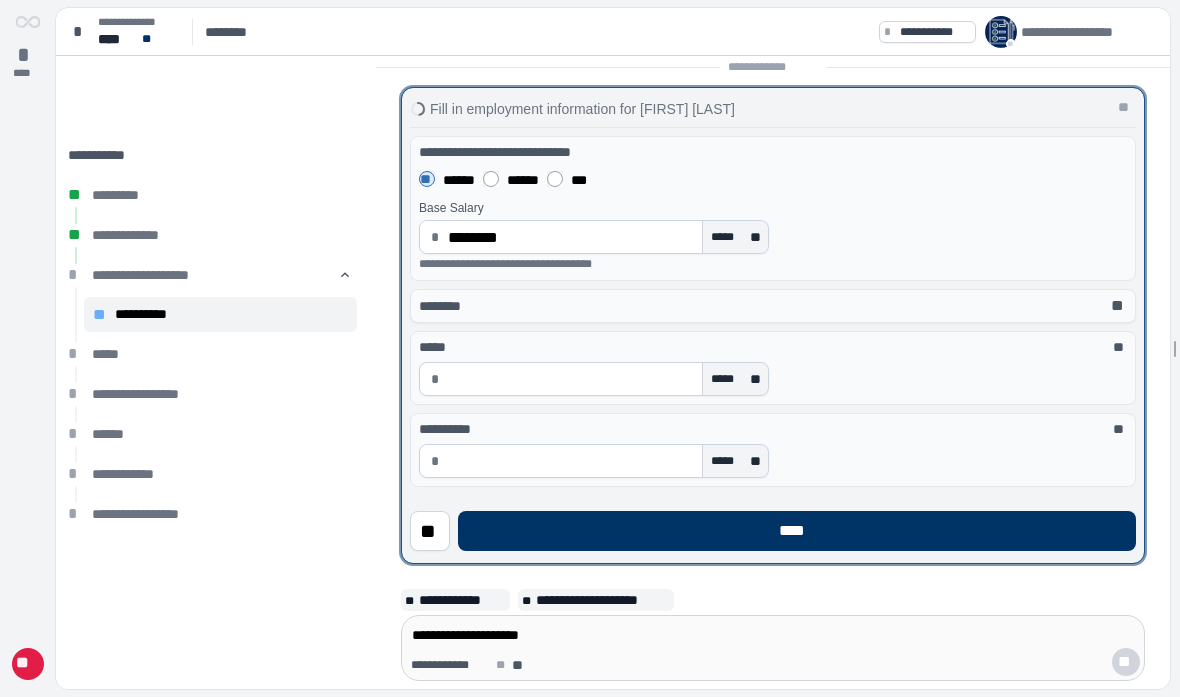 click on "****" at bounding box center [797, 531] 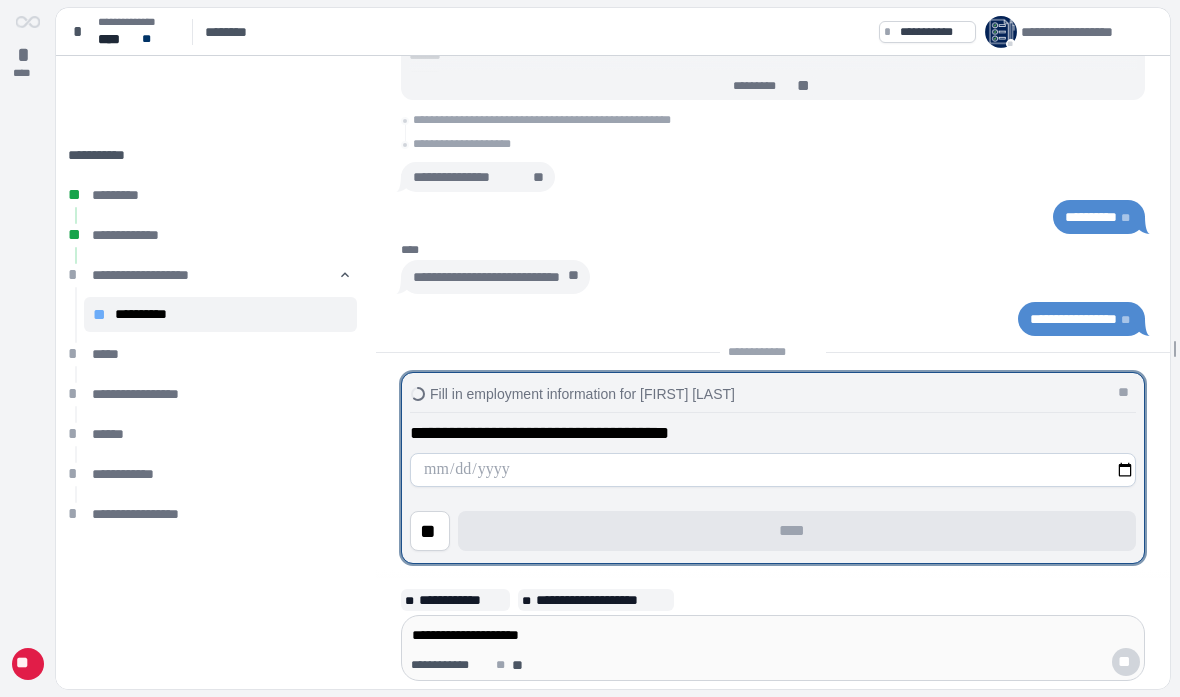 click at bounding box center [773, 470] 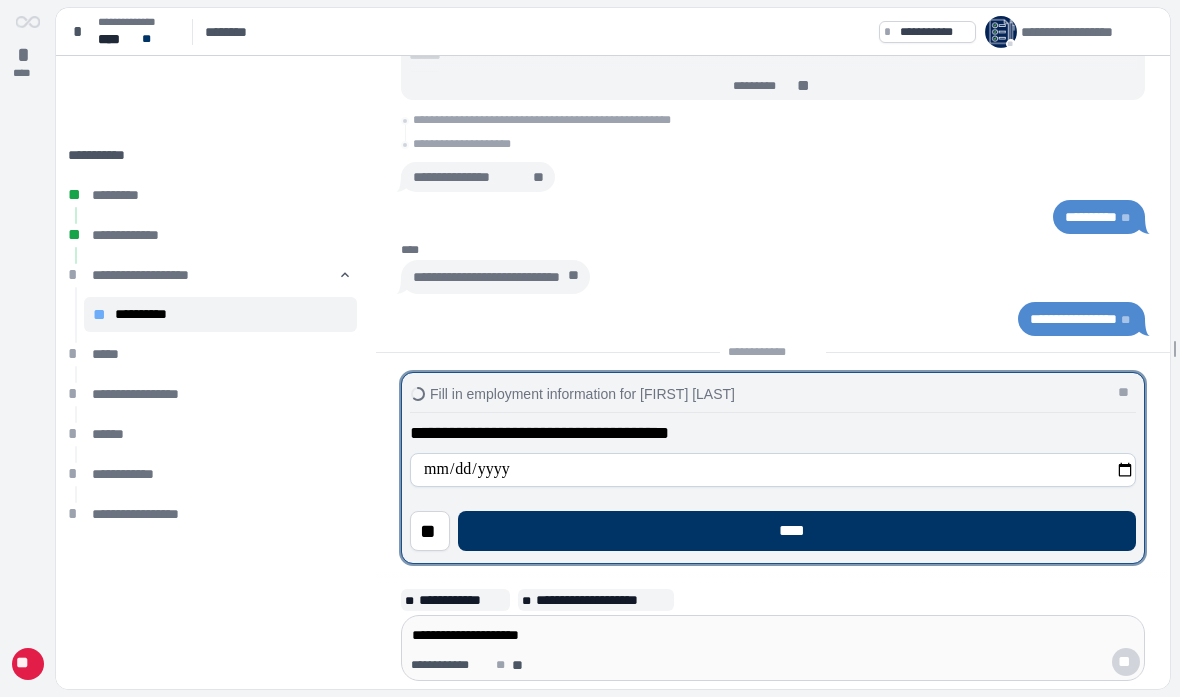 click on "**********" at bounding box center (773, 470) 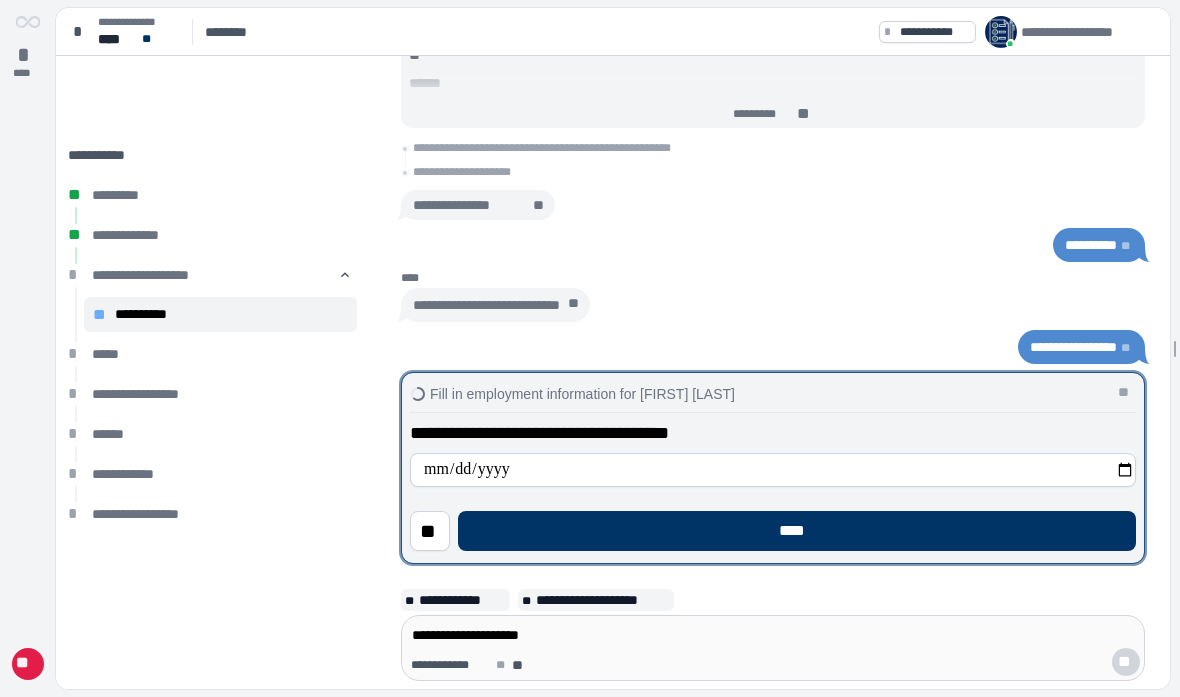 type on "**********" 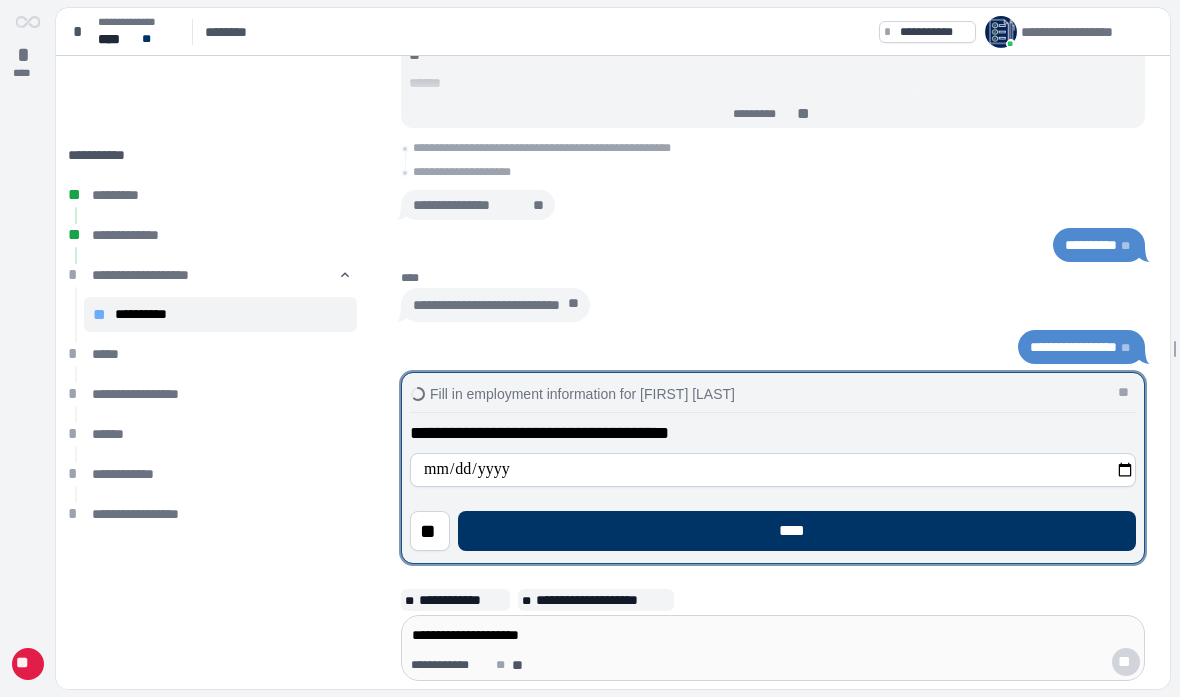 click on "****" at bounding box center [797, 531] 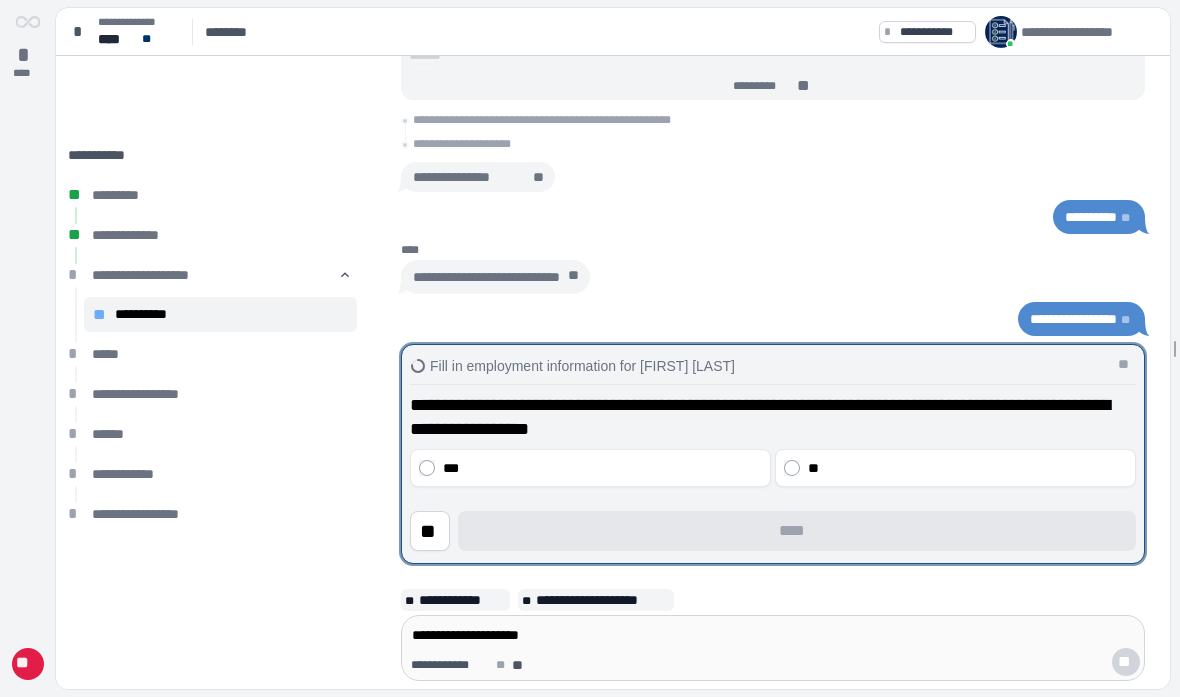 click on "**" at bounding box center [967, 468] 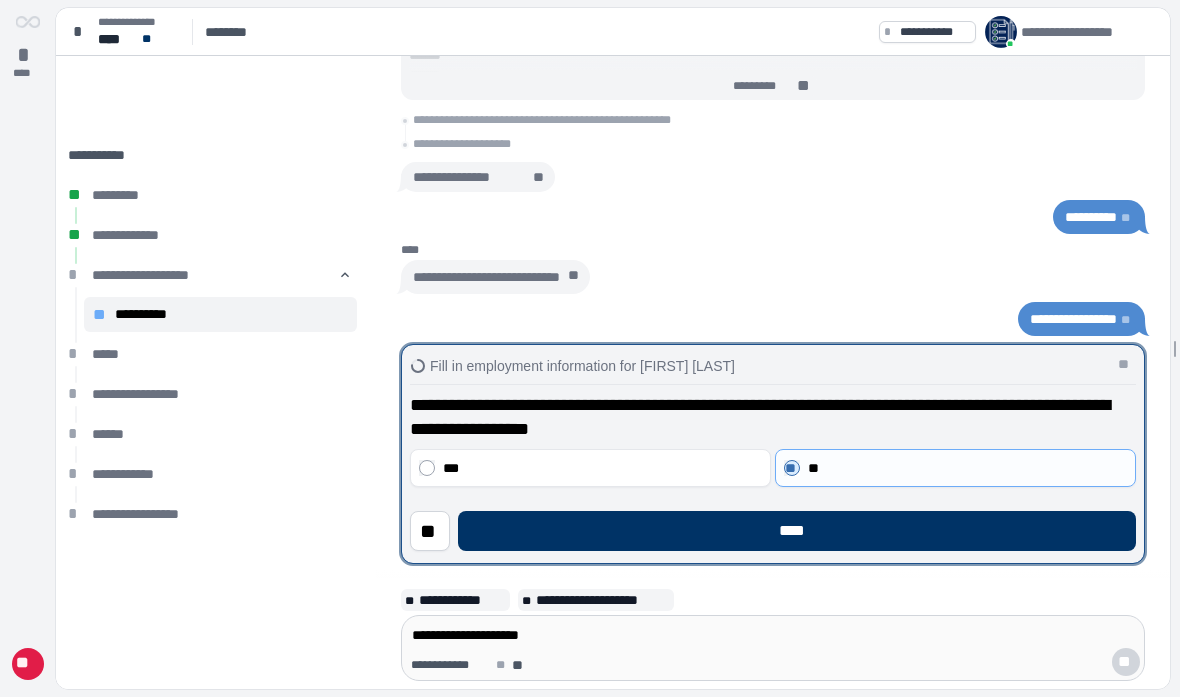 click on "****" at bounding box center (797, 531) 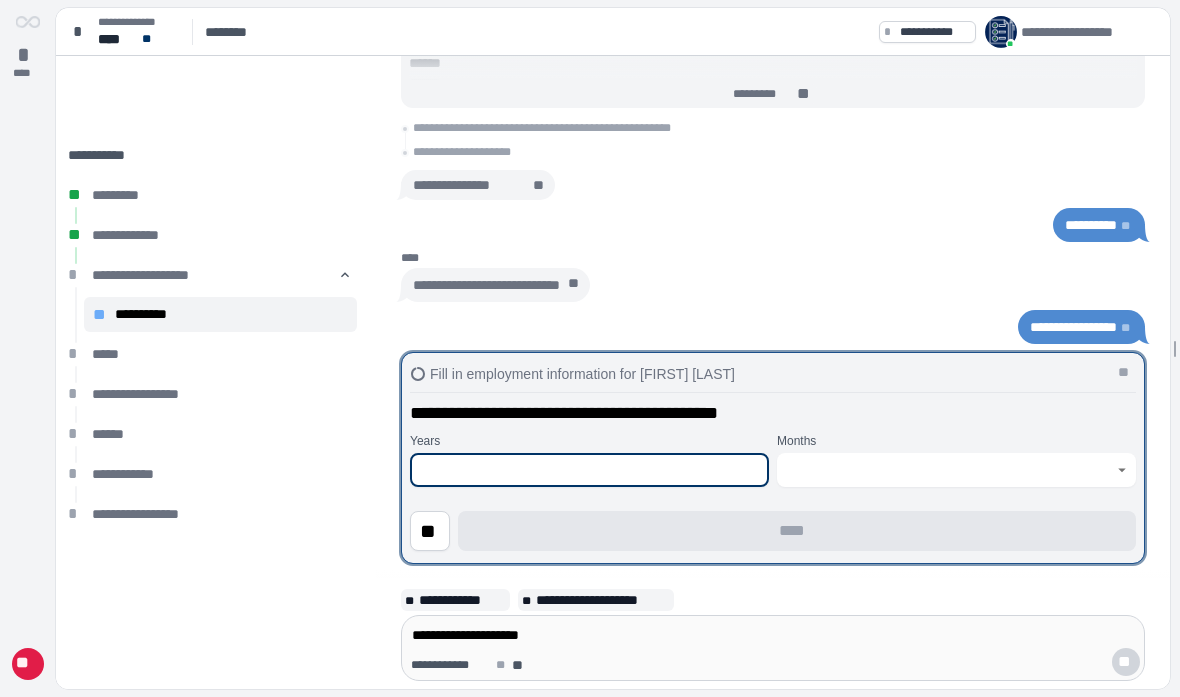 click at bounding box center (589, 470) 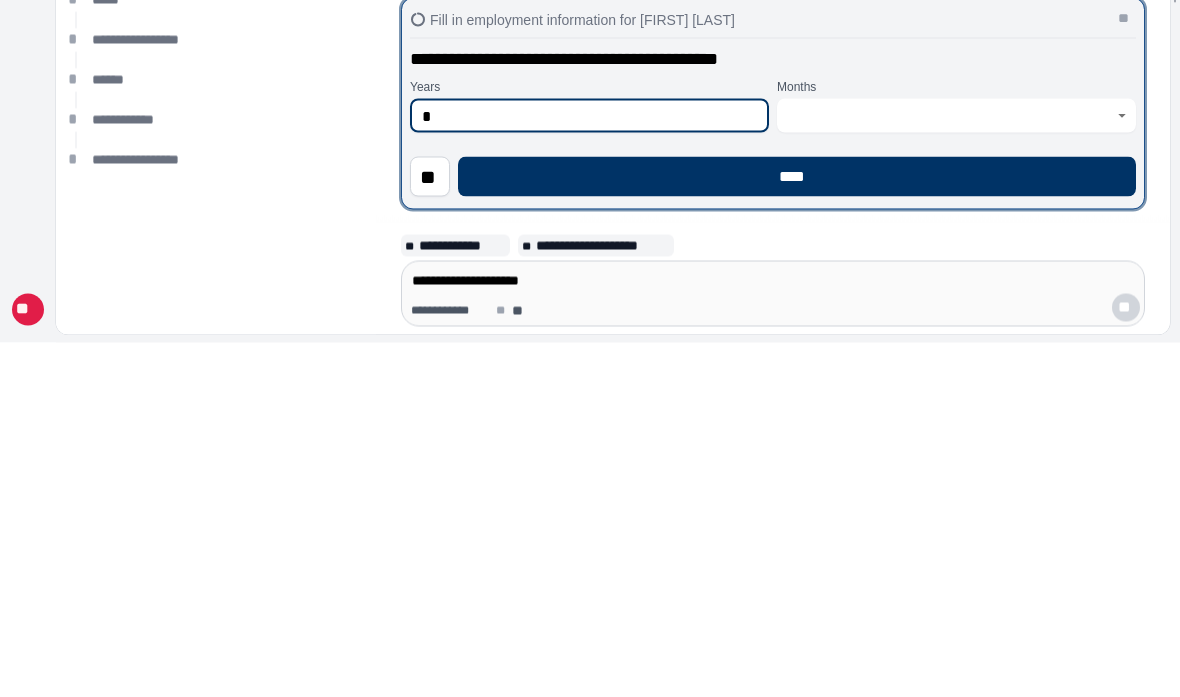 type on "*" 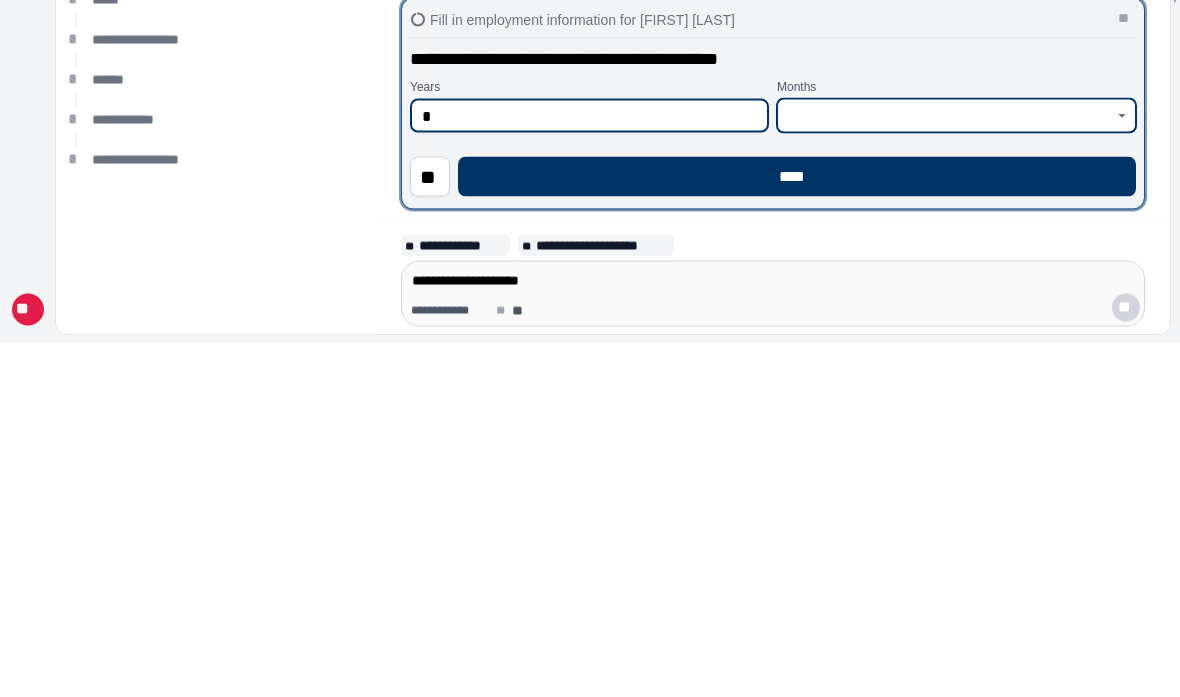 click at bounding box center (945, 470) 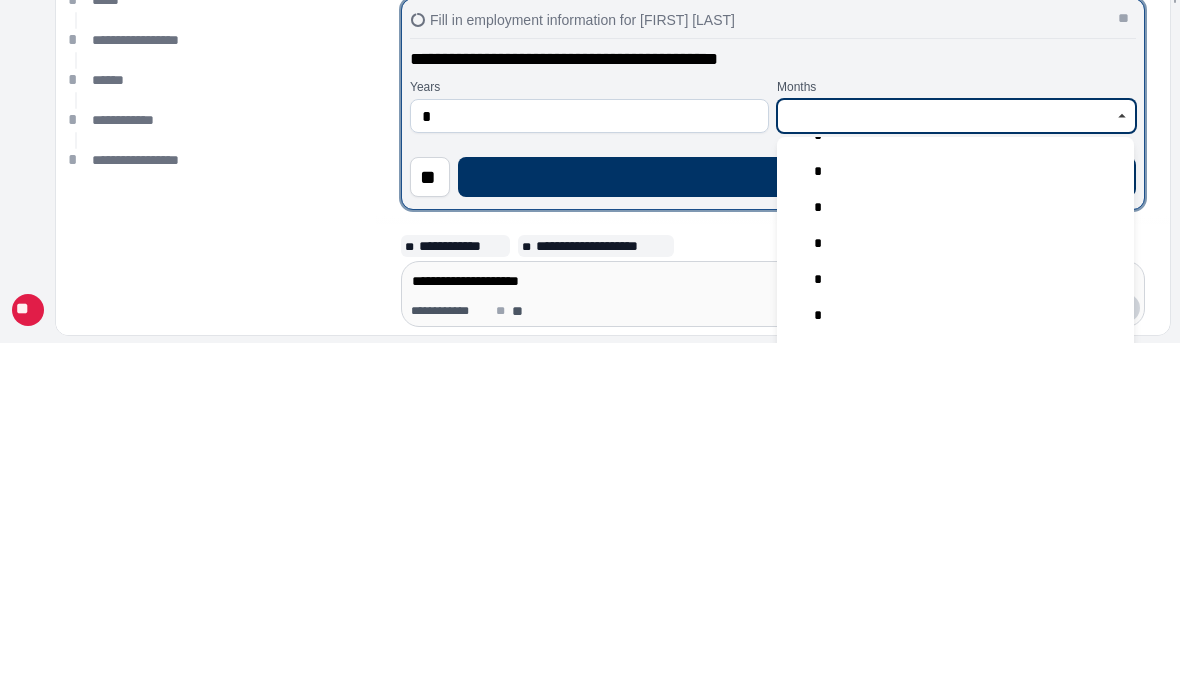 scroll, scrollTop: 136, scrollLeft: 0, axis: vertical 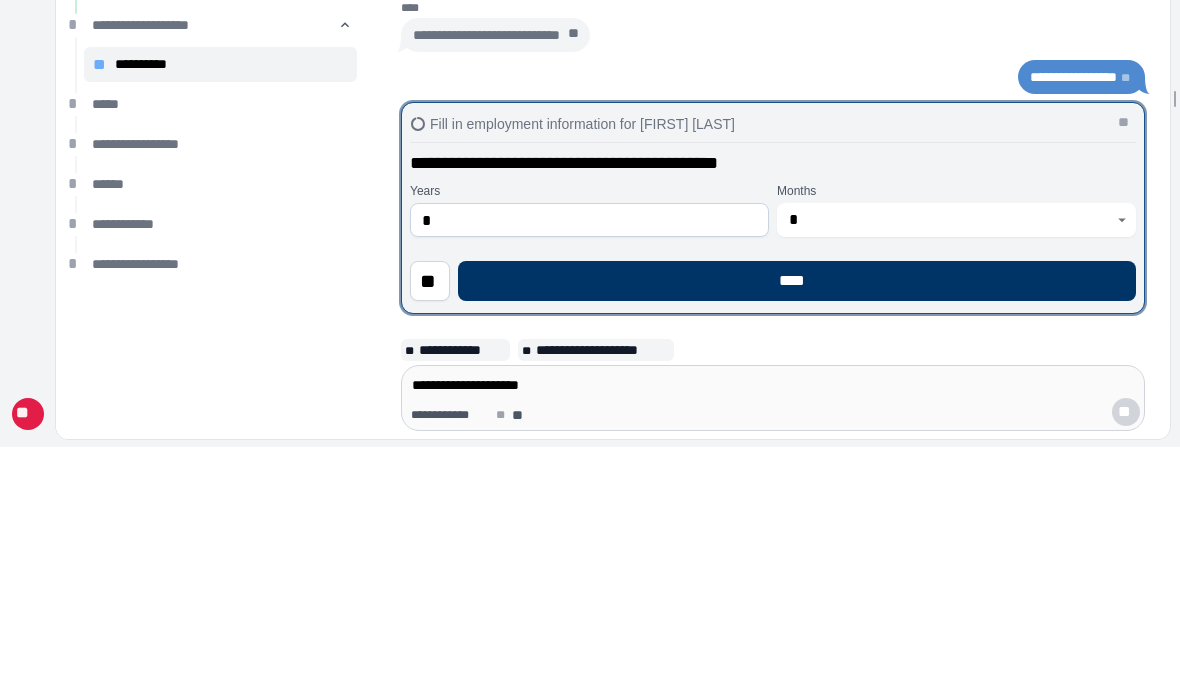 click on "**********" at bounding box center (767, 327) 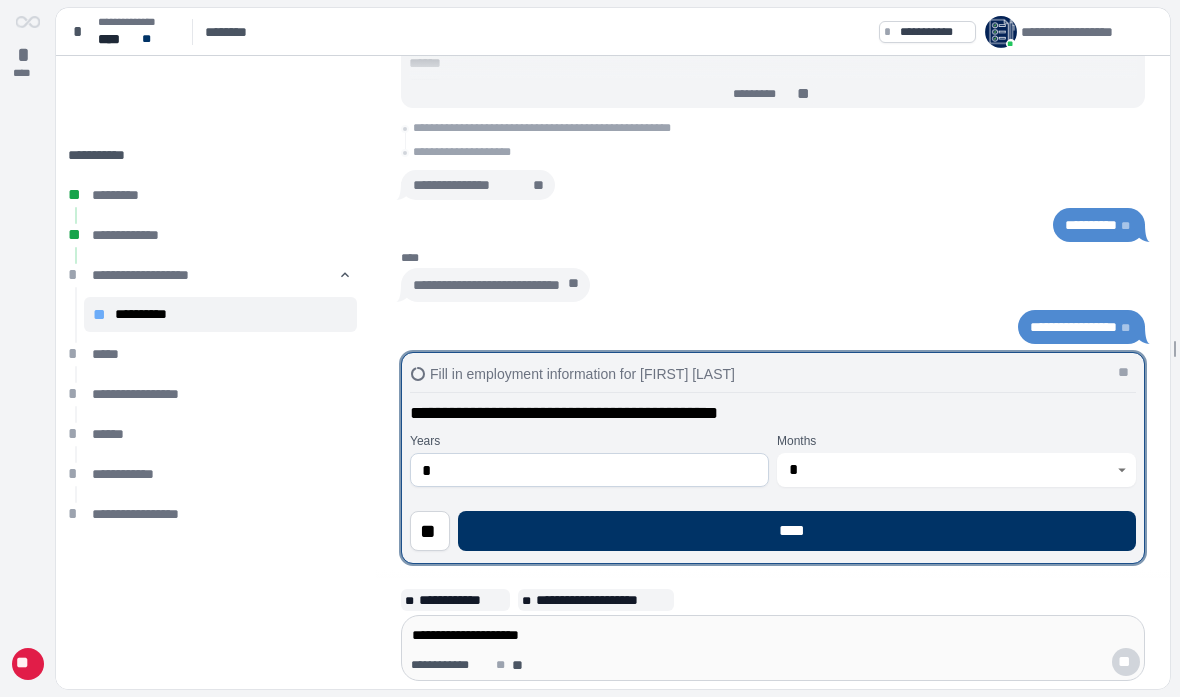 click on "****" at bounding box center [797, 531] 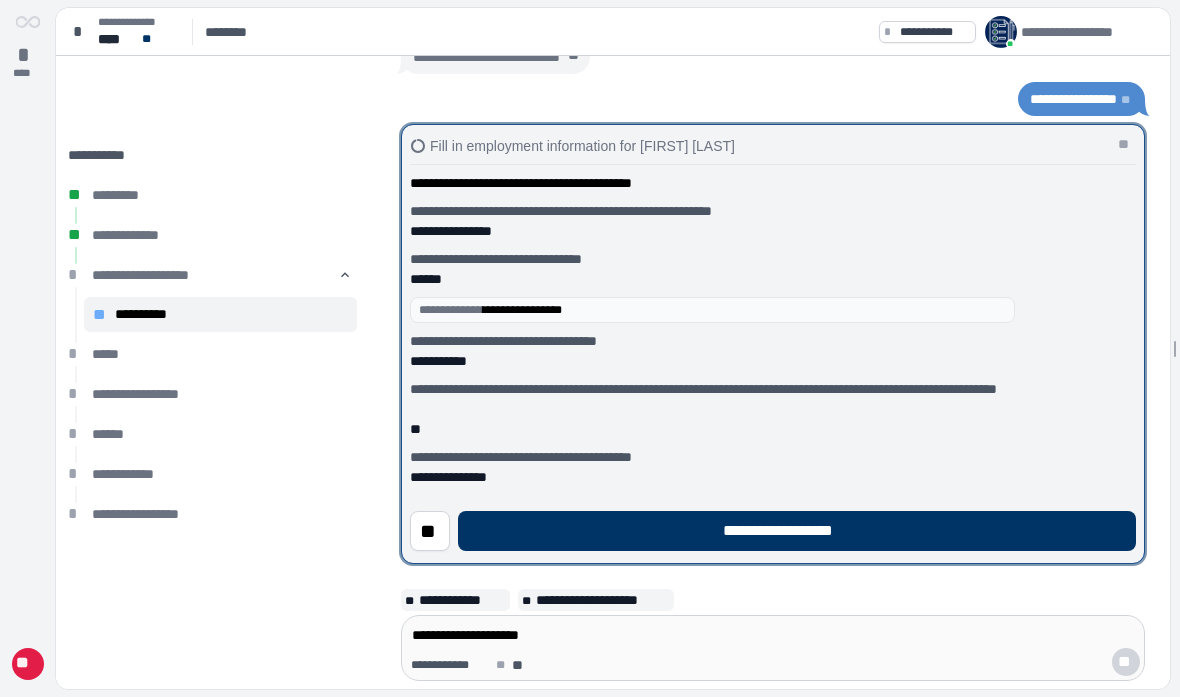 click on "**********" at bounding box center (797, 531) 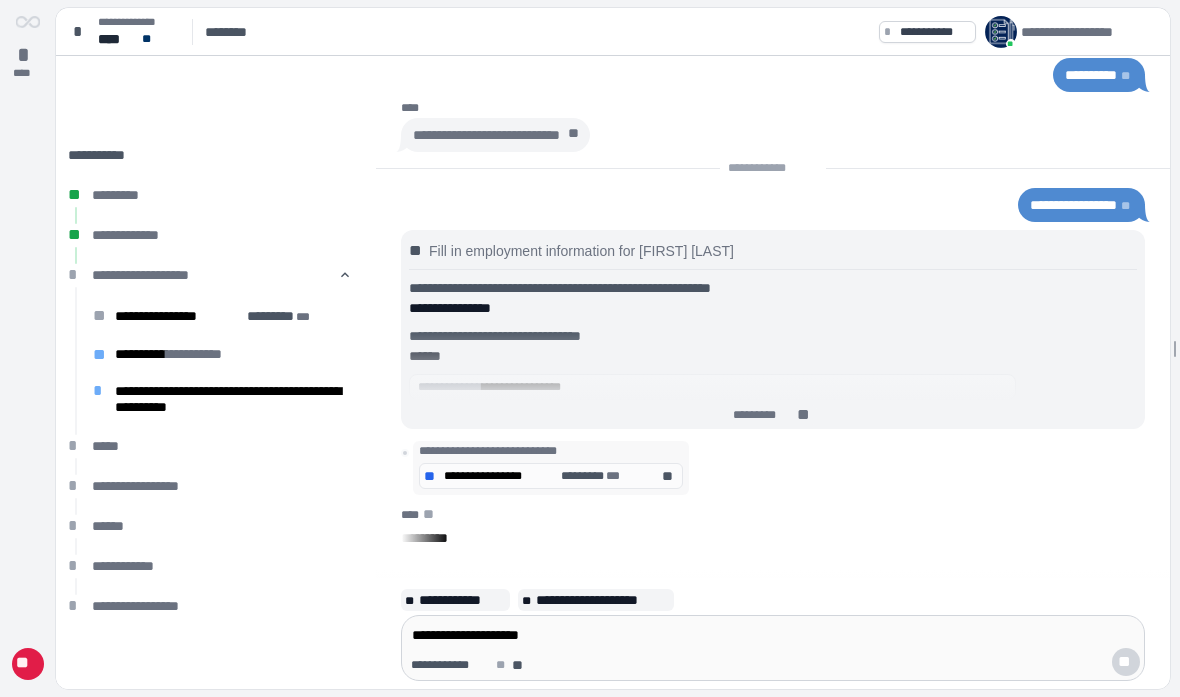 scroll, scrollTop: 0, scrollLeft: 0, axis: both 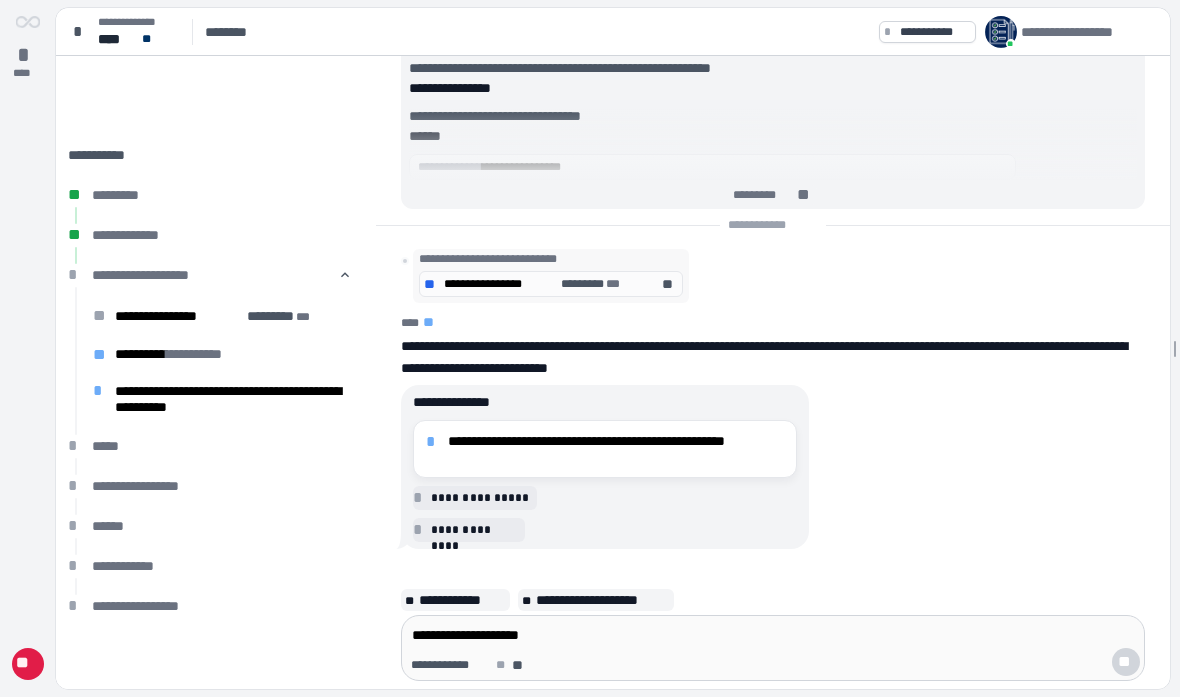 click on "**********" at bounding box center [616, 449] 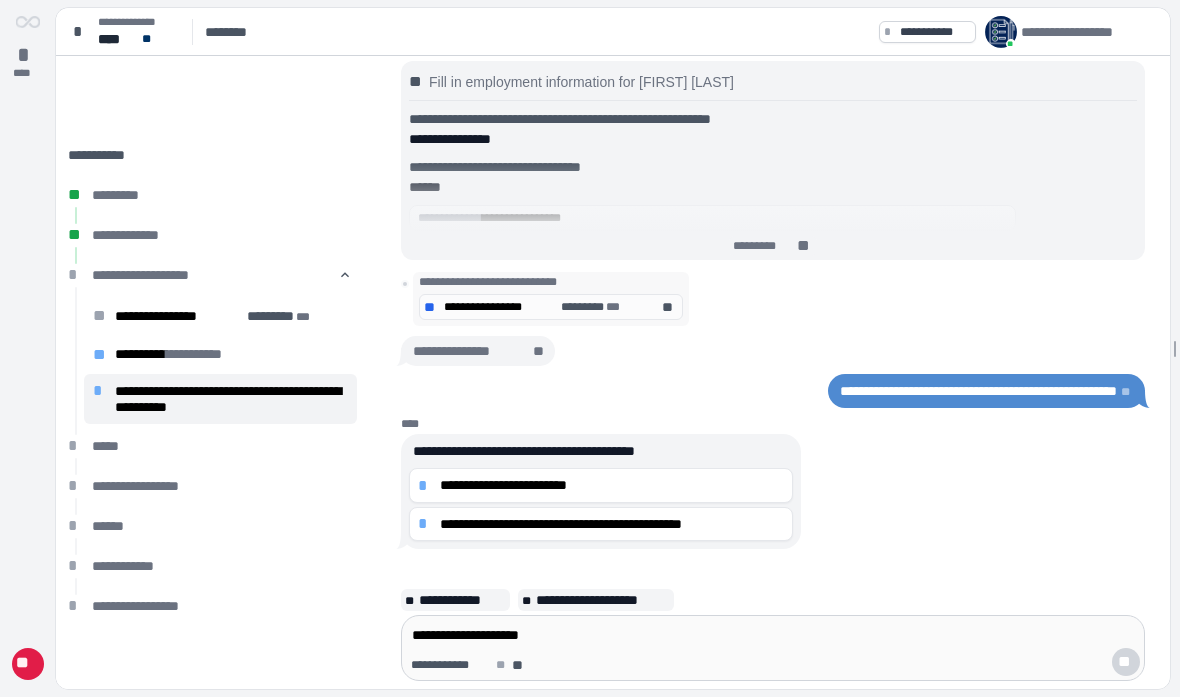 click on "**********" at bounding box center [612, 485] 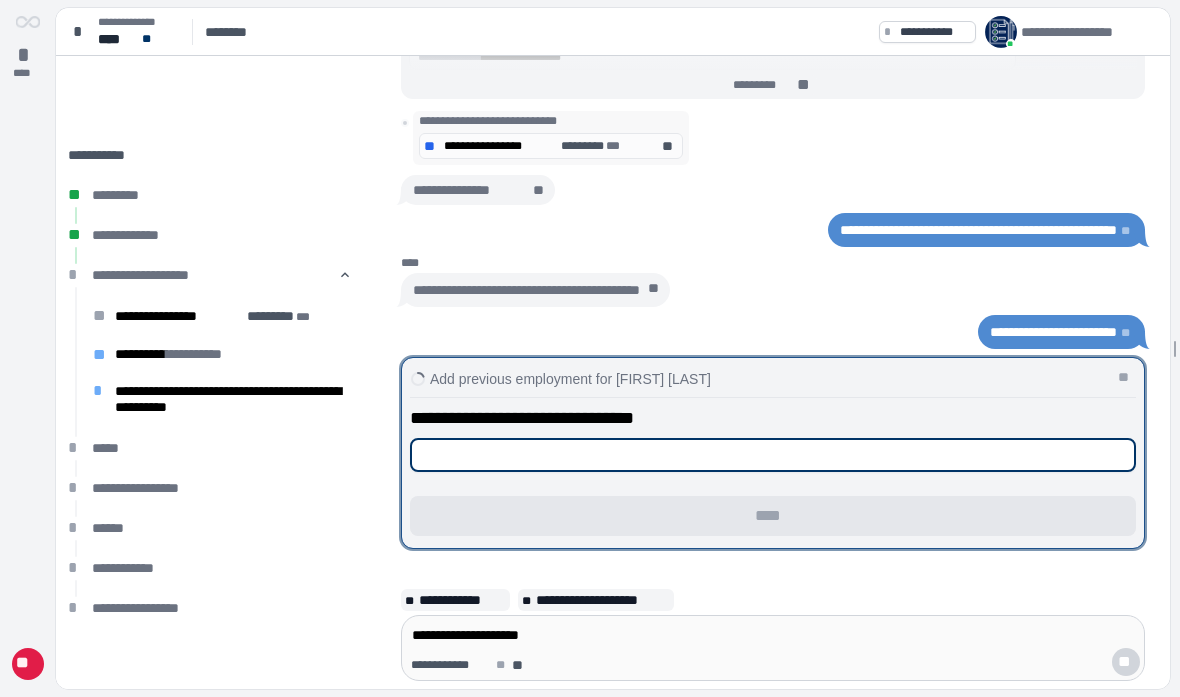 click at bounding box center (773, 455) 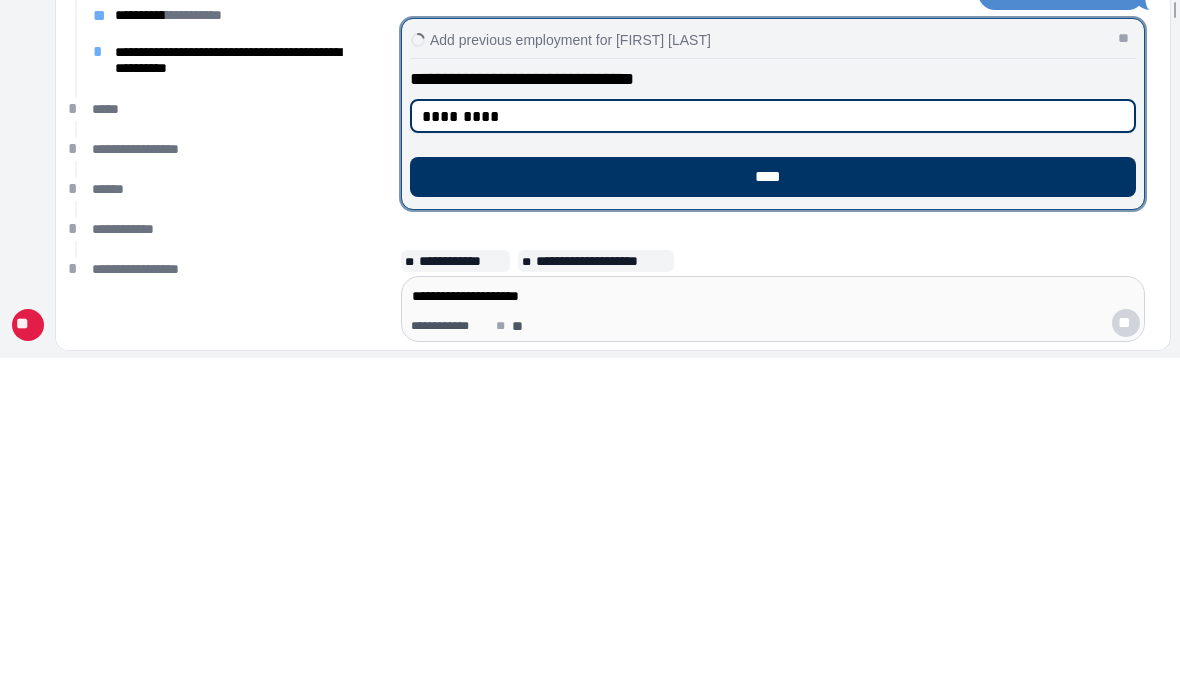 type on "*********" 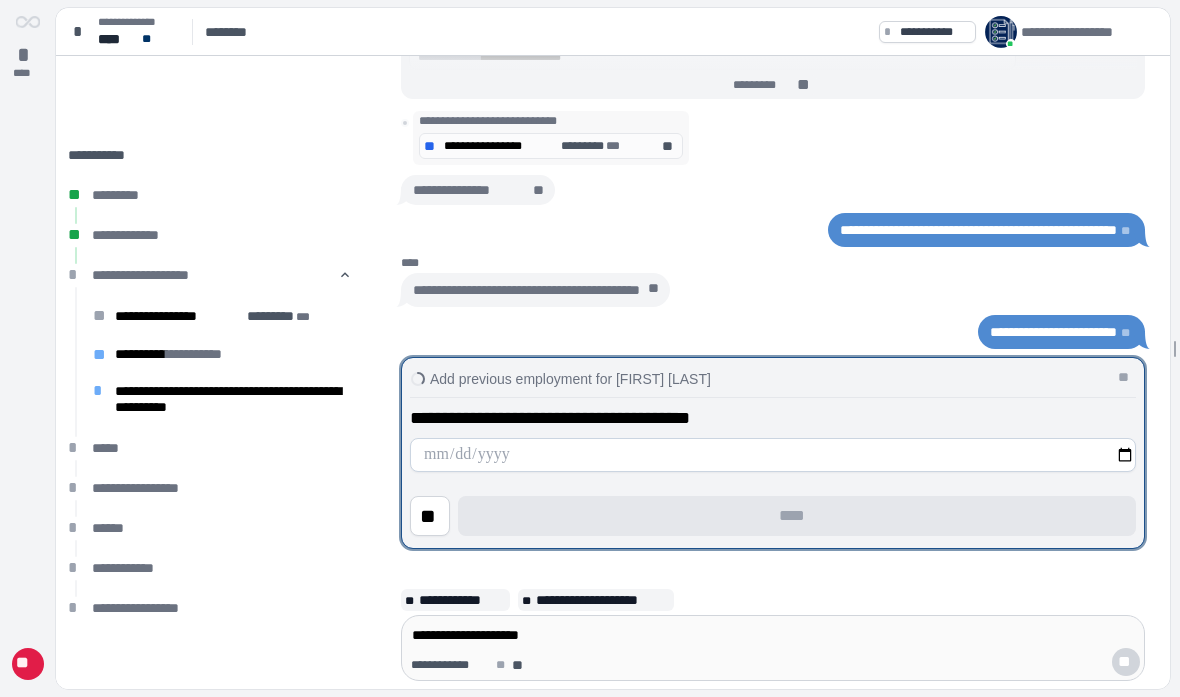 click at bounding box center [773, 455] 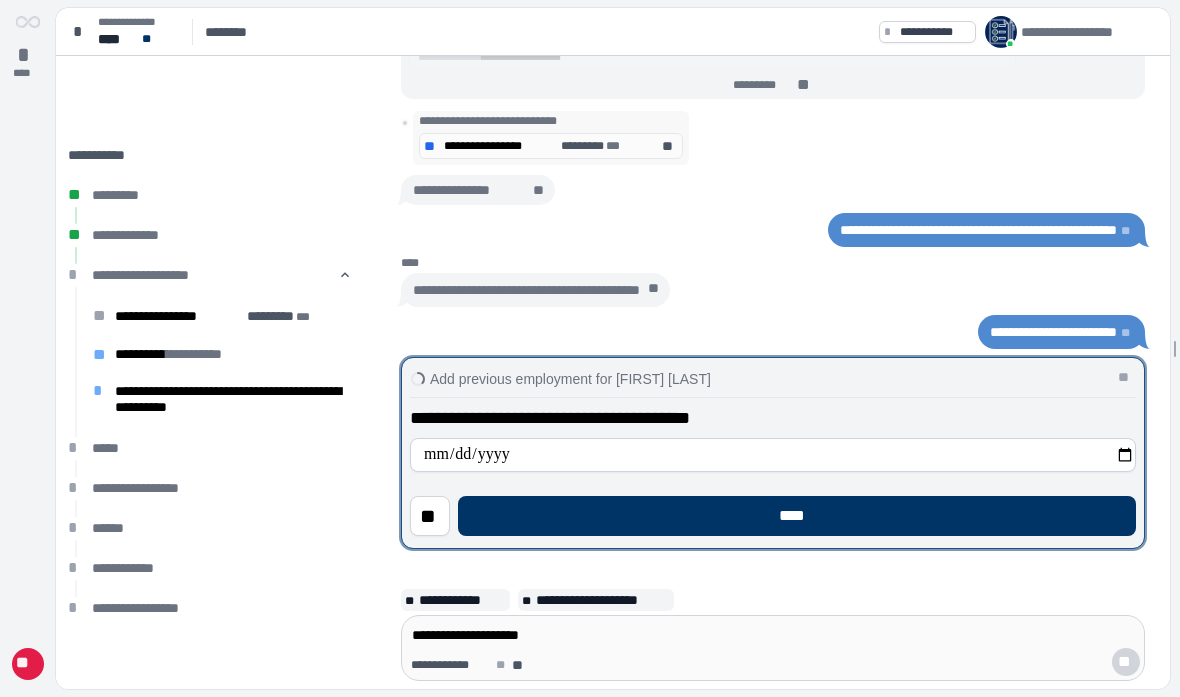 type on "**********" 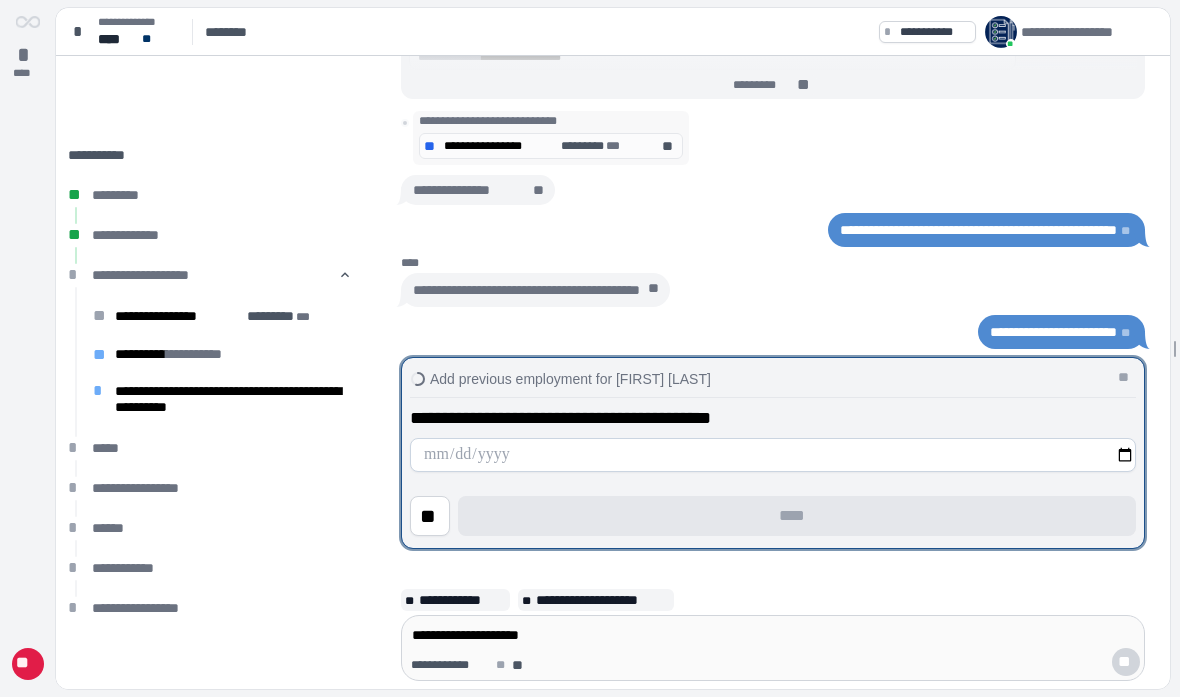 click on "**********" at bounding box center (1053, 332) 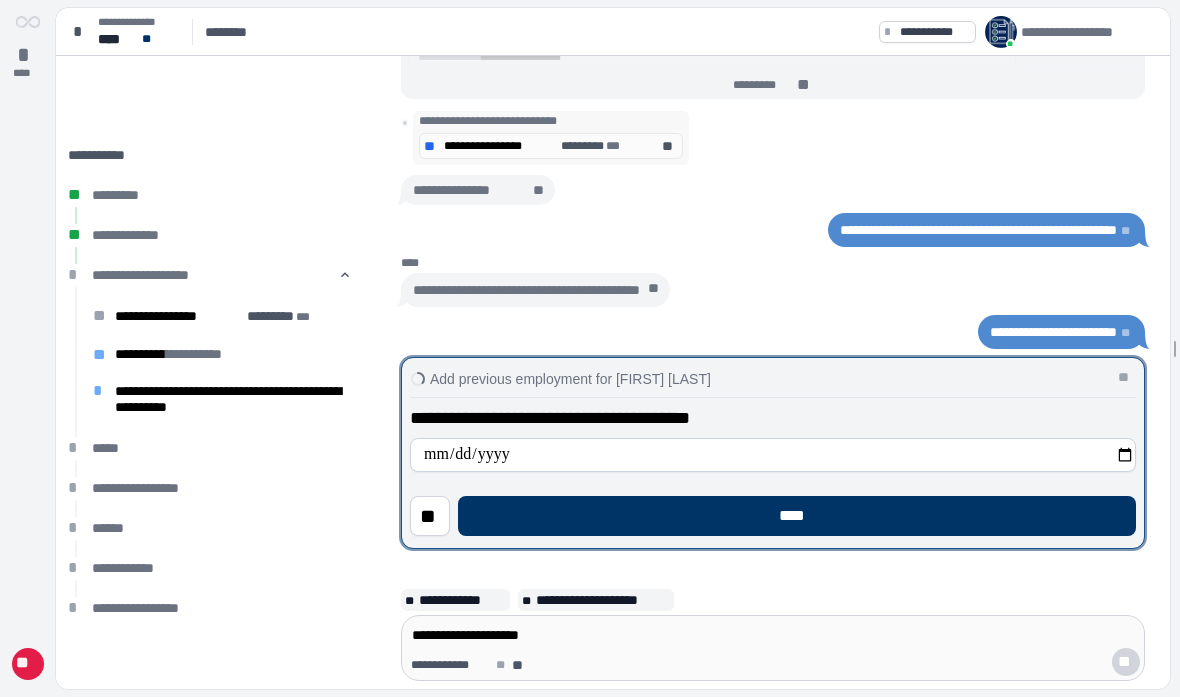 click on "**********" at bounding box center (526, 290) 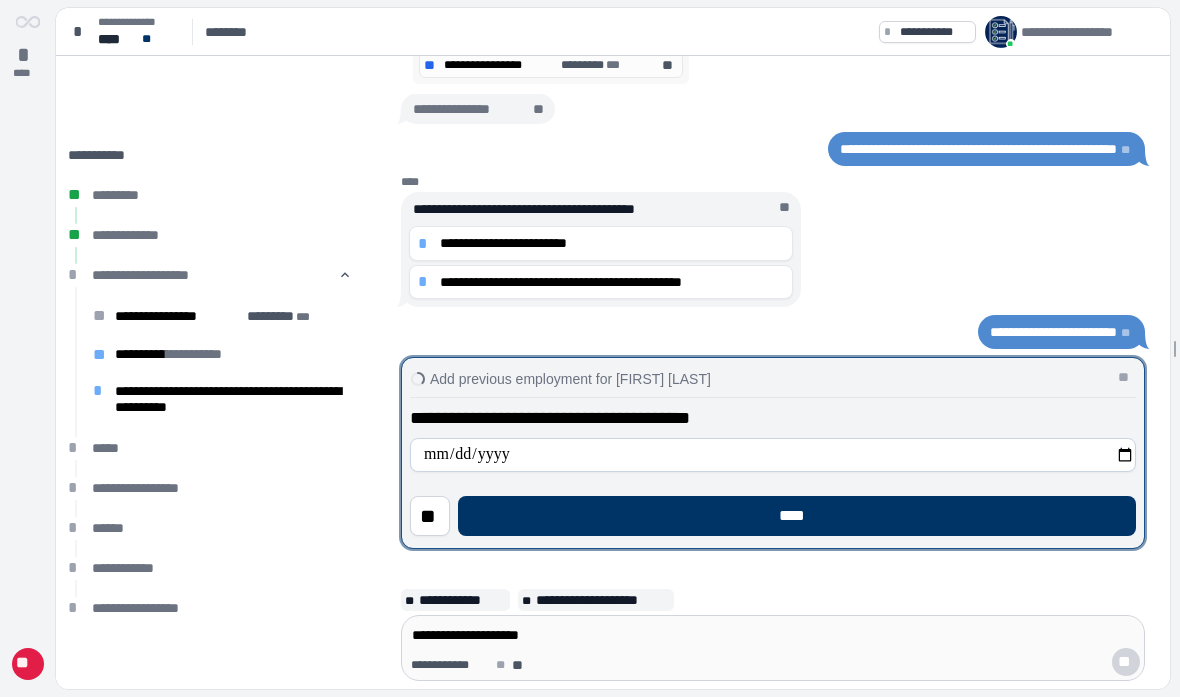 click on "**********" at bounding box center [612, 243] 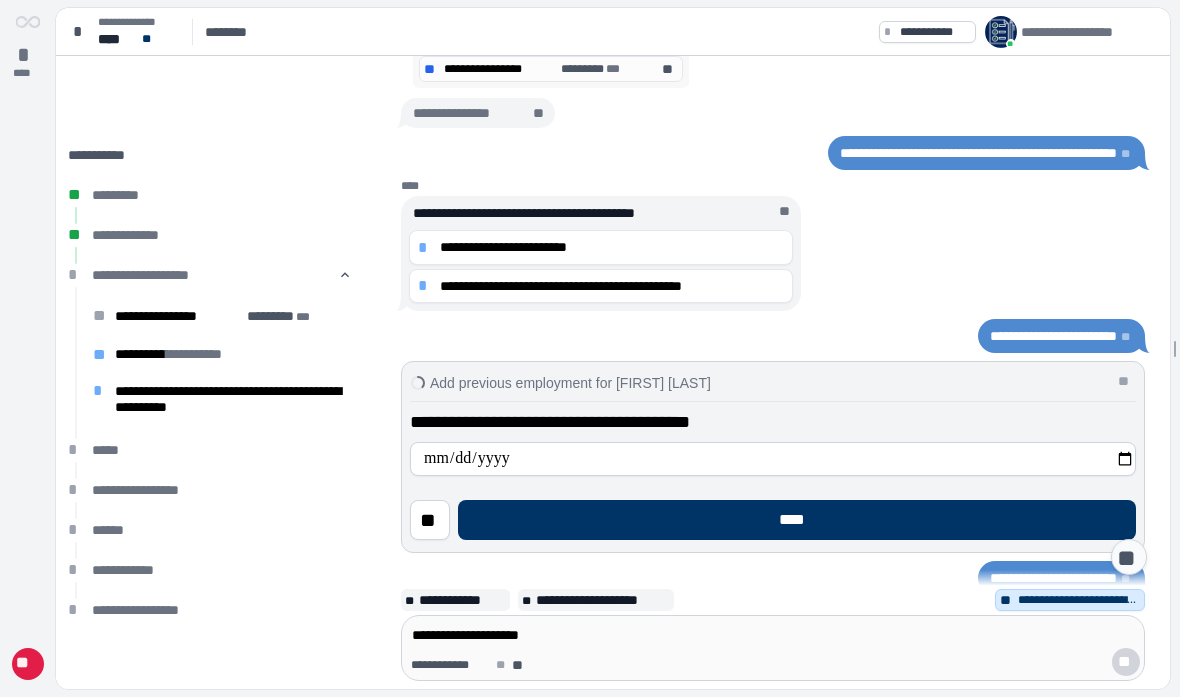 scroll, scrollTop: 247, scrollLeft: 0, axis: vertical 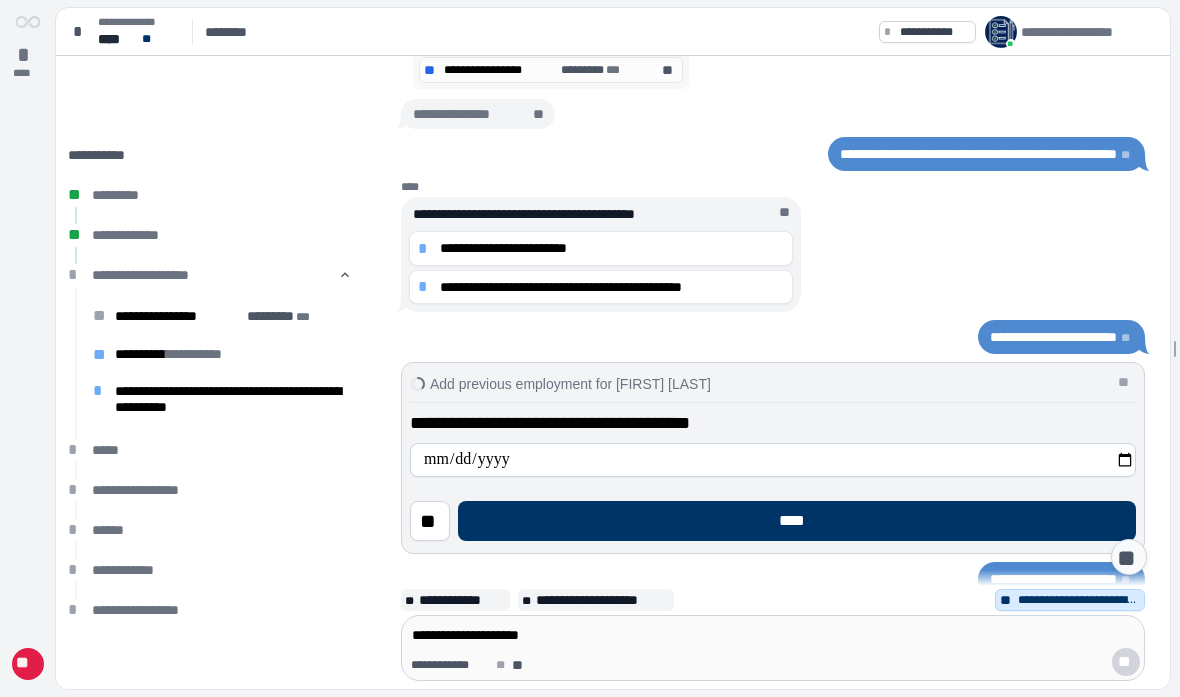 click on "**" at bounding box center (1125, 382) 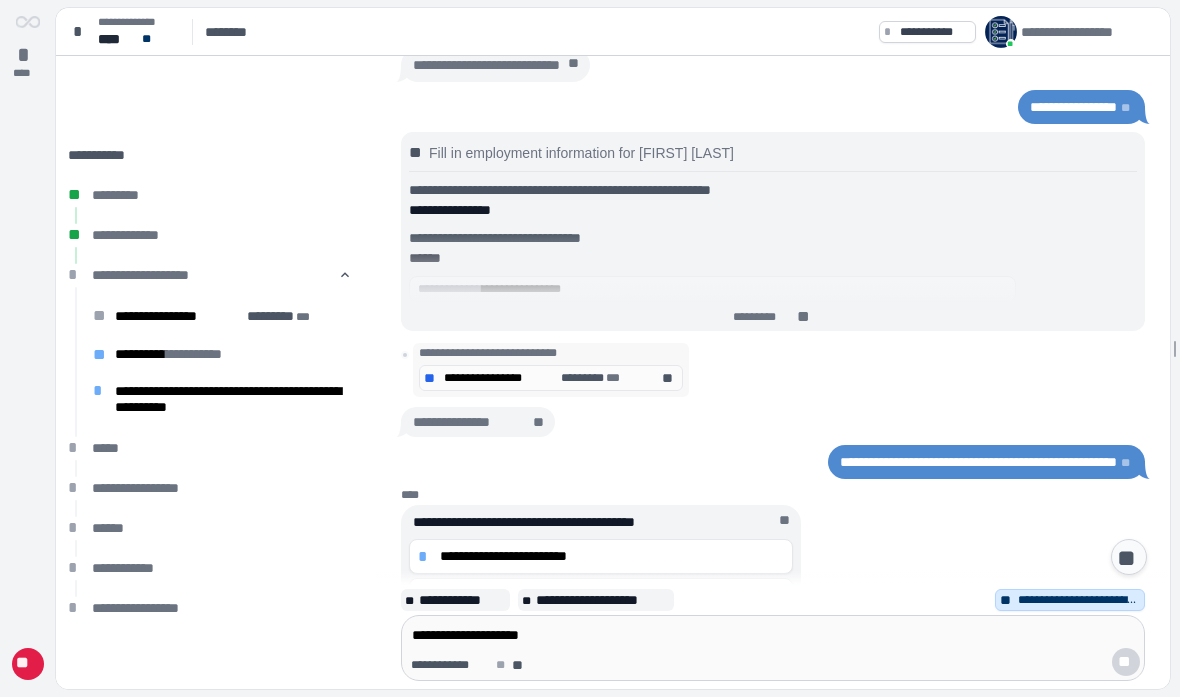 scroll, scrollTop: 678, scrollLeft: 0, axis: vertical 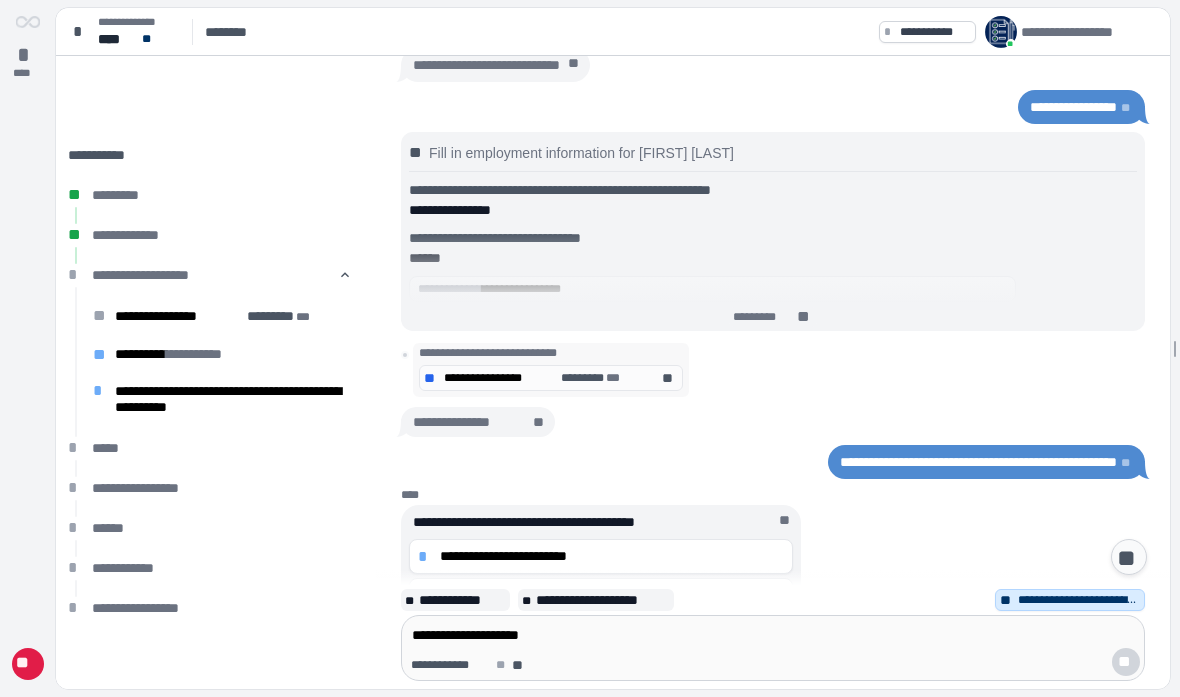 click on "**********" at bounding box center (467, 423) 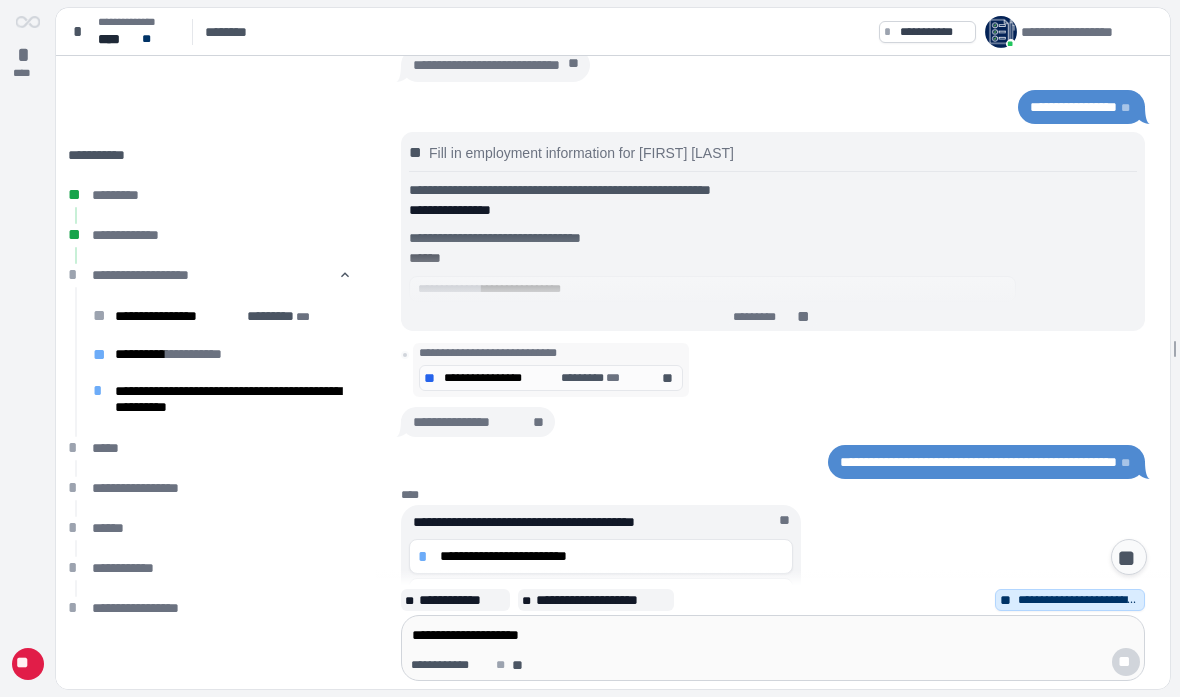 click on "**********" at bounding box center (488, 354) 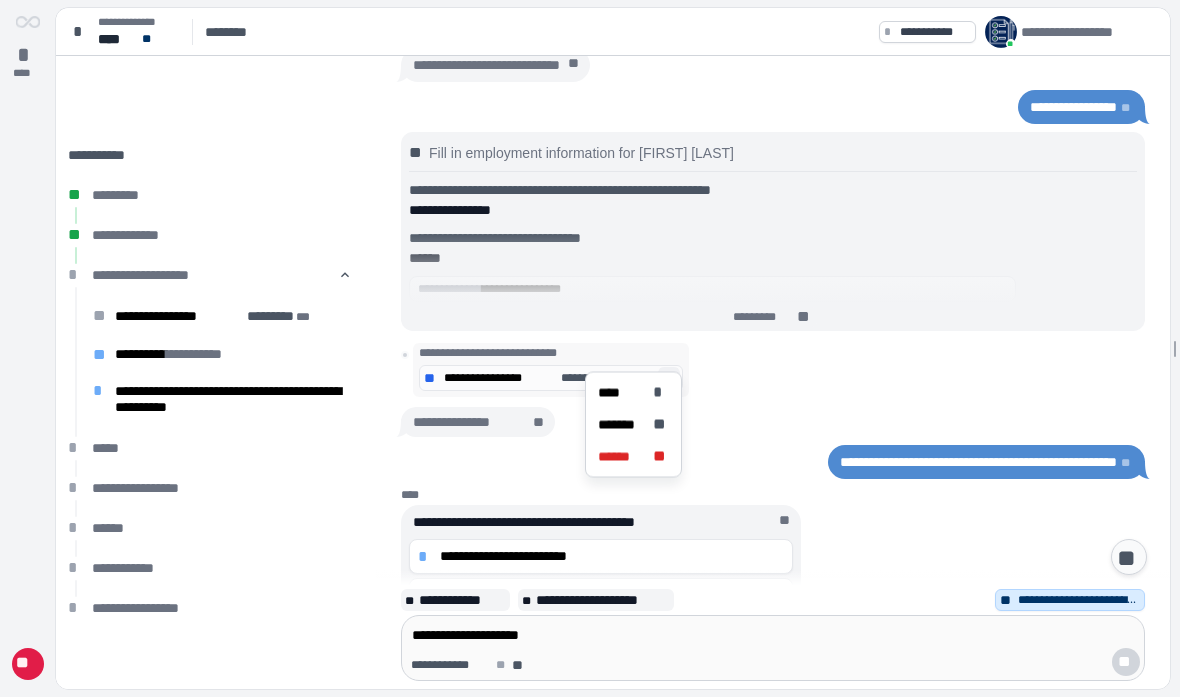 click on "****** **" at bounding box center [633, 457] 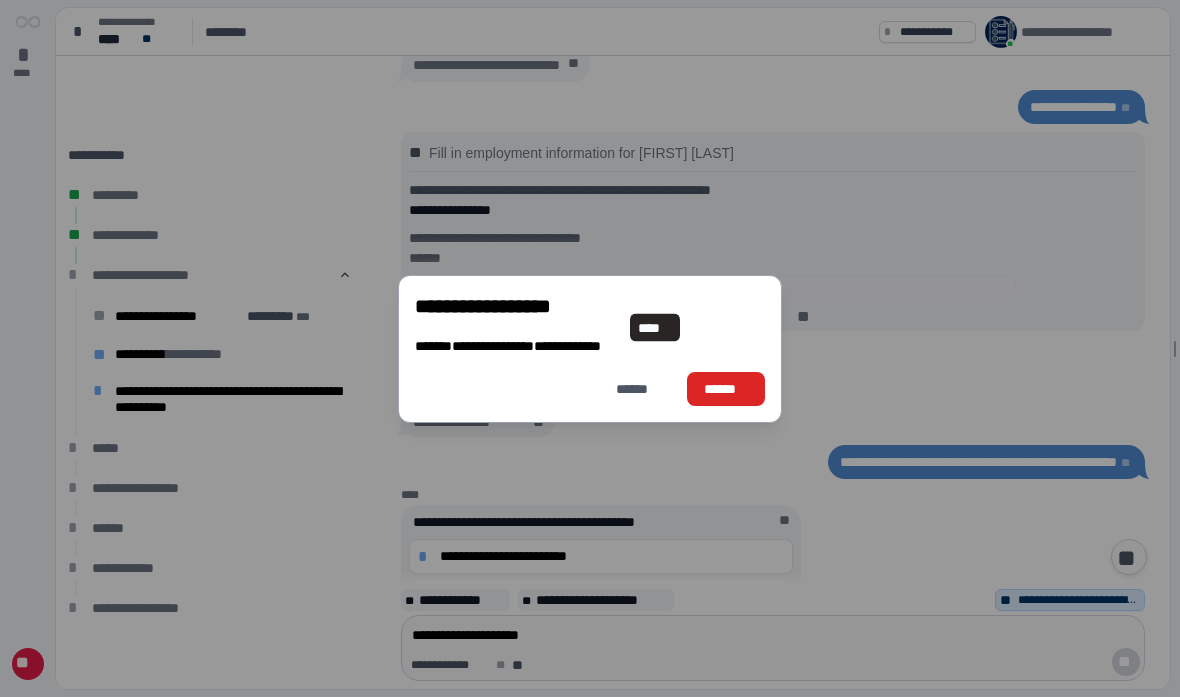 click on "******" at bounding box center (726, 389) 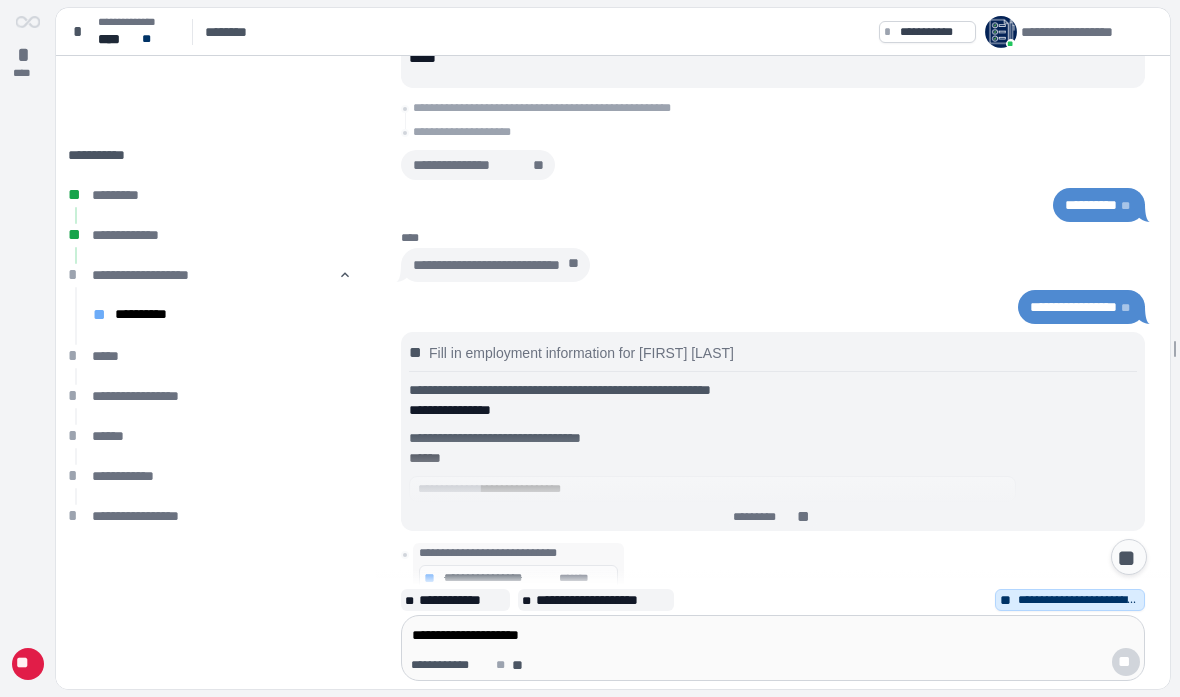 scroll, scrollTop: 854, scrollLeft: 0, axis: vertical 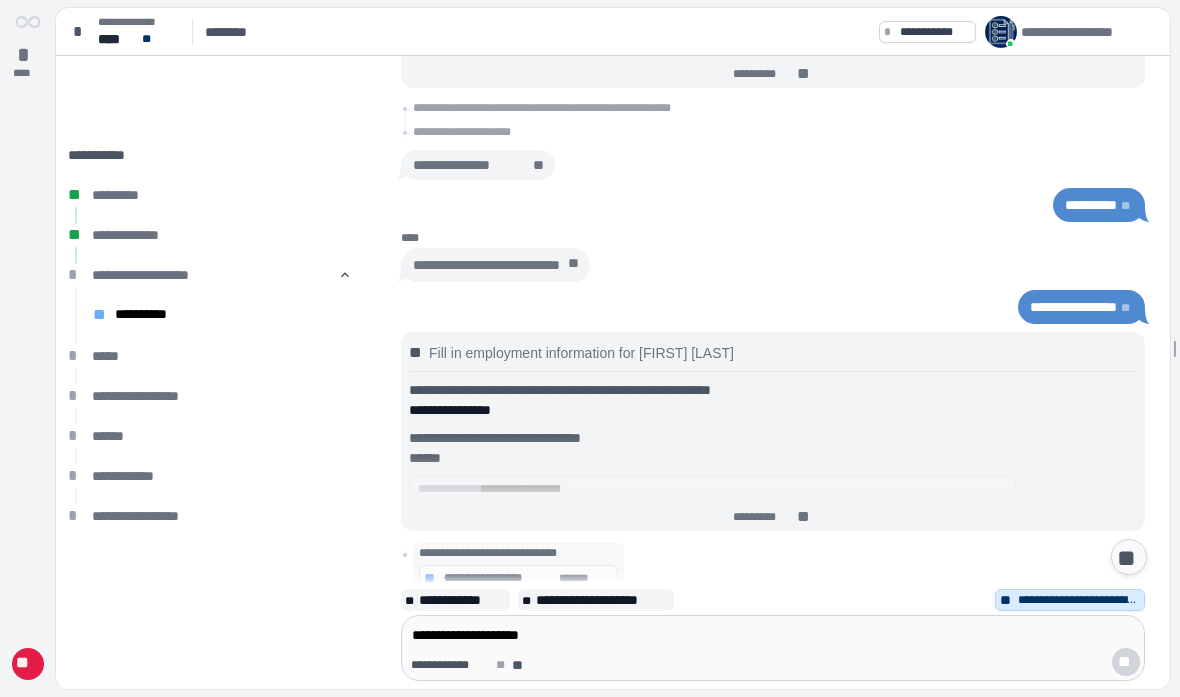 click on "*********" at bounding box center [764, 518] 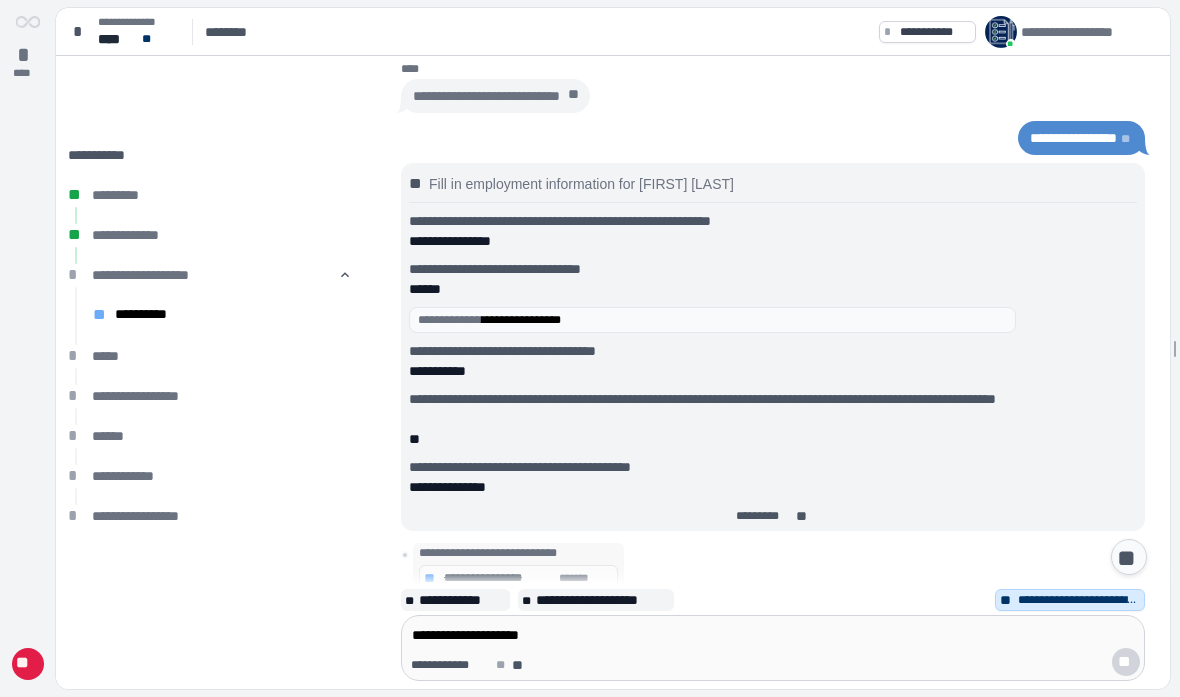 click on "*********" at bounding box center (764, 517) 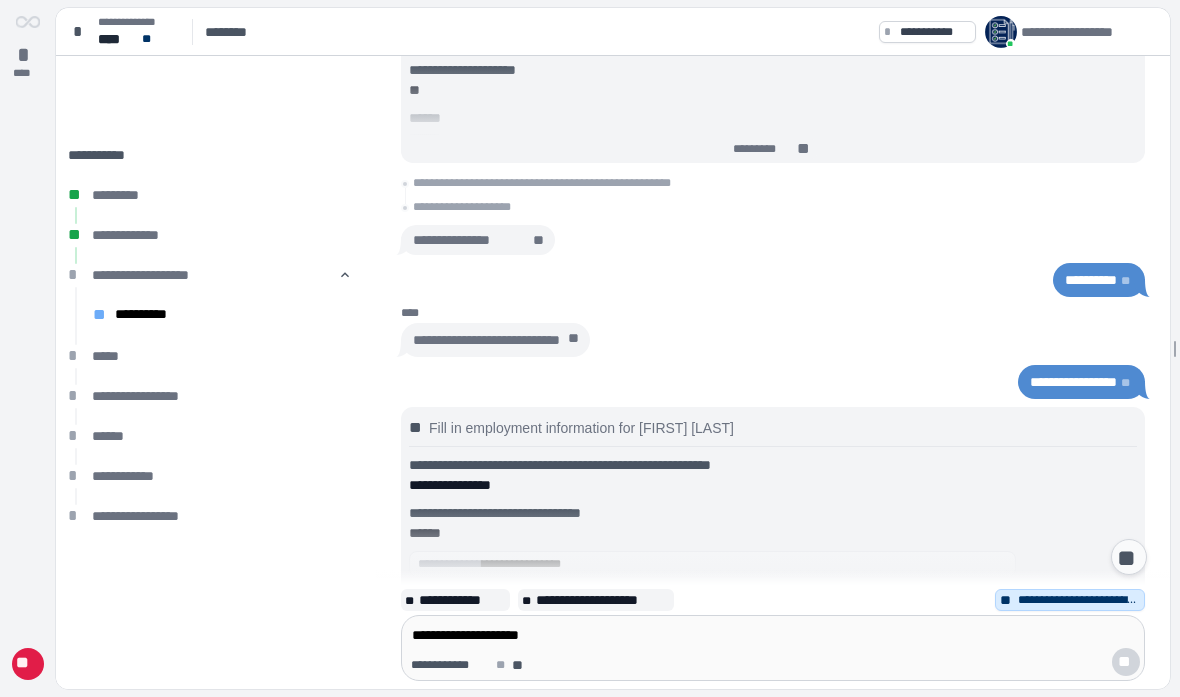 scroll, scrollTop: 932, scrollLeft: 0, axis: vertical 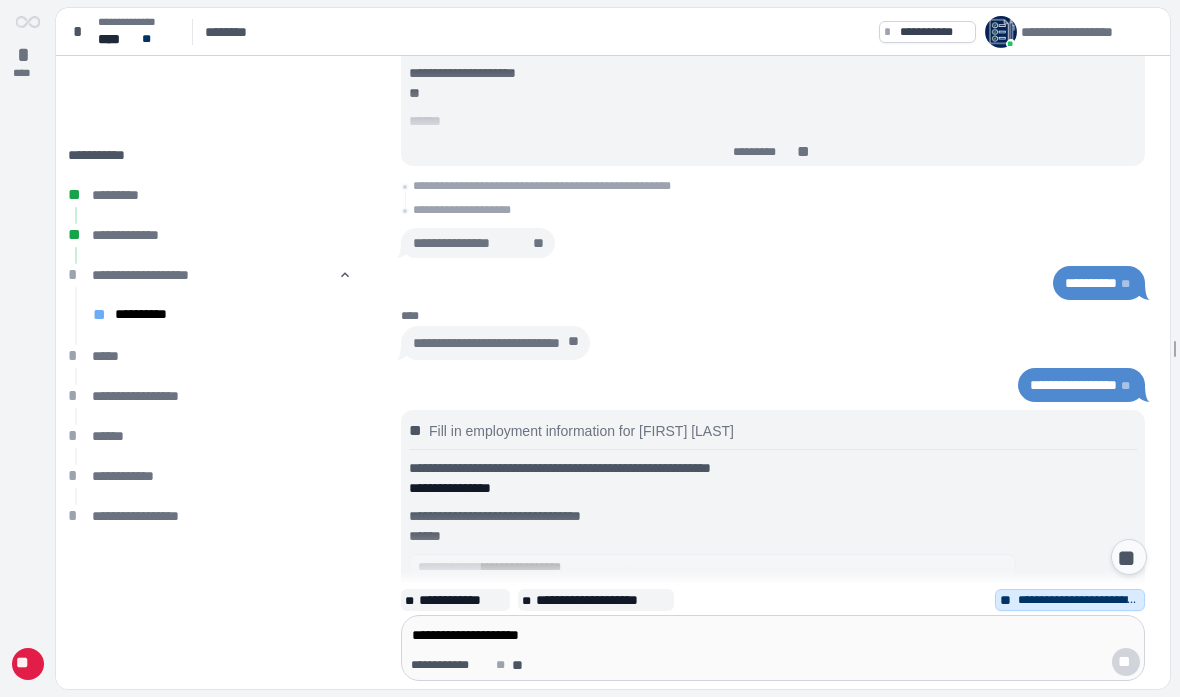 click on "**********" at bounding box center (486, 344) 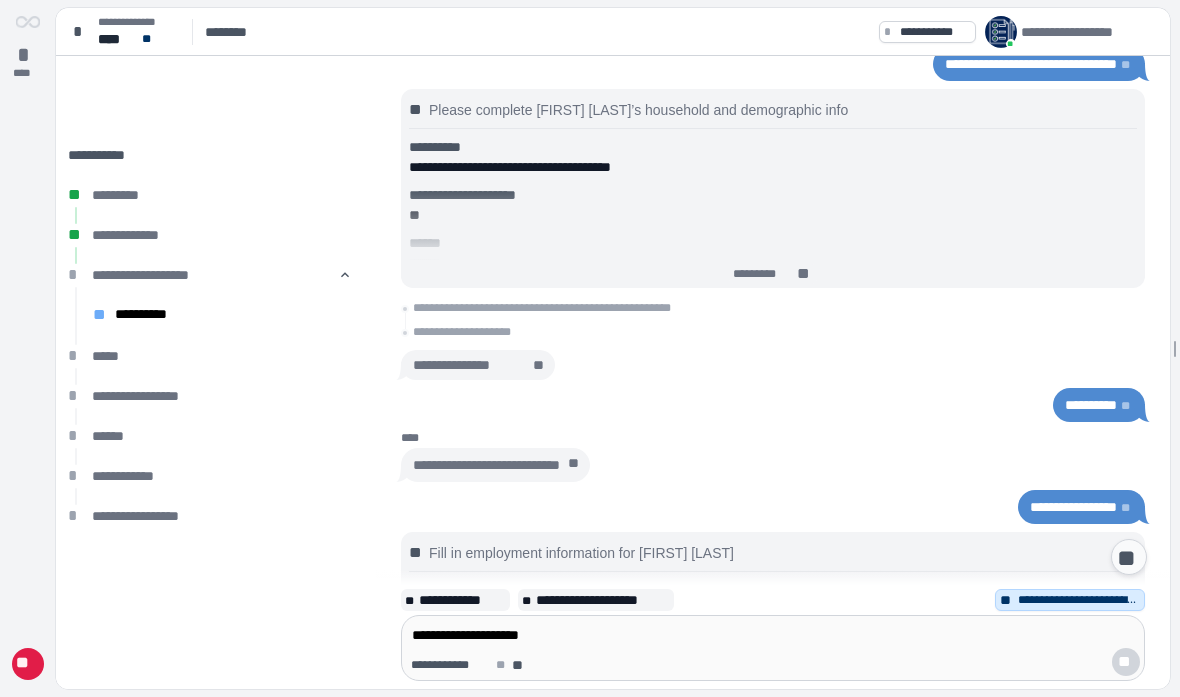 scroll, scrollTop: 1056, scrollLeft: 0, axis: vertical 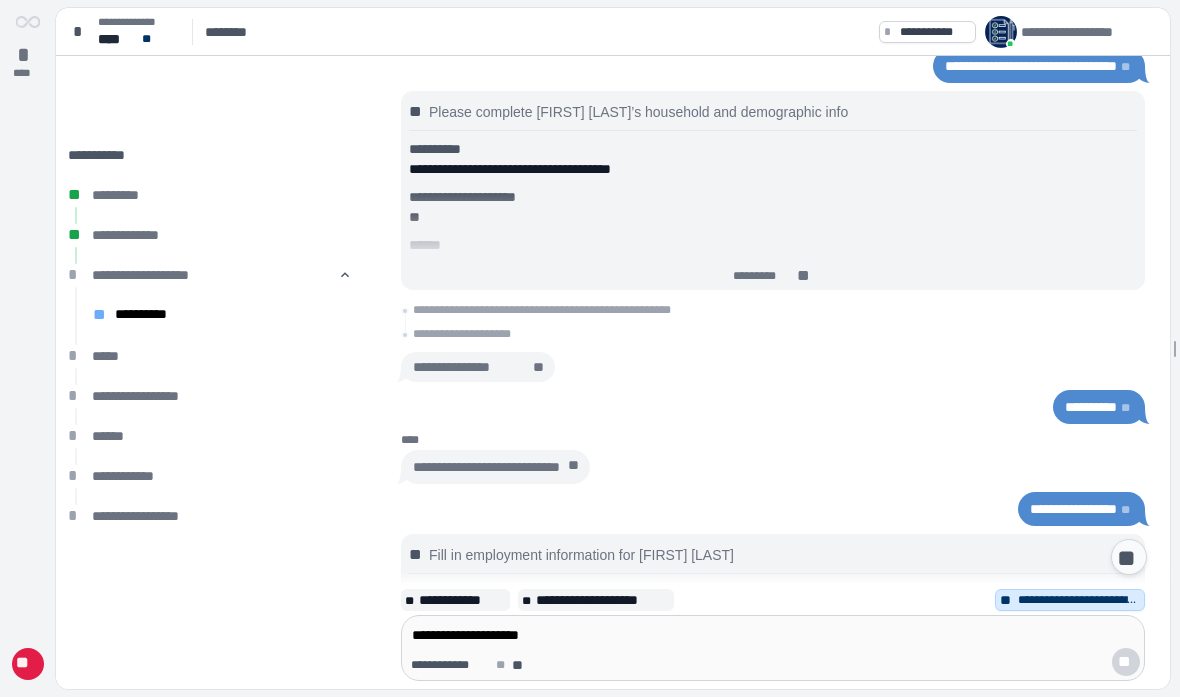 click on "**********" at bounding box center (467, 368) 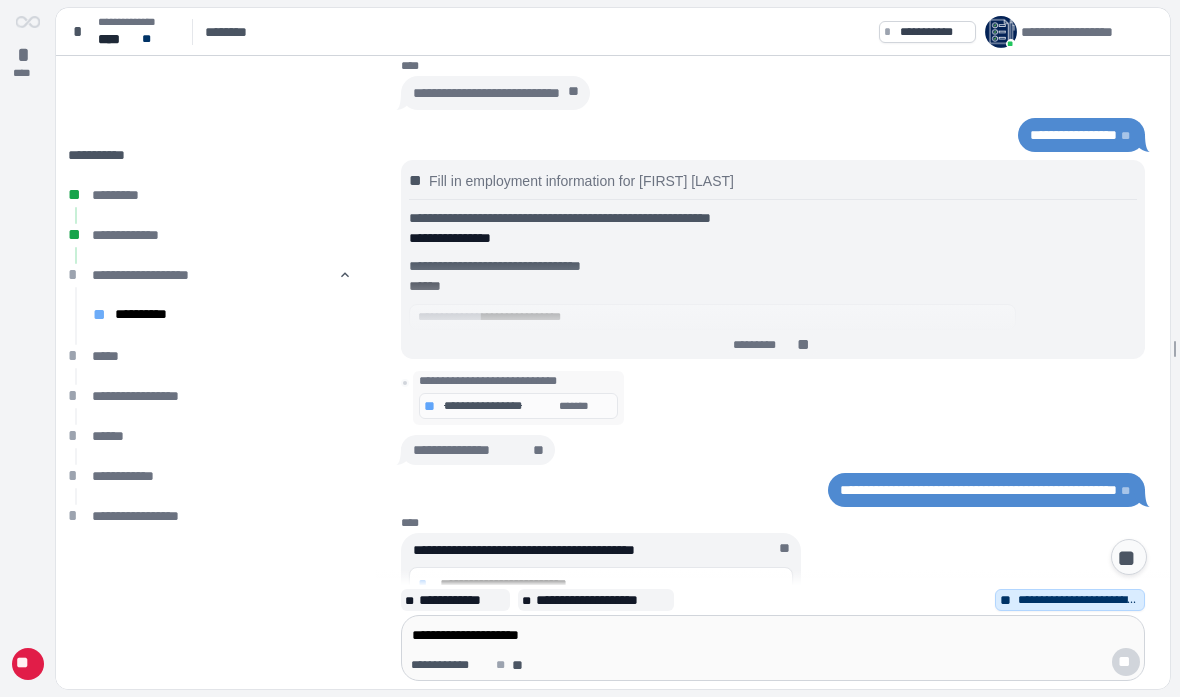 scroll, scrollTop: 680, scrollLeft: 0, axis: vertical 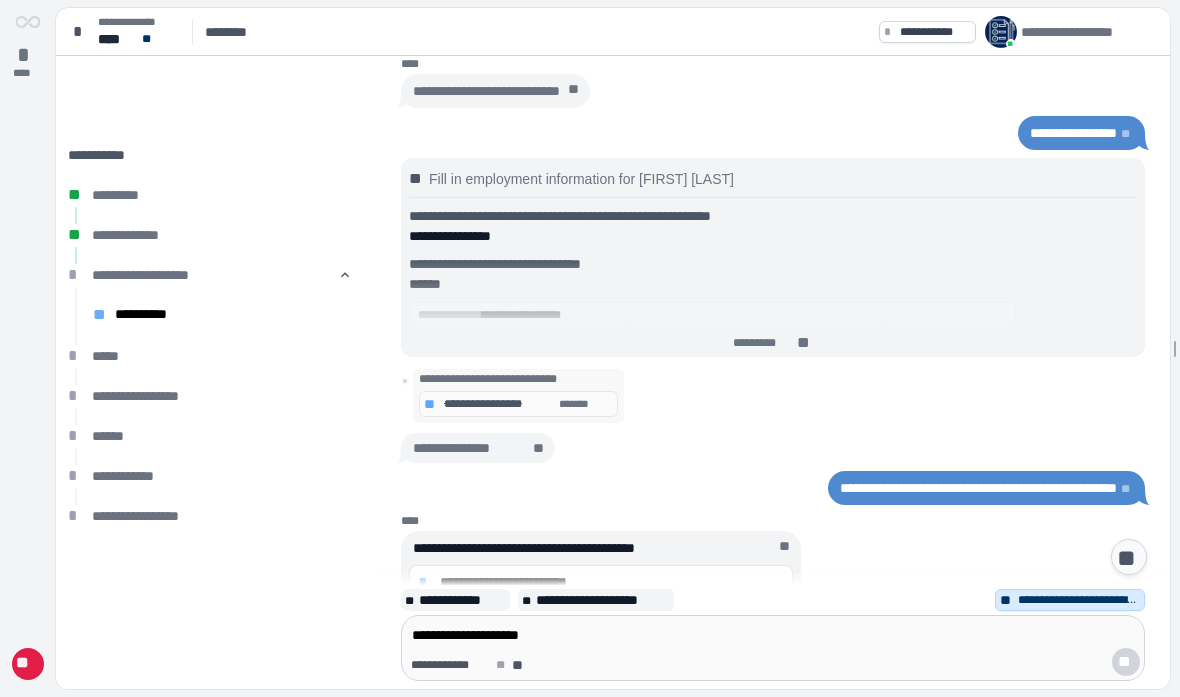 click on "**********" at bounding box center [478, 449] 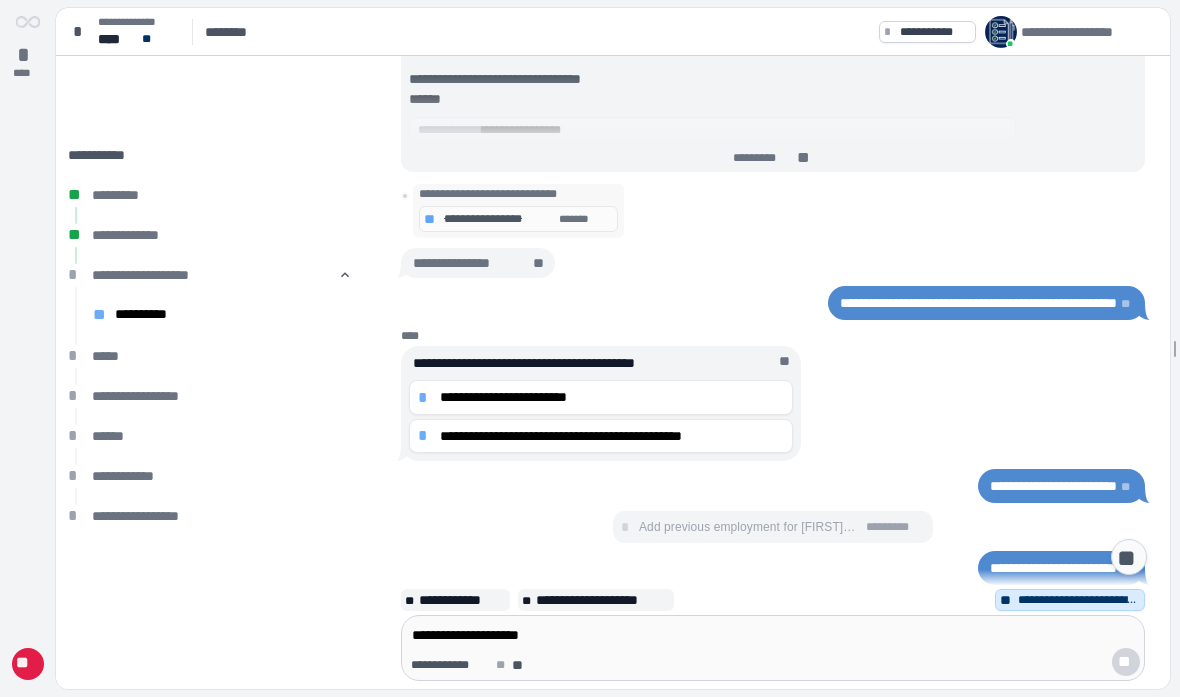 scroll, scrollTop: 495, scrollLeft: 0, axis: vertical 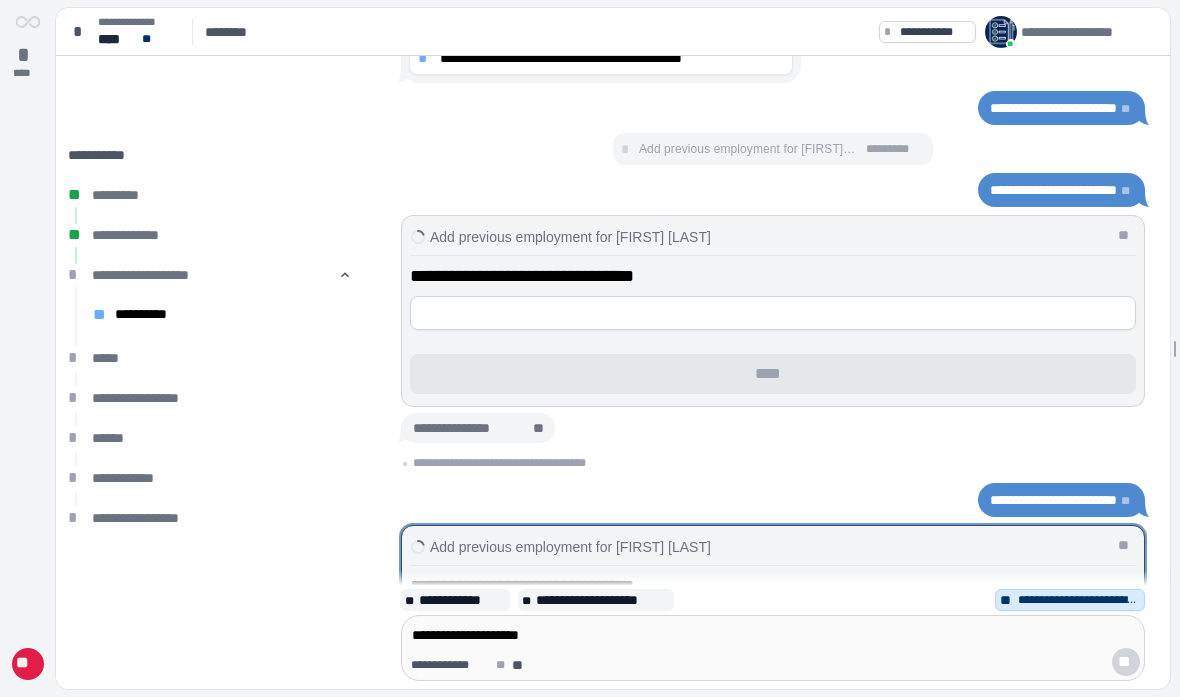 click at bounding box center [773, 313] 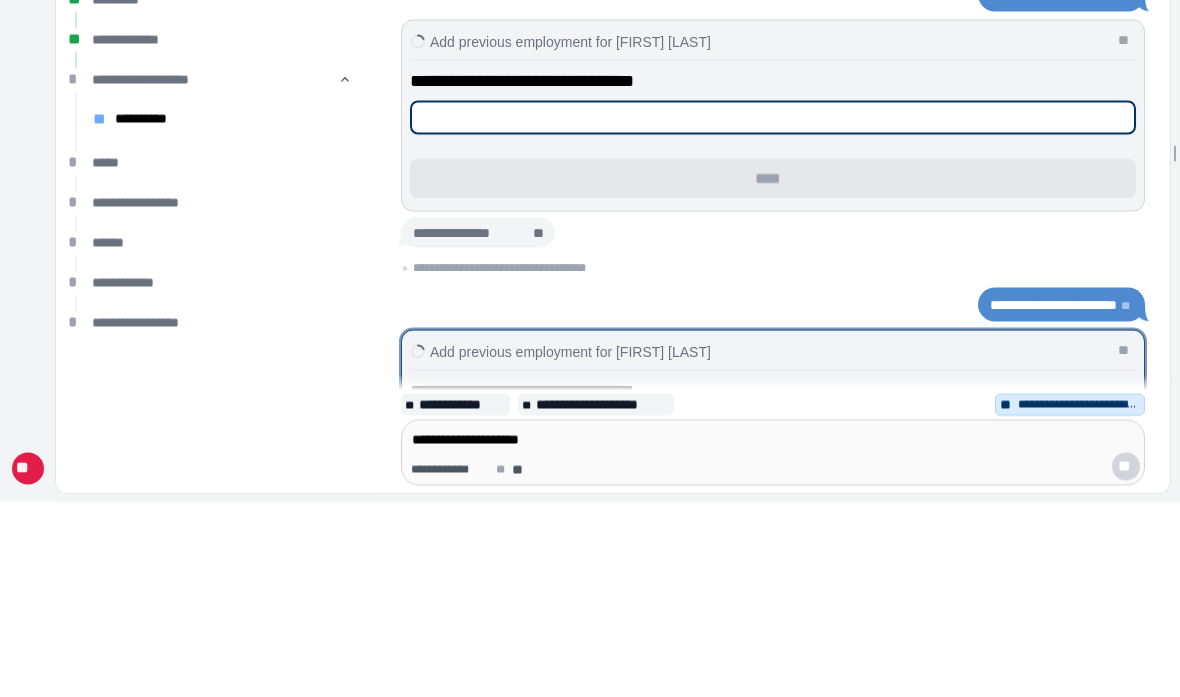 click at bounding box center (773, 313) 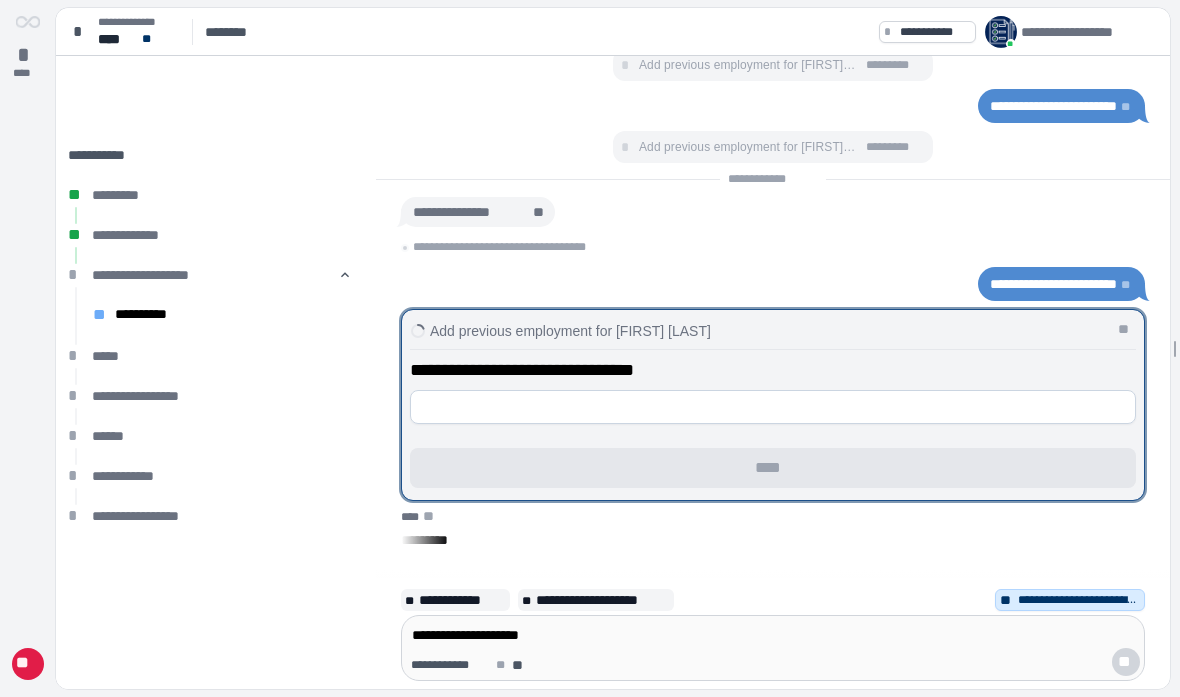 scroll, scrollTop: 0, scrollLeft: 0, axis: both 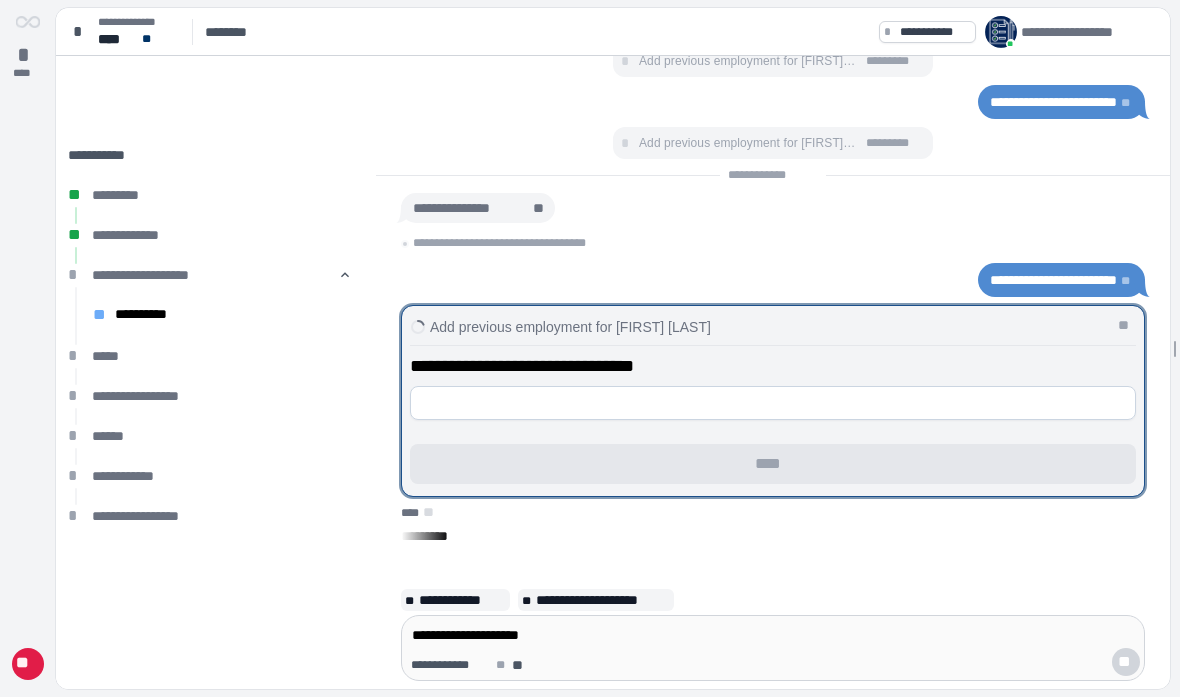 click on "**" at bounding box center [1125, 325] 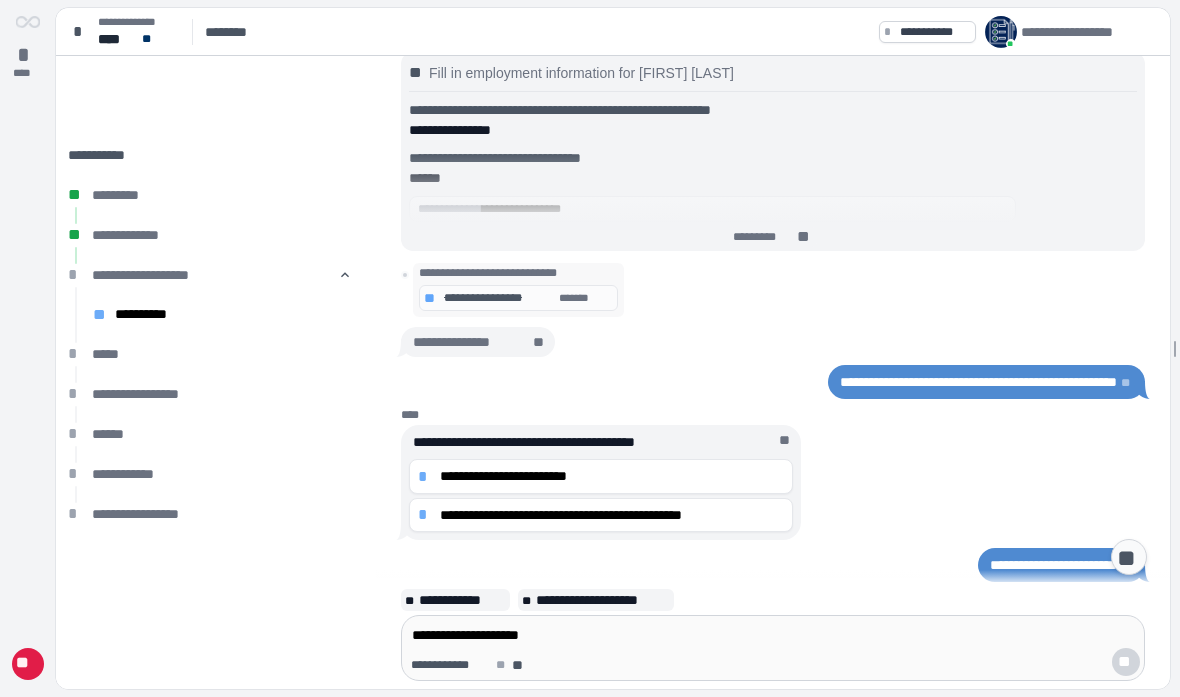 scroll, scrollTop: 575, scrollLeft: 0, axis: vertical 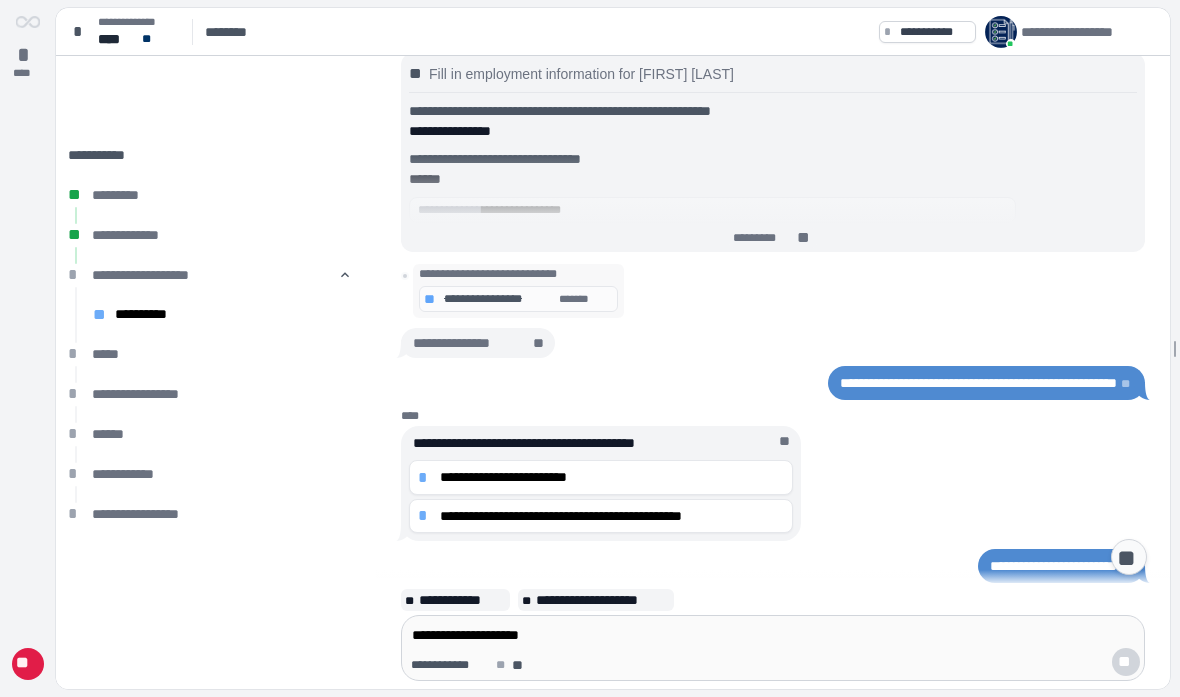 click on "**" at bounding box center (786, 442) 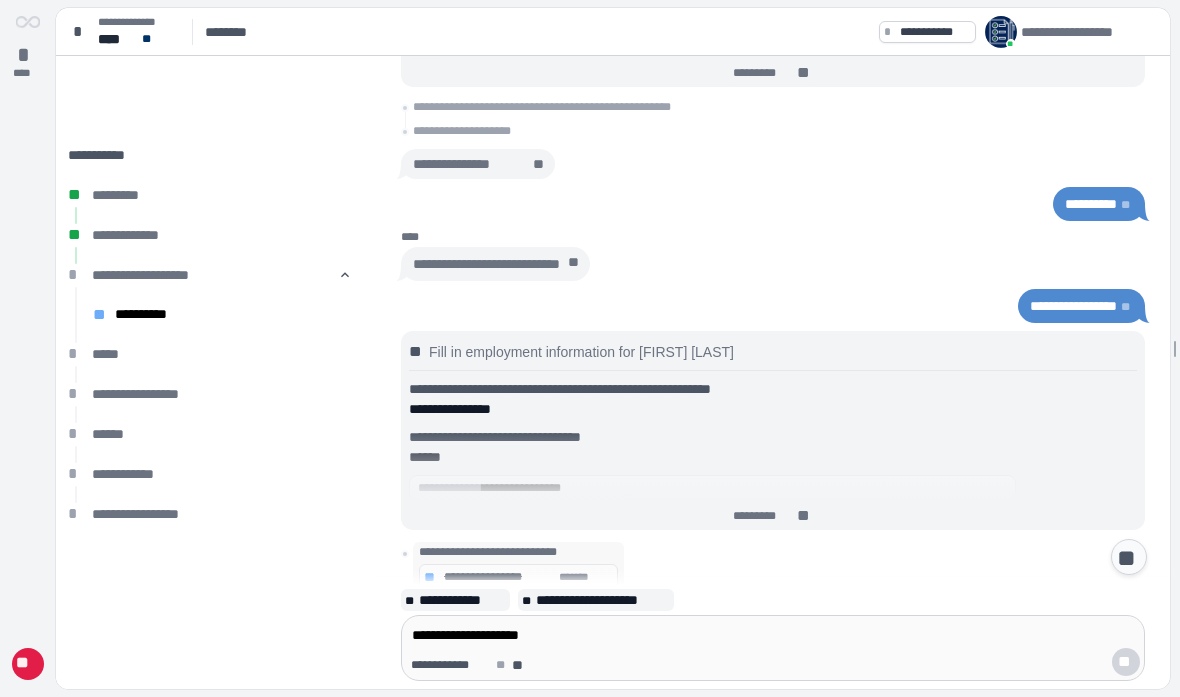 scroll, scrollTop: 772, scrollLeft: 0, axis: vertical 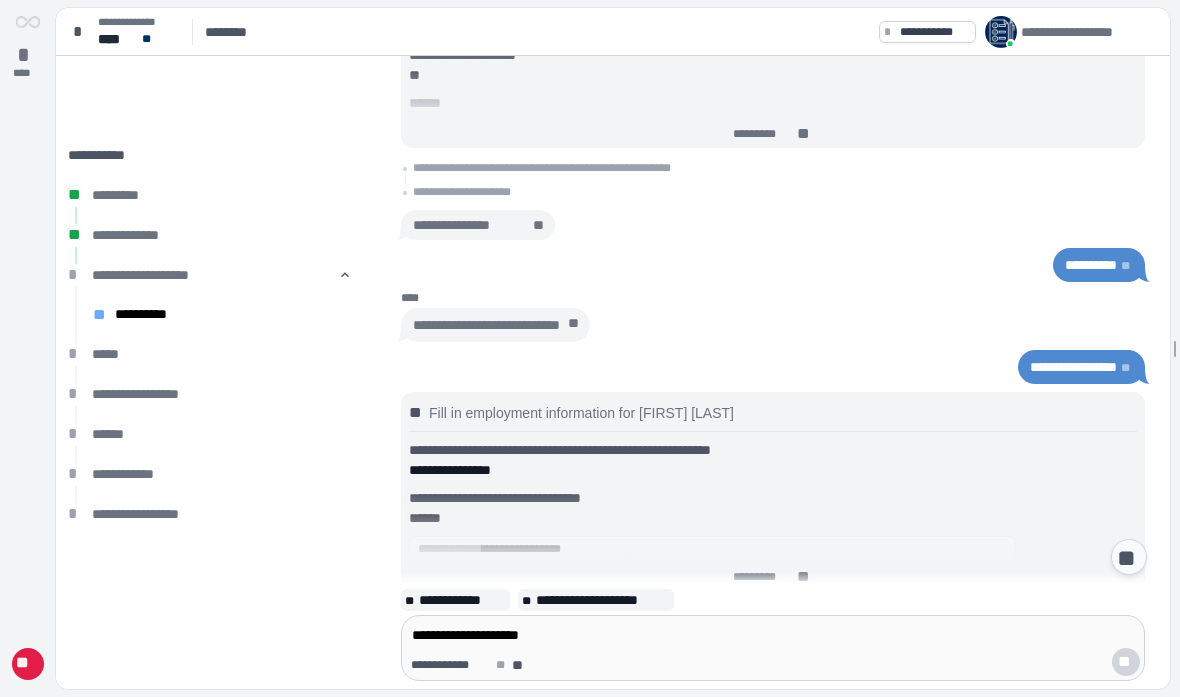 click on "**********" at bounding box center (486, 326) 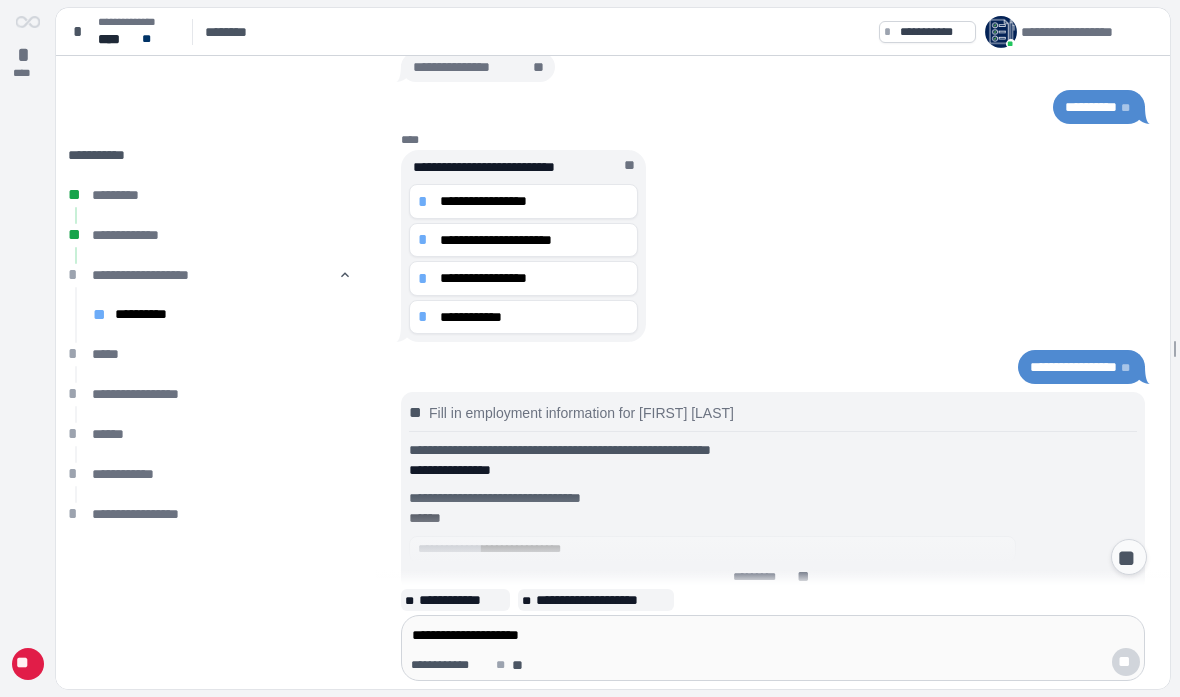 click on "**********" at bounding box center [523, 202] 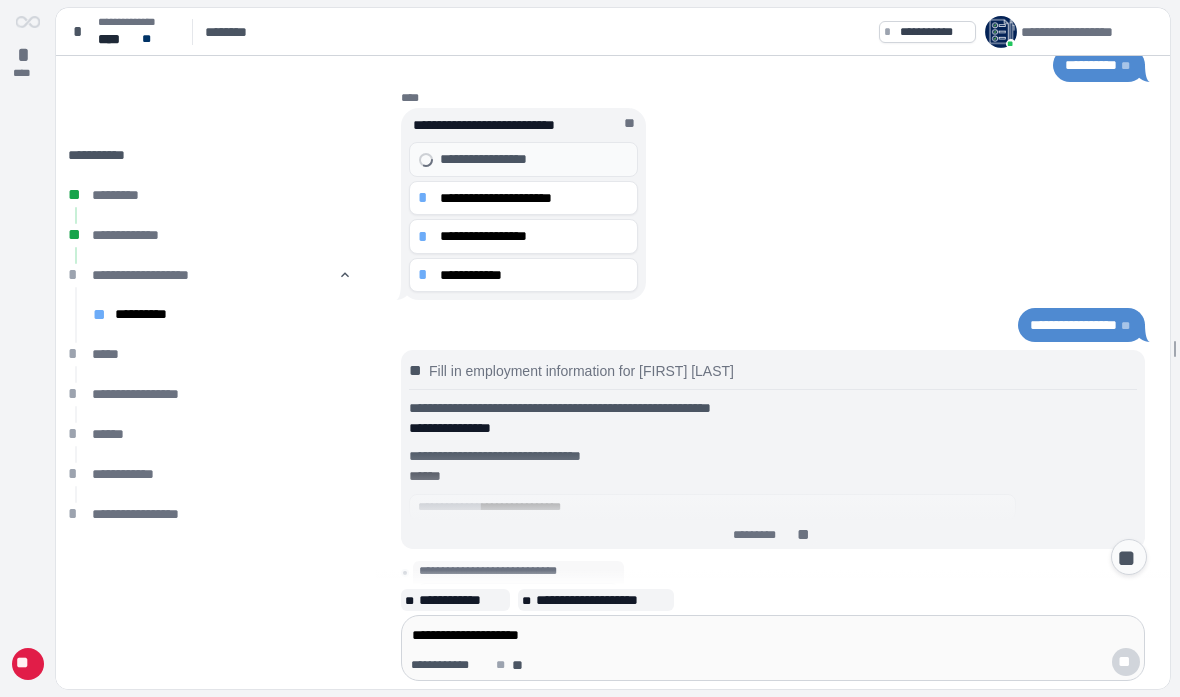 scroll, scrollTop: 0, scrollLeft: 0, axis: both 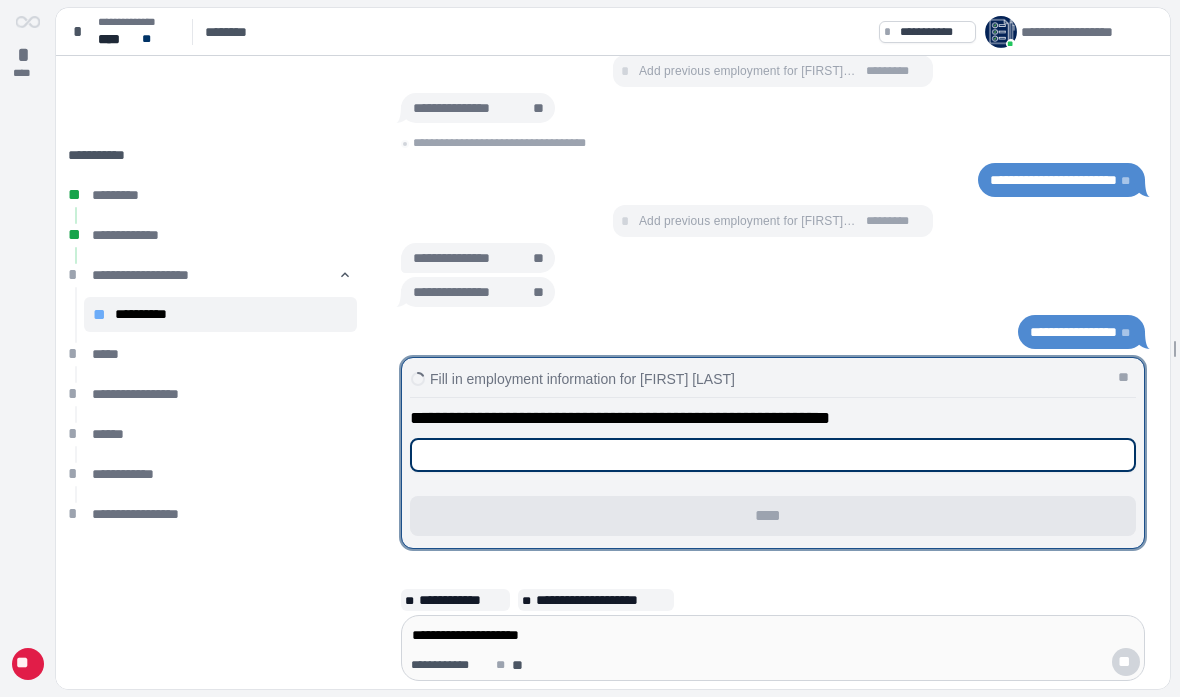 click at bounding box center [773, 455] 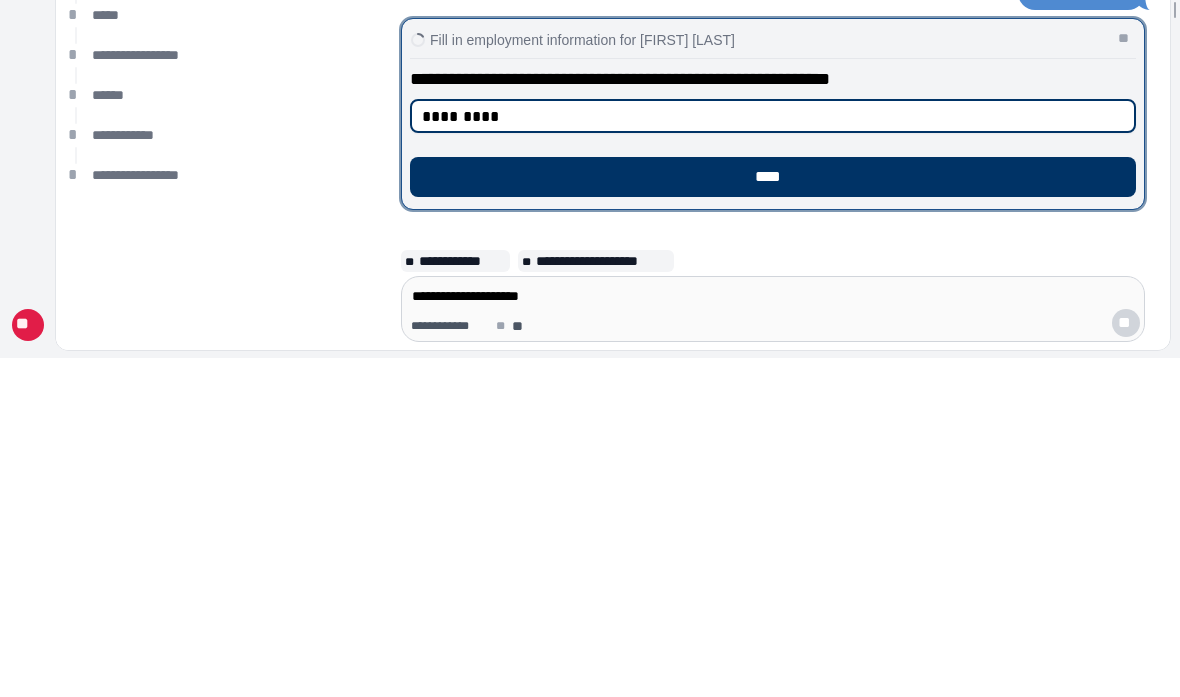 type on "*********" 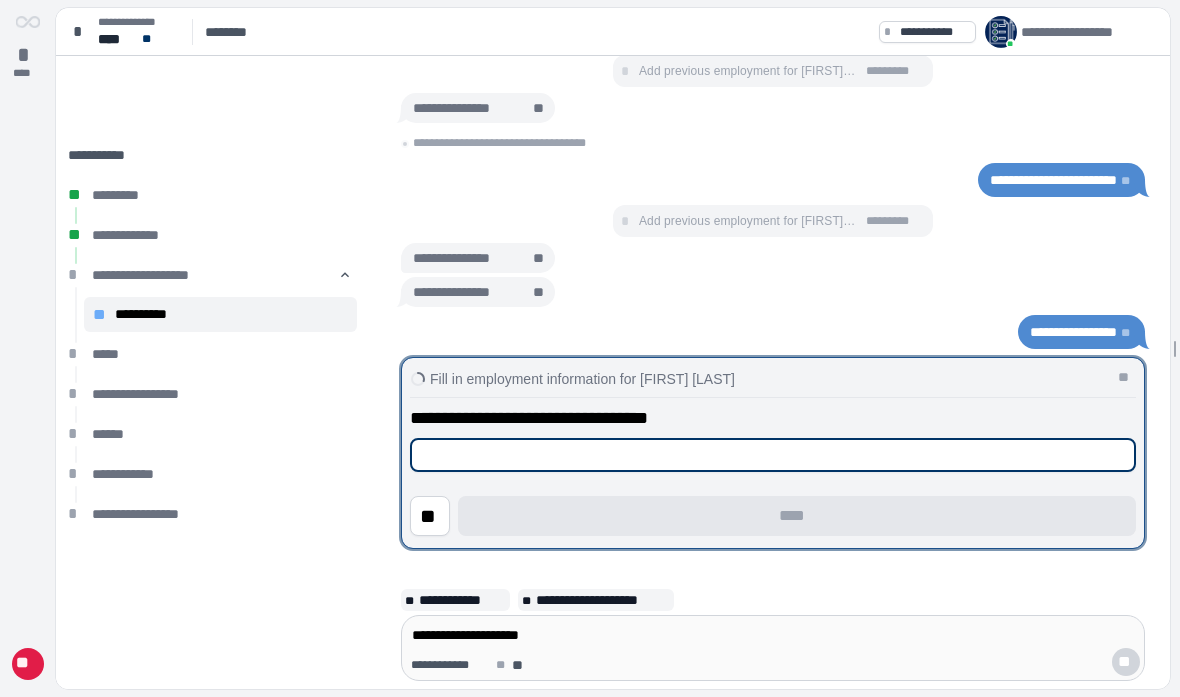 click at bounding box center (773, 455) 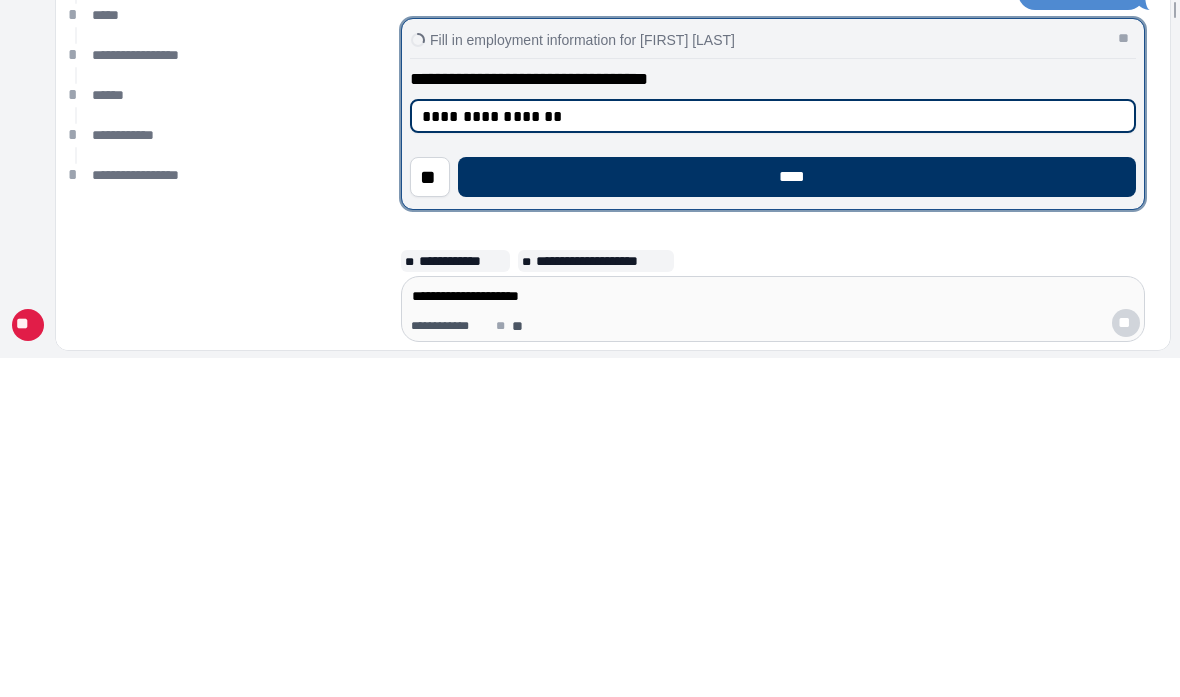 type on "**********" 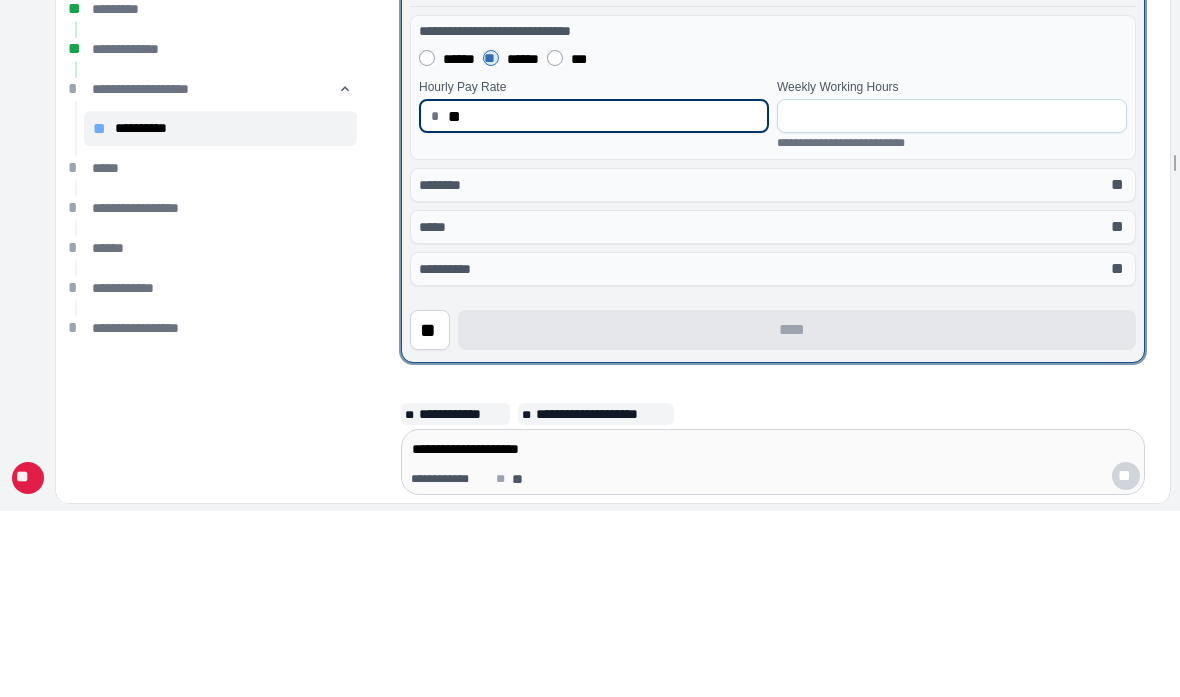click at bounding box center [952, 302] 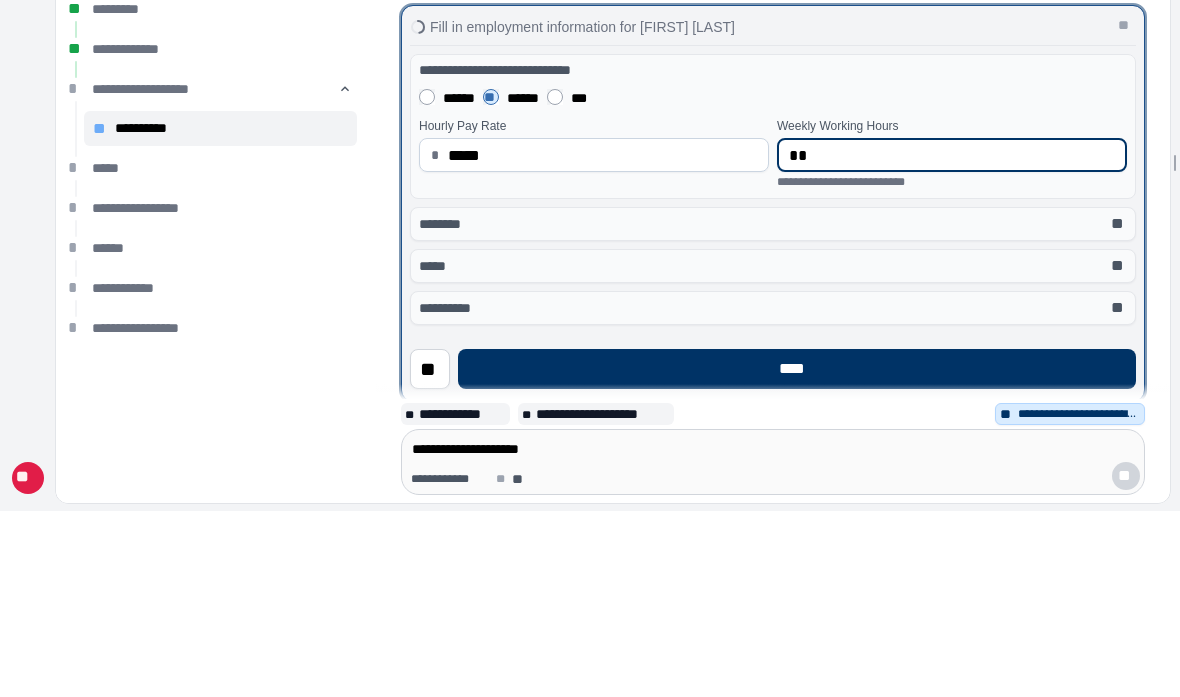 scroll, scrollTop: 39, scrollLeft: 0, axis: vertical 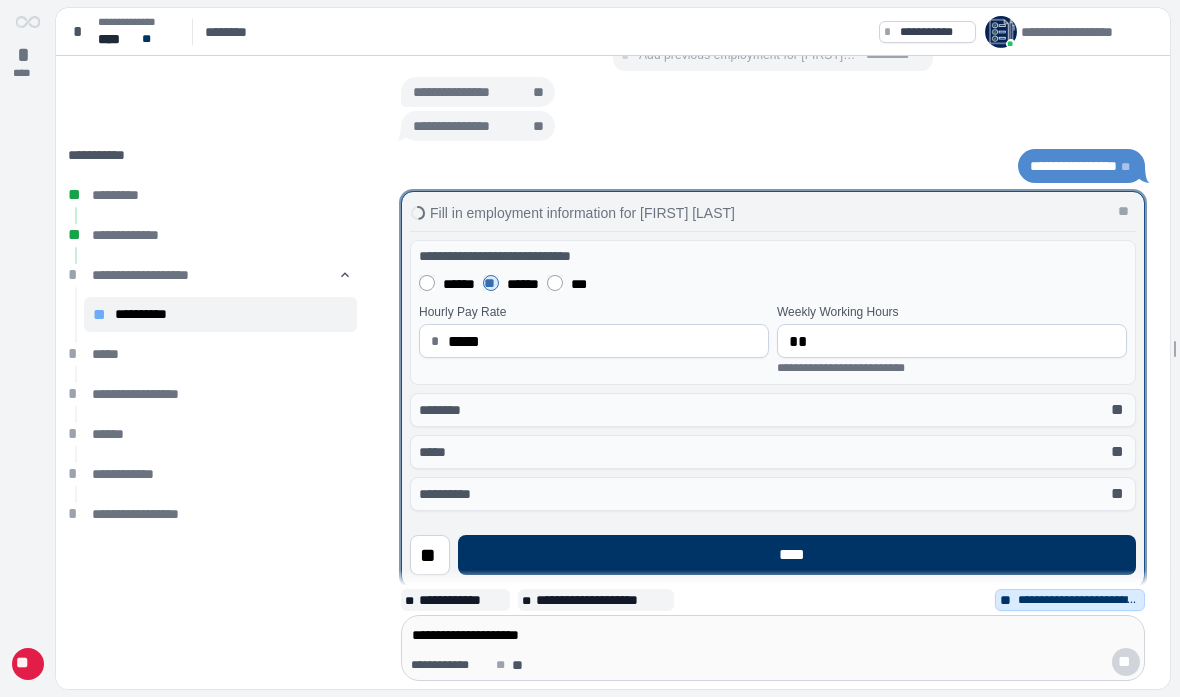 click on "****" at bounding box center (797, 555) 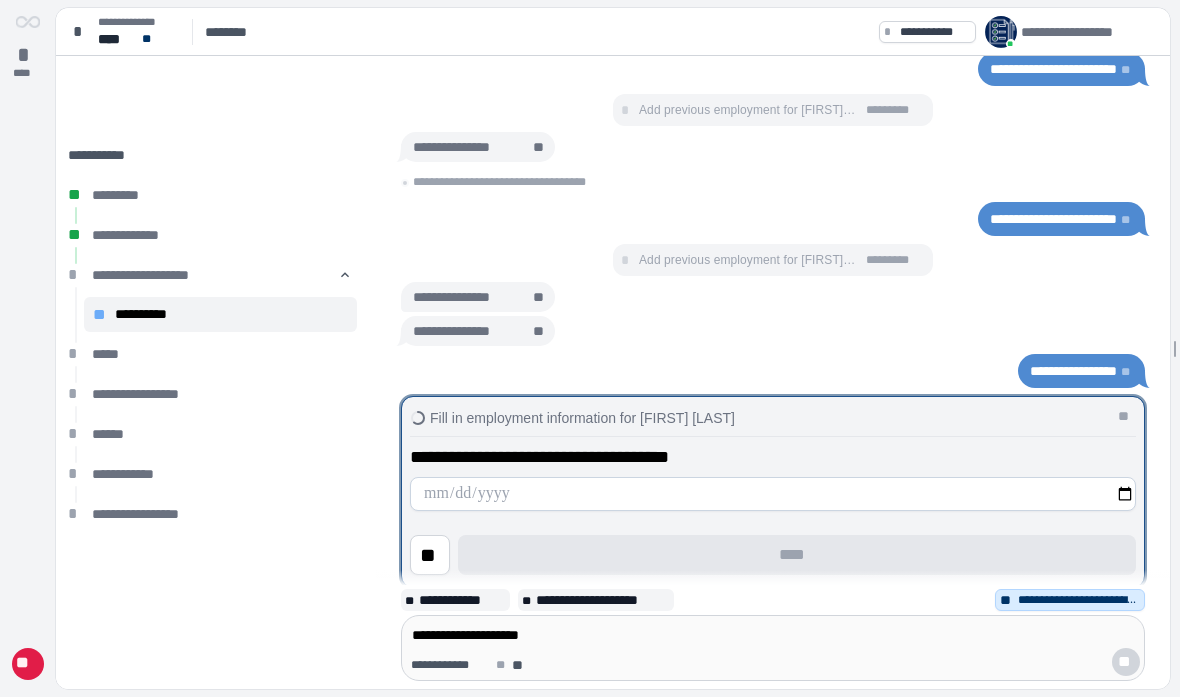 click at bounding box center [773, 494] 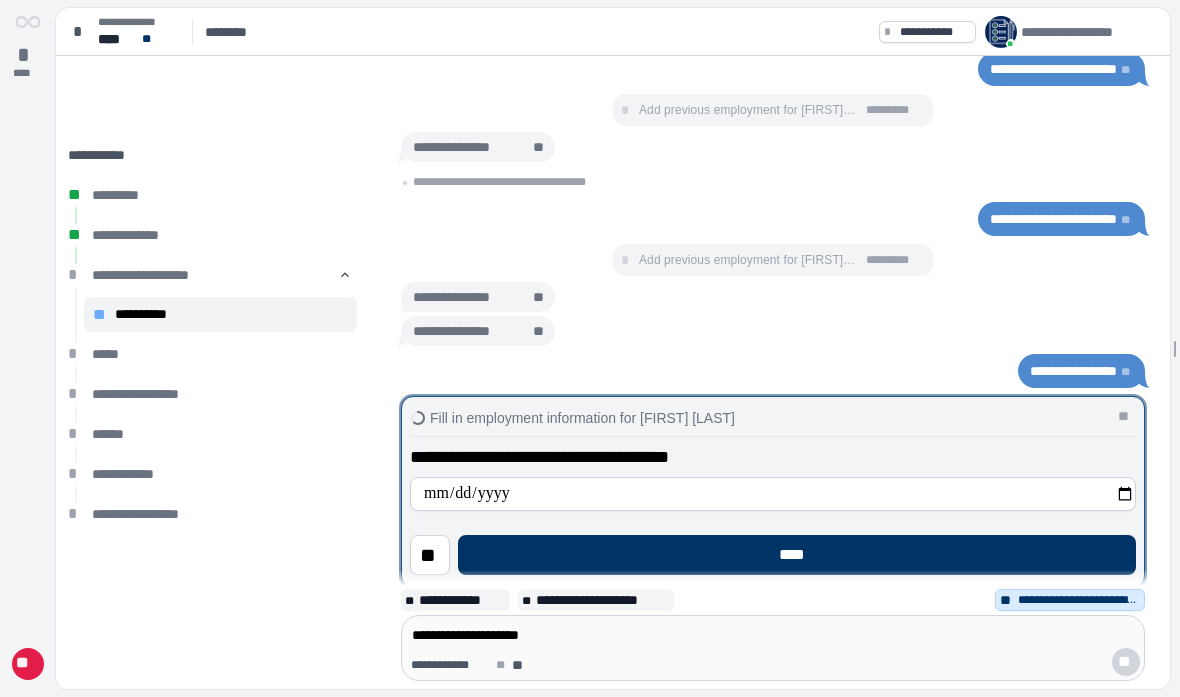 type on "**********" 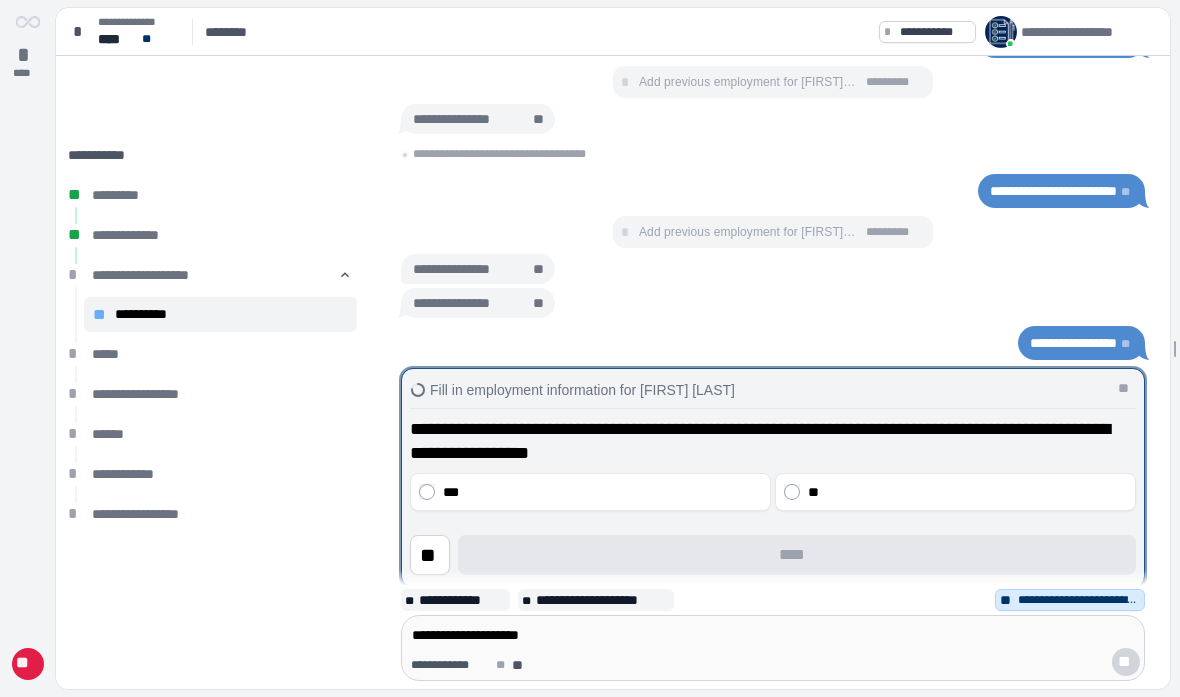 click on "**" at bounding box center (967, 492) 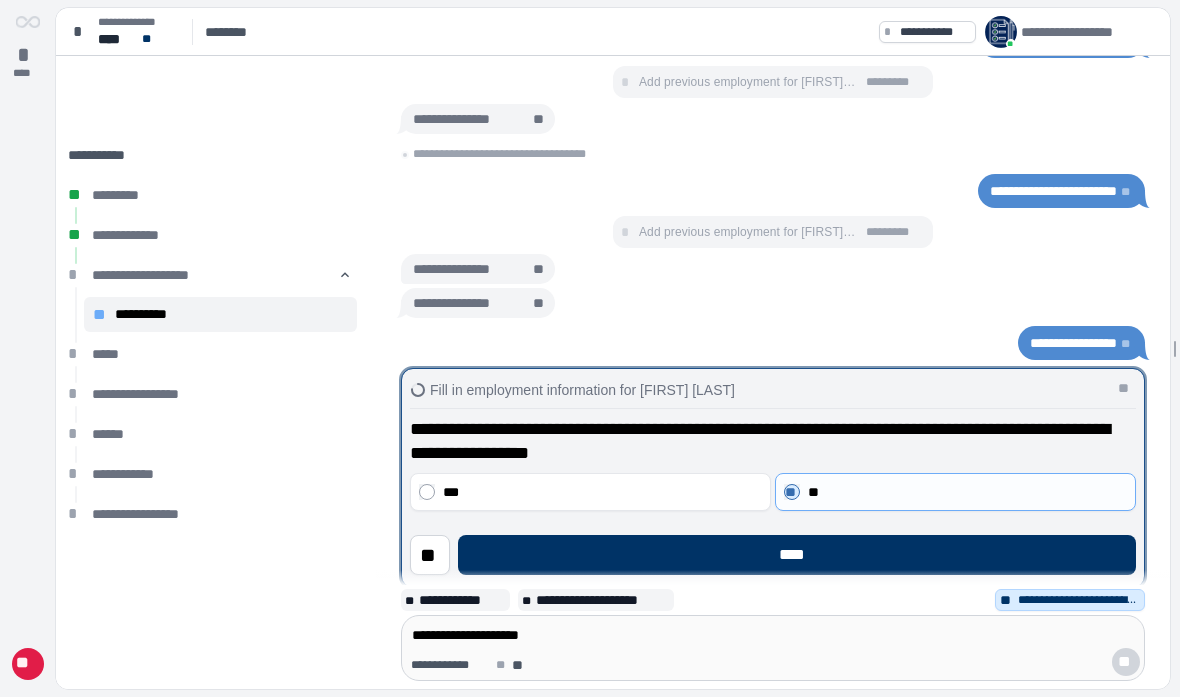 click on "****" at bounding box center [797, 555] 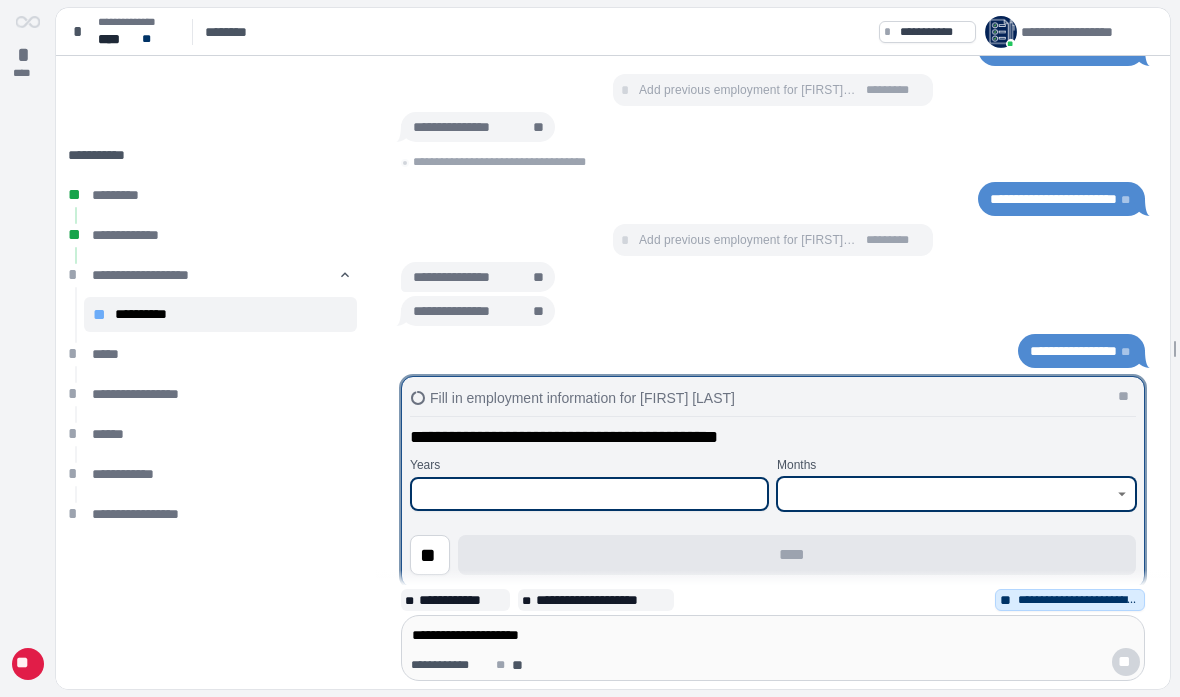 click at bounding box center (945, 494) 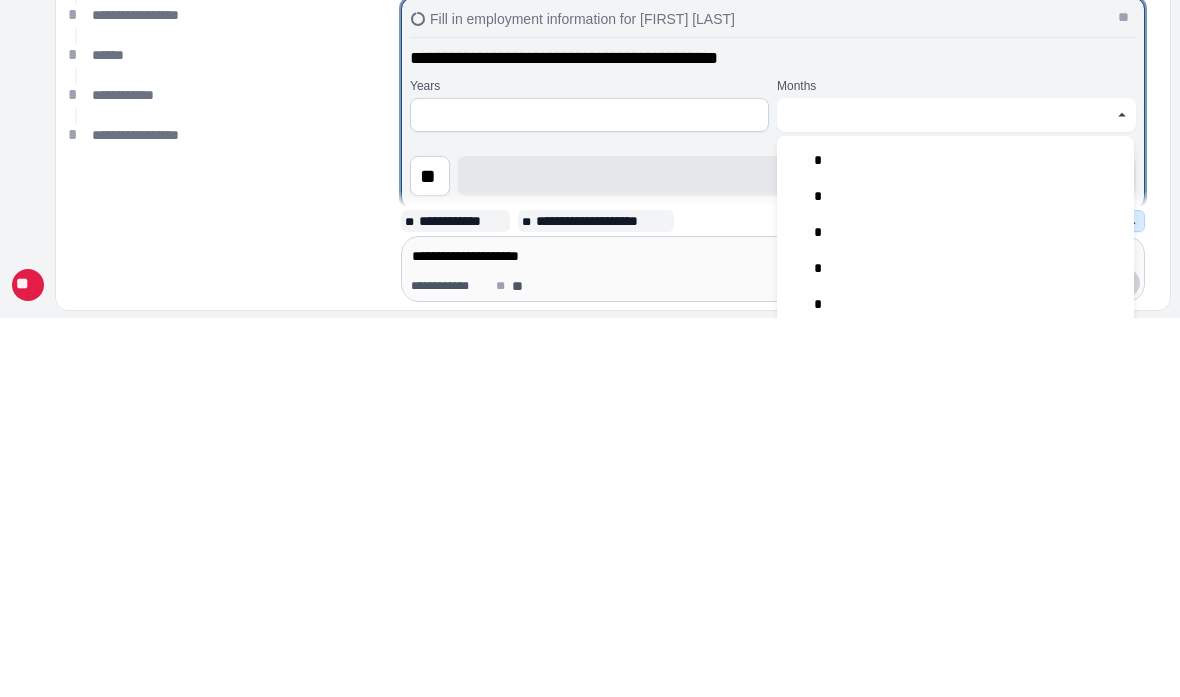 type on "*" 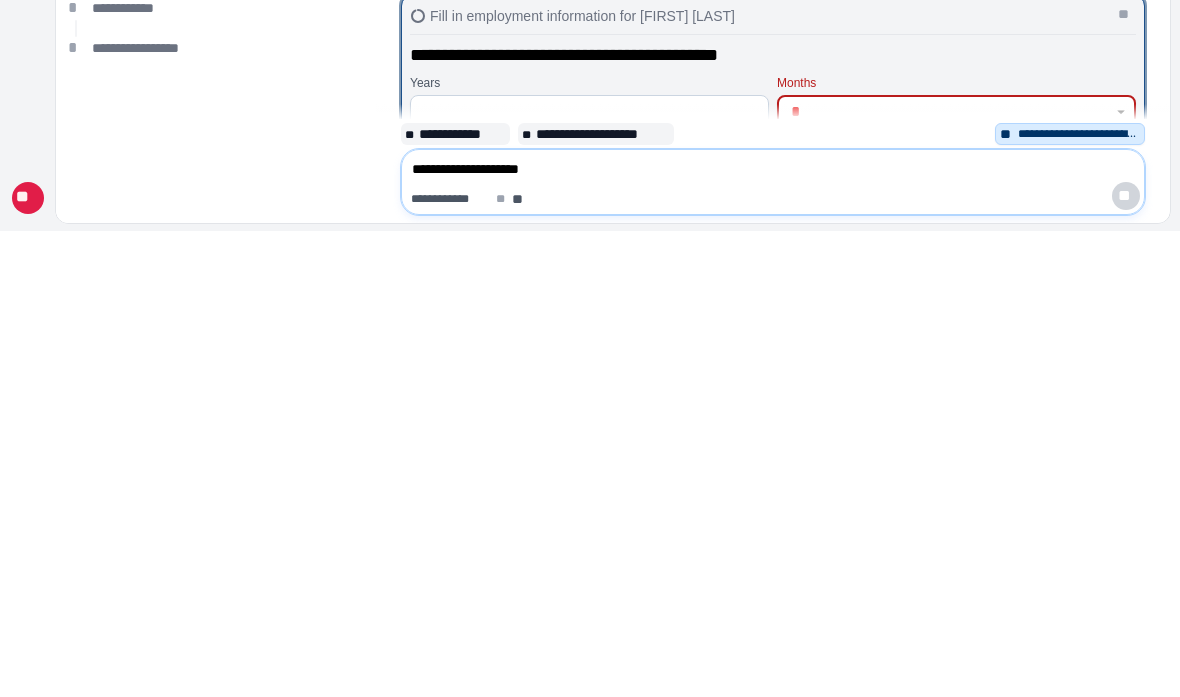 scroll, scrollTop: 124, scrollLeft: 0, axis: vertical 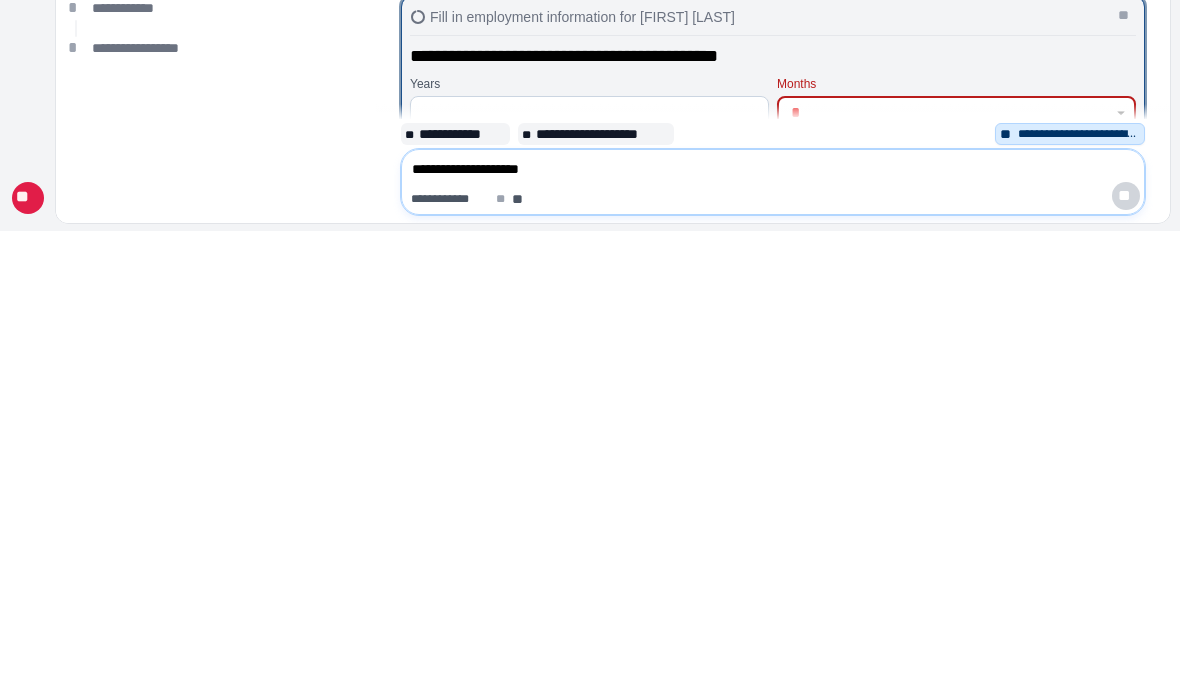 click on "**********" at bounding box center [773, 600] 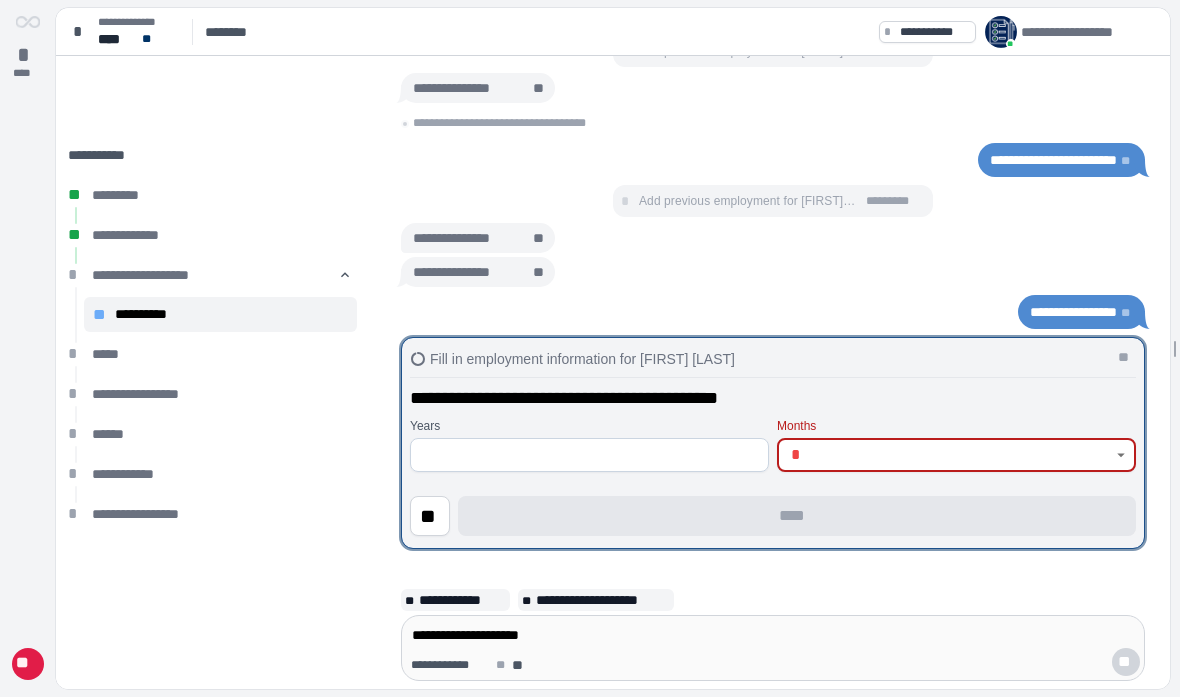 scroll, scrollTop: 0, scrollLeft: 0, axis: both 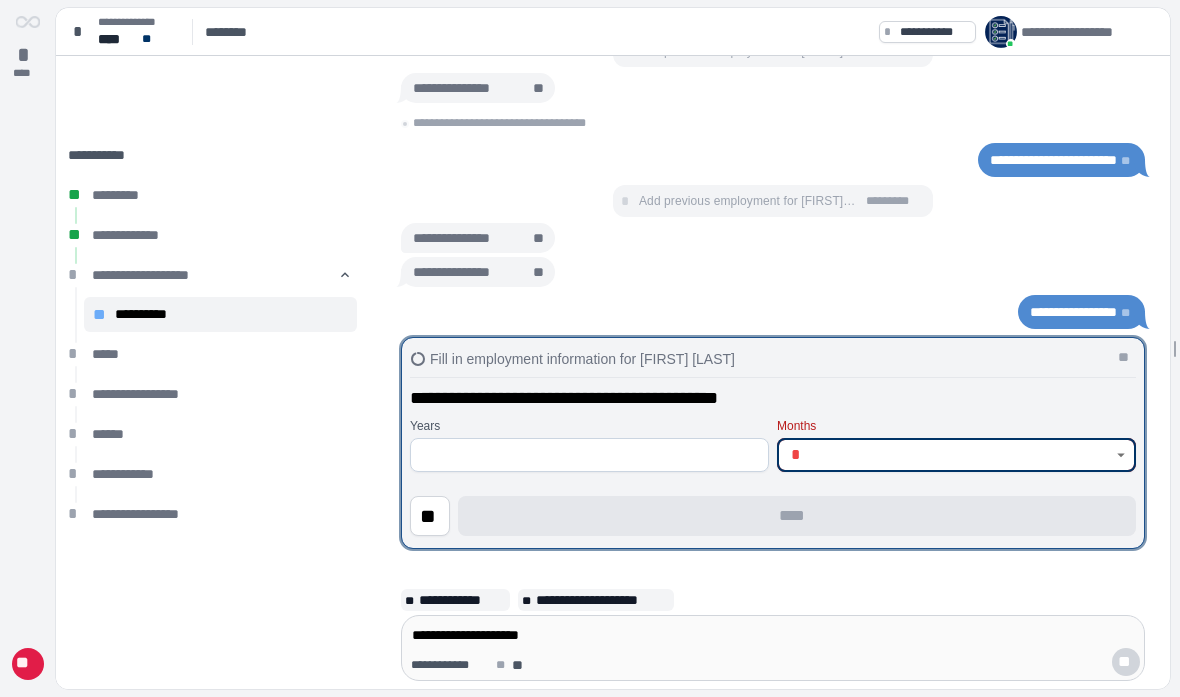 click on "*" at bounding box center [946, 455] 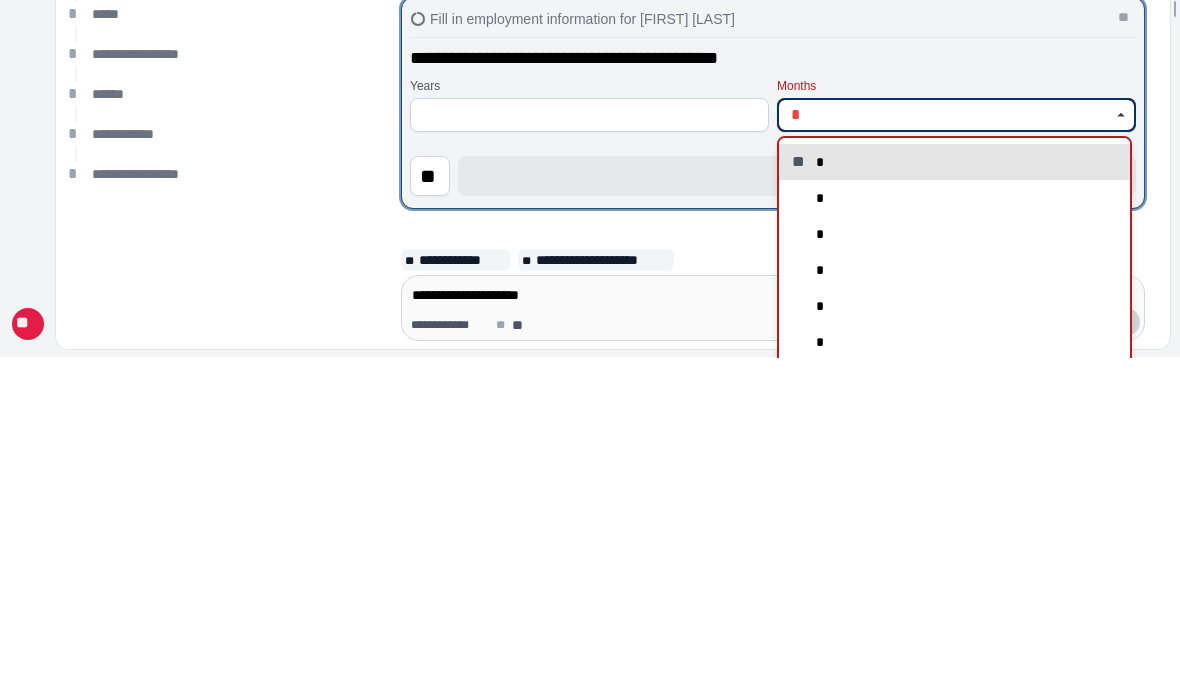 click on "** *" at bounding box center [954, 502] 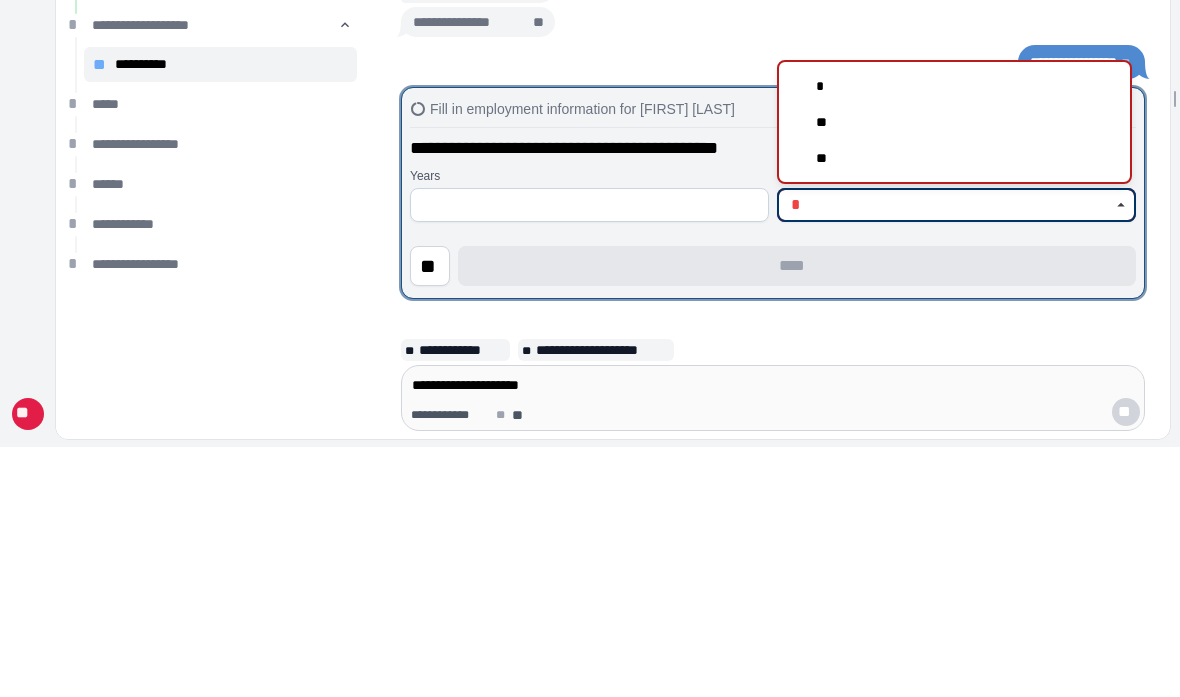click on "*" at bounding box center (954, 336) 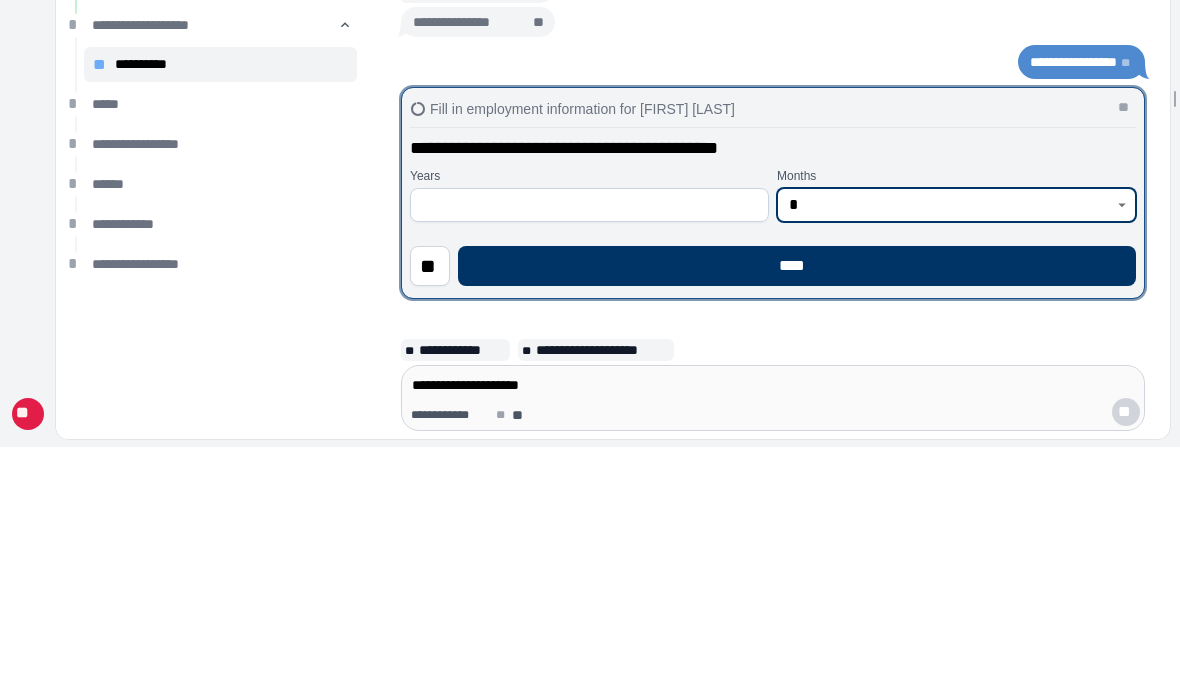 scroll, scrollTop: 0, scrollLeft: 0, axis: both 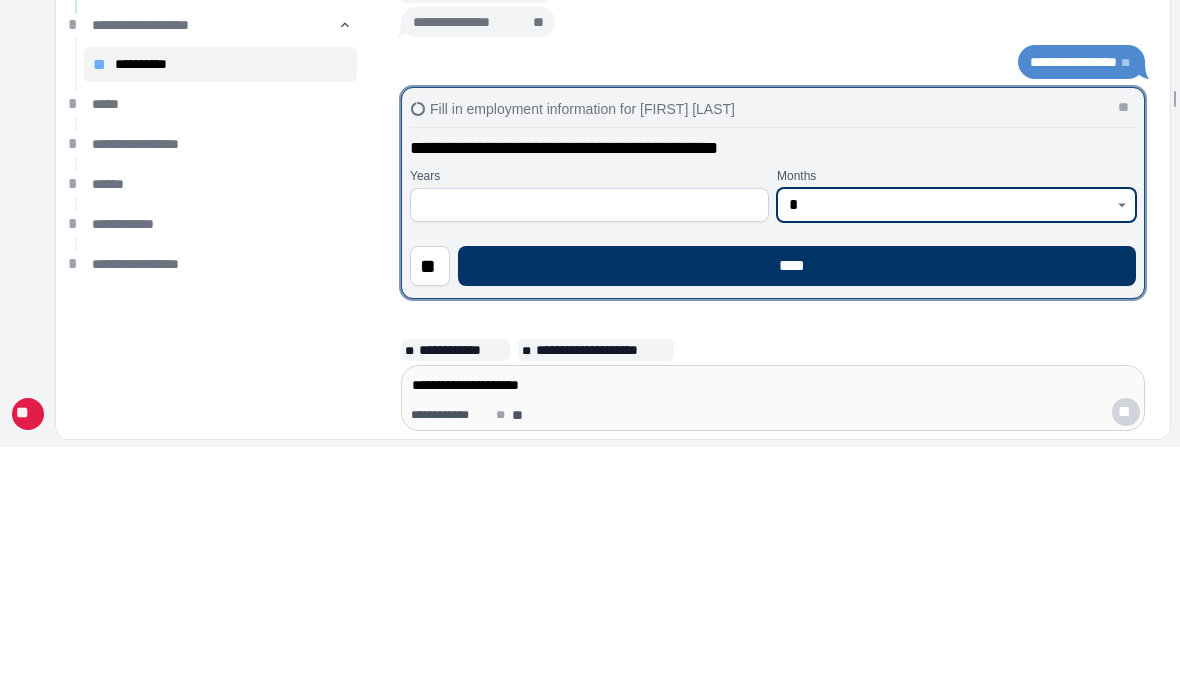 type on "*" 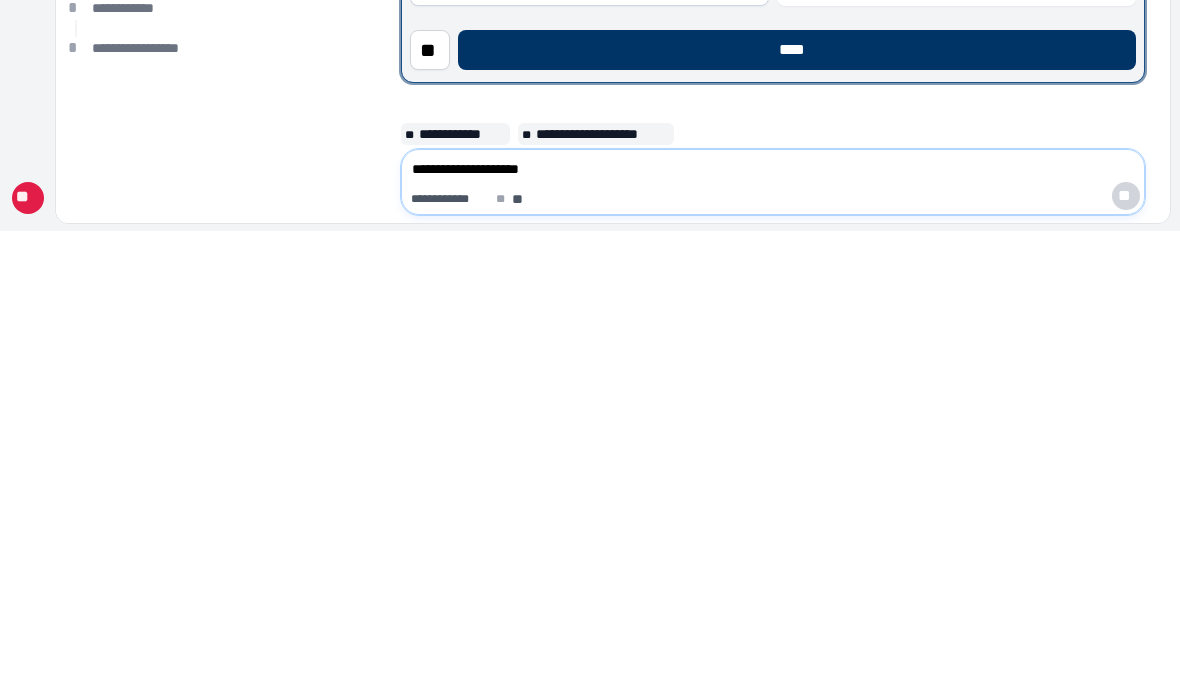 click on "****" at bounding box center [797, 516] 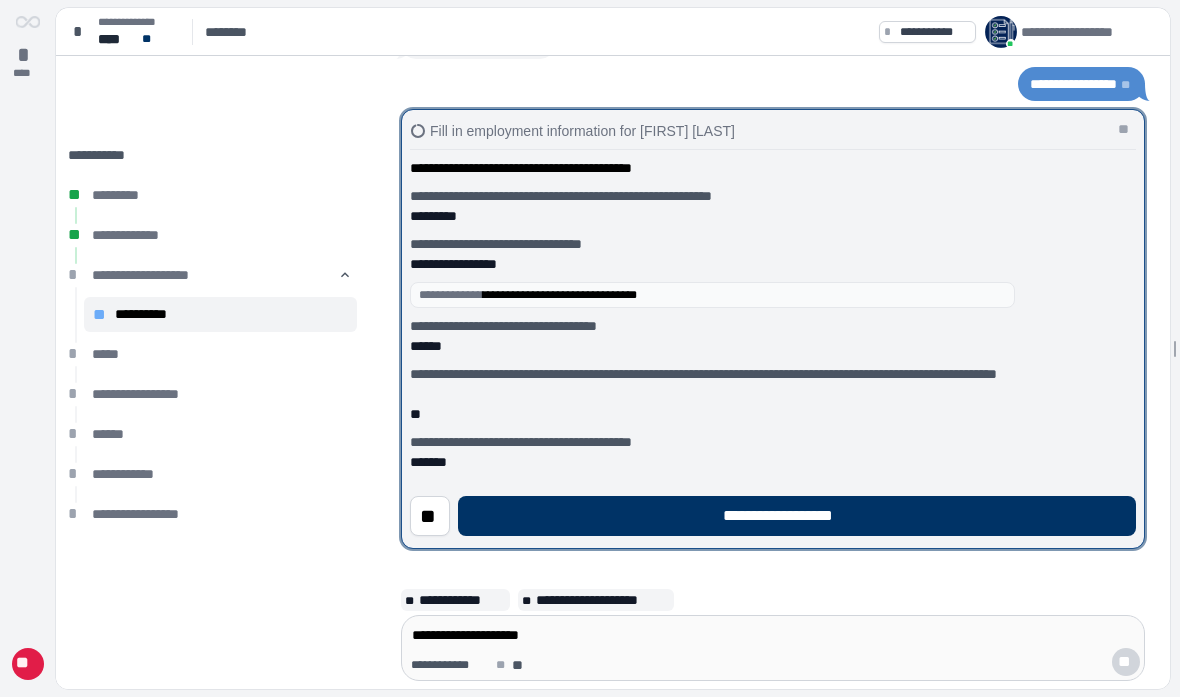 scroll, scrollTop: 0, scrollLeft: 0, axis: both 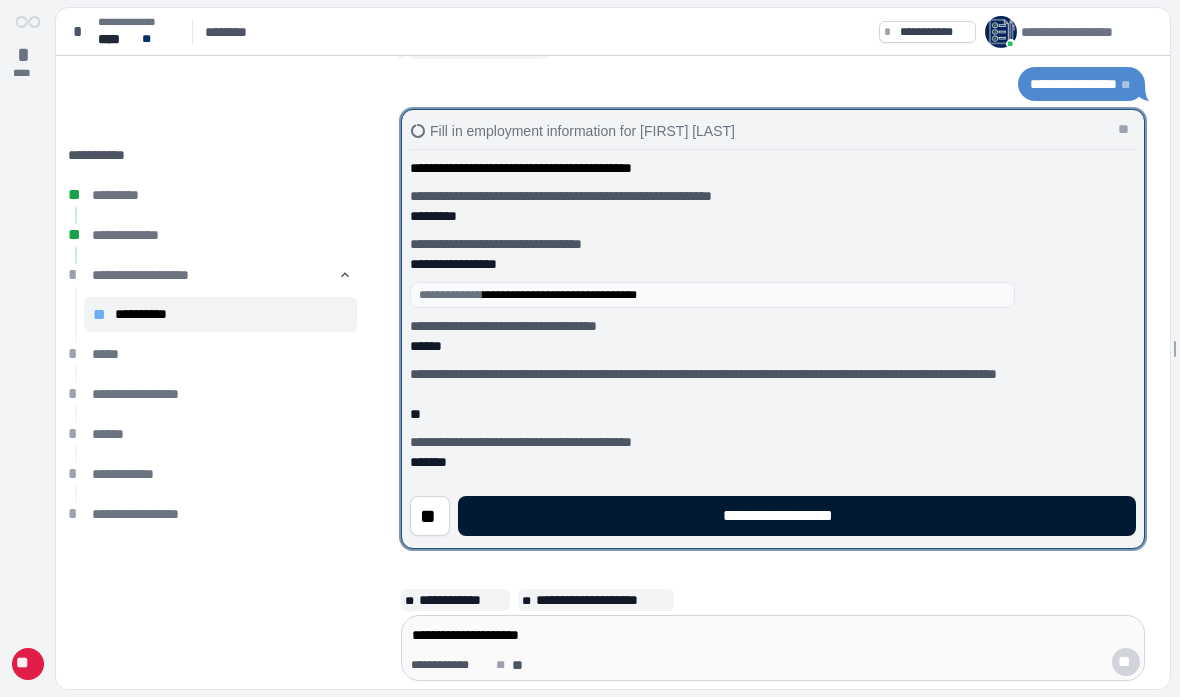click on "**********" at bounding box center [797, 516] 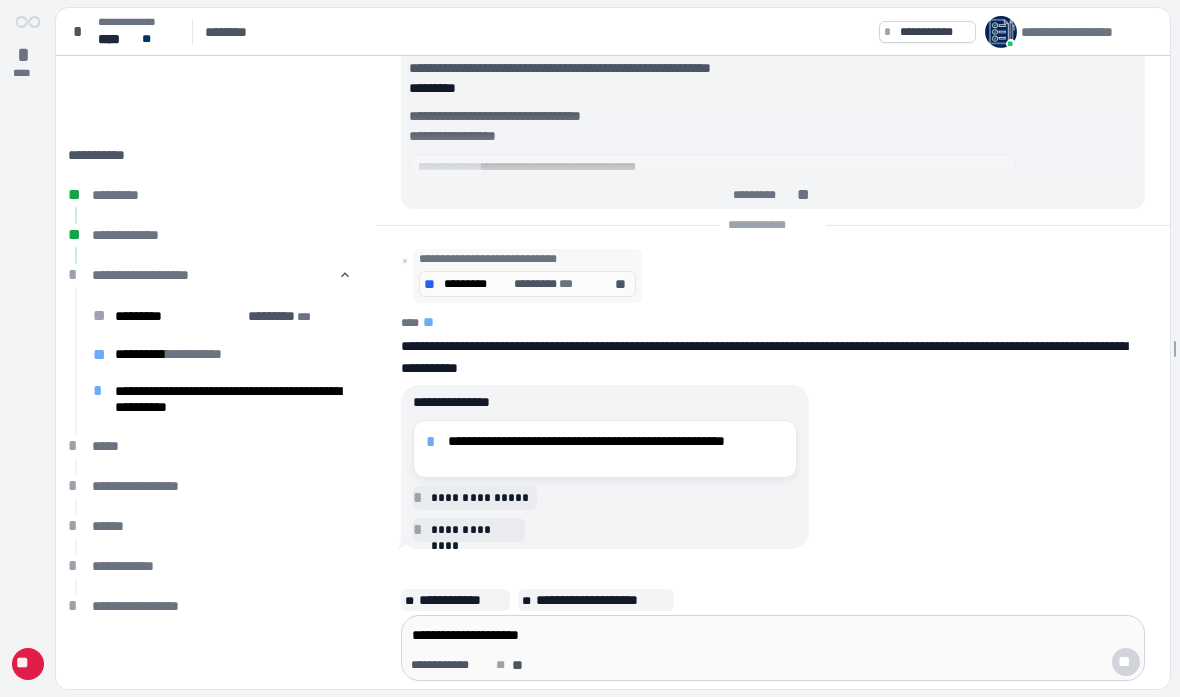 click on "**********" at bounding box center (605, 449) 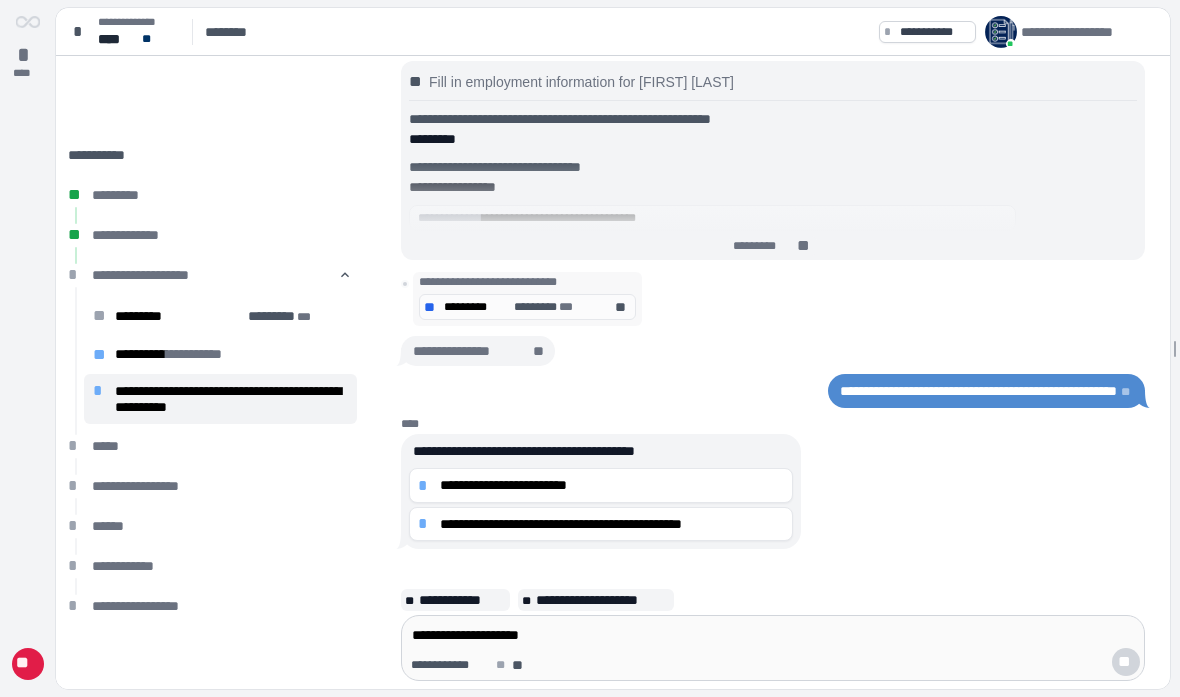 click on "**********" at bounding box center (612, 485) 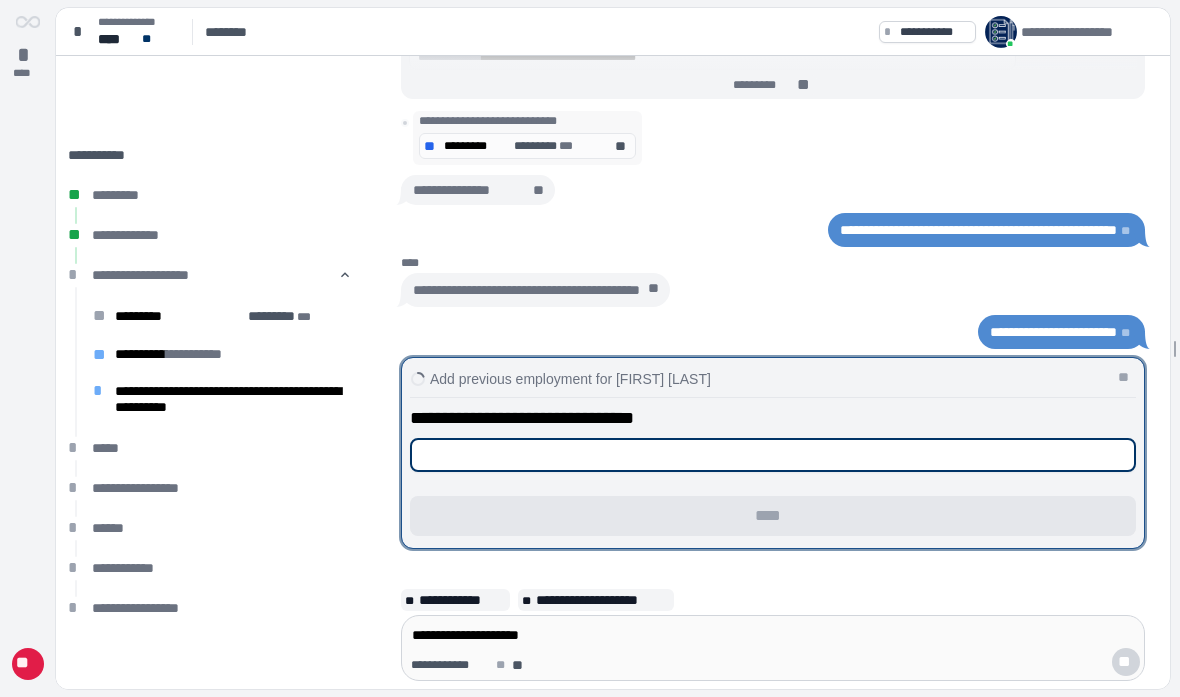 click at bounding box center [773, 455] 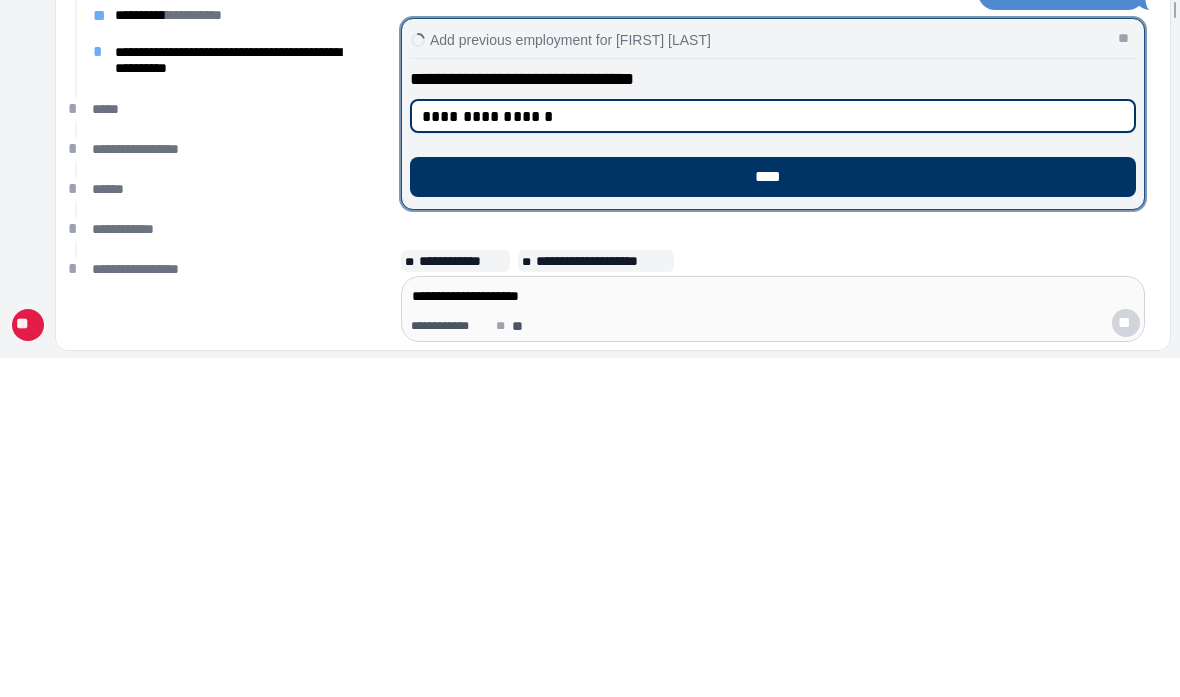 type on "**********" 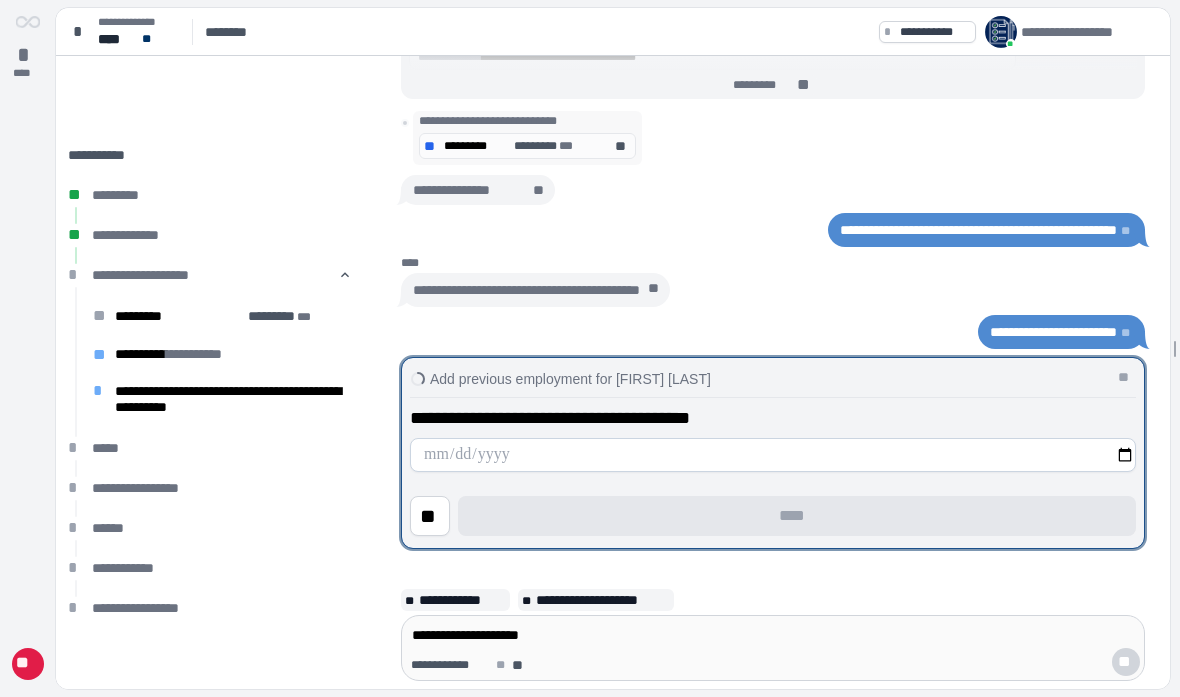 click at bounding box center [773, 455] 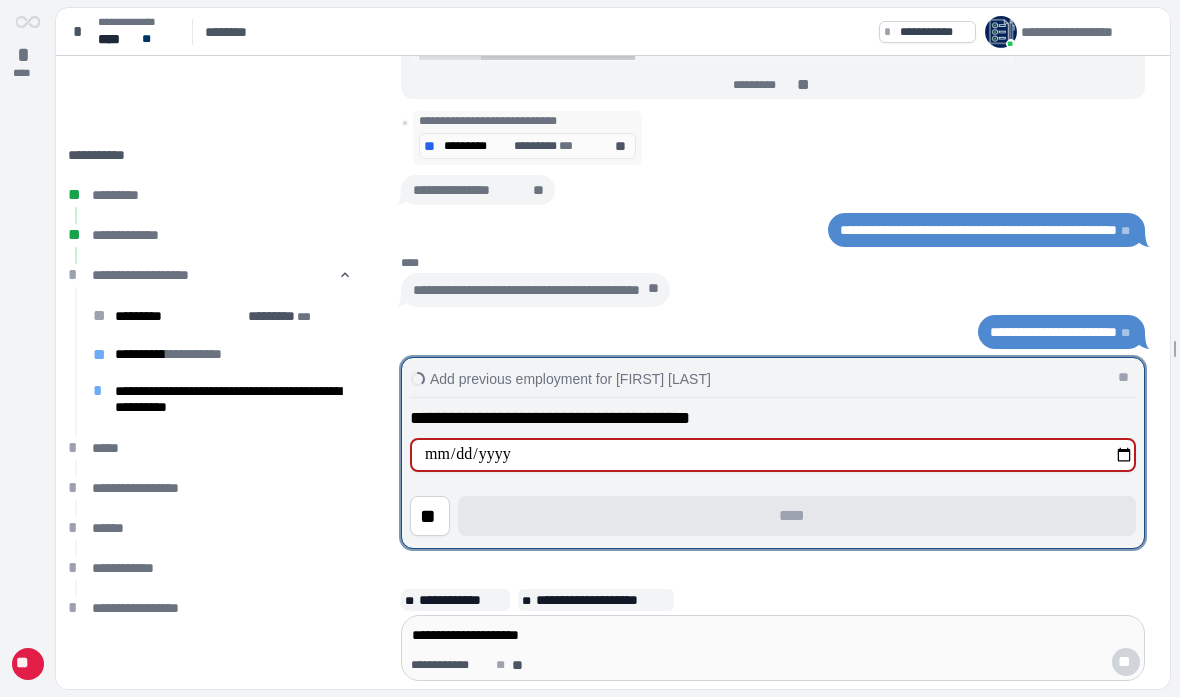 type on "**********" 